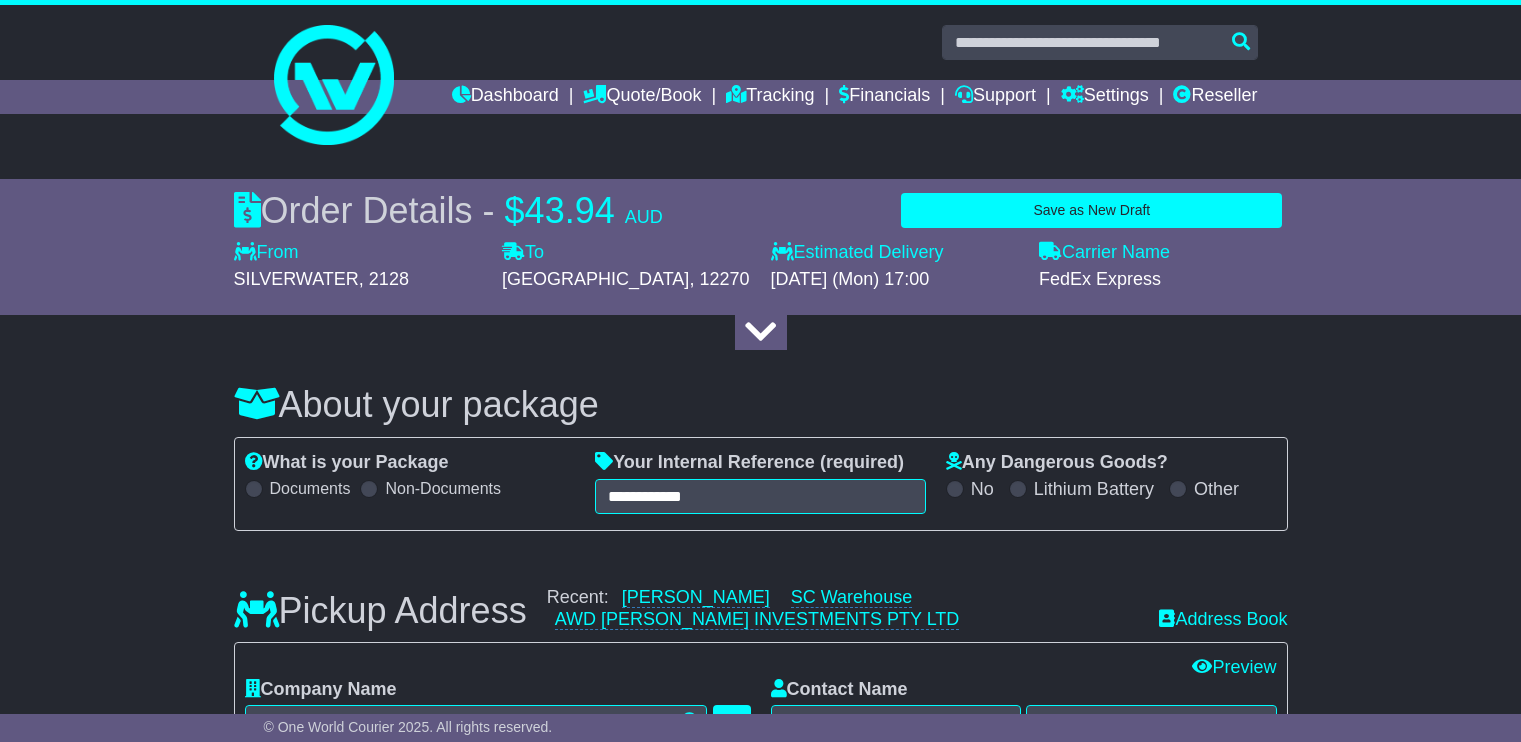 select on "**********" 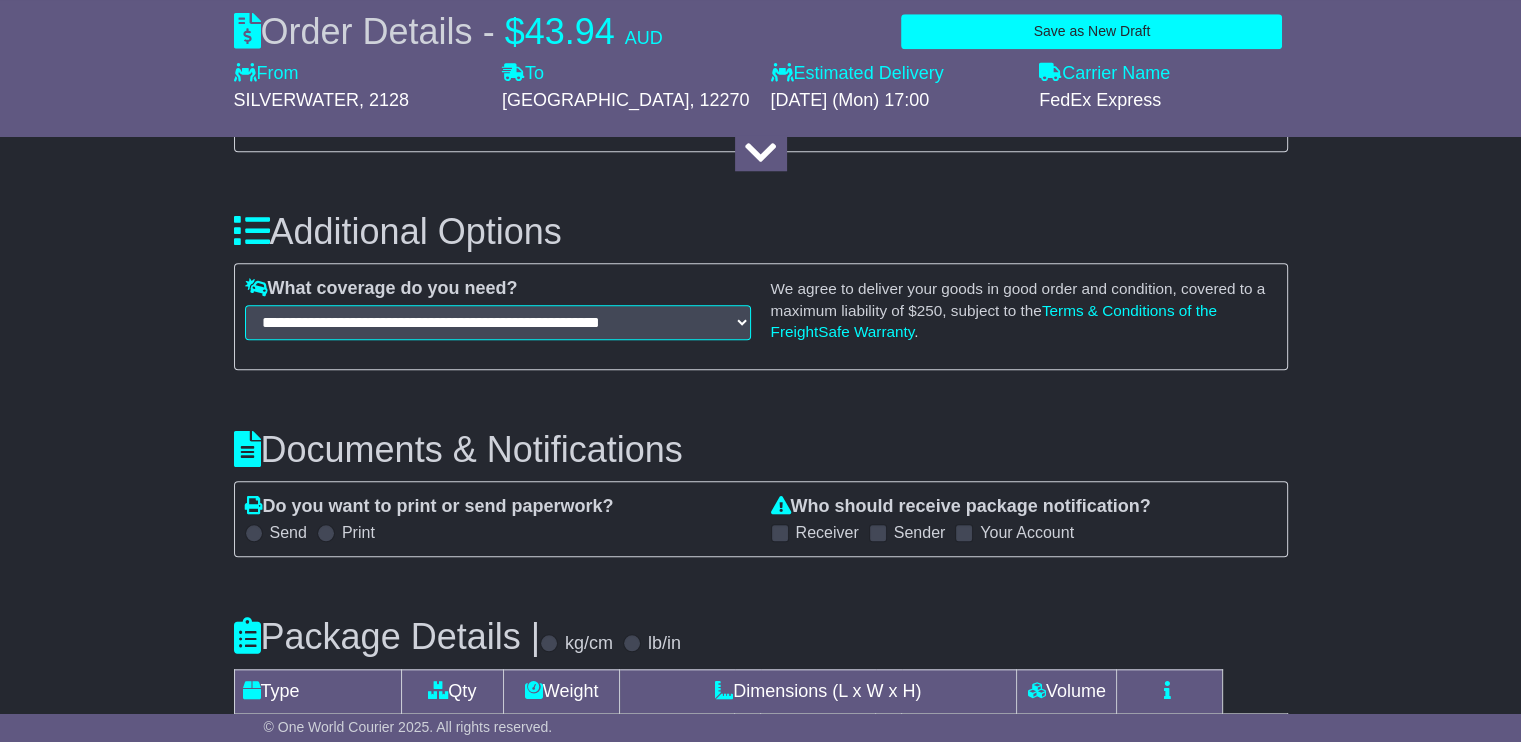 scroll, scrollTop: 0, scrollLeft: 0, axis: both 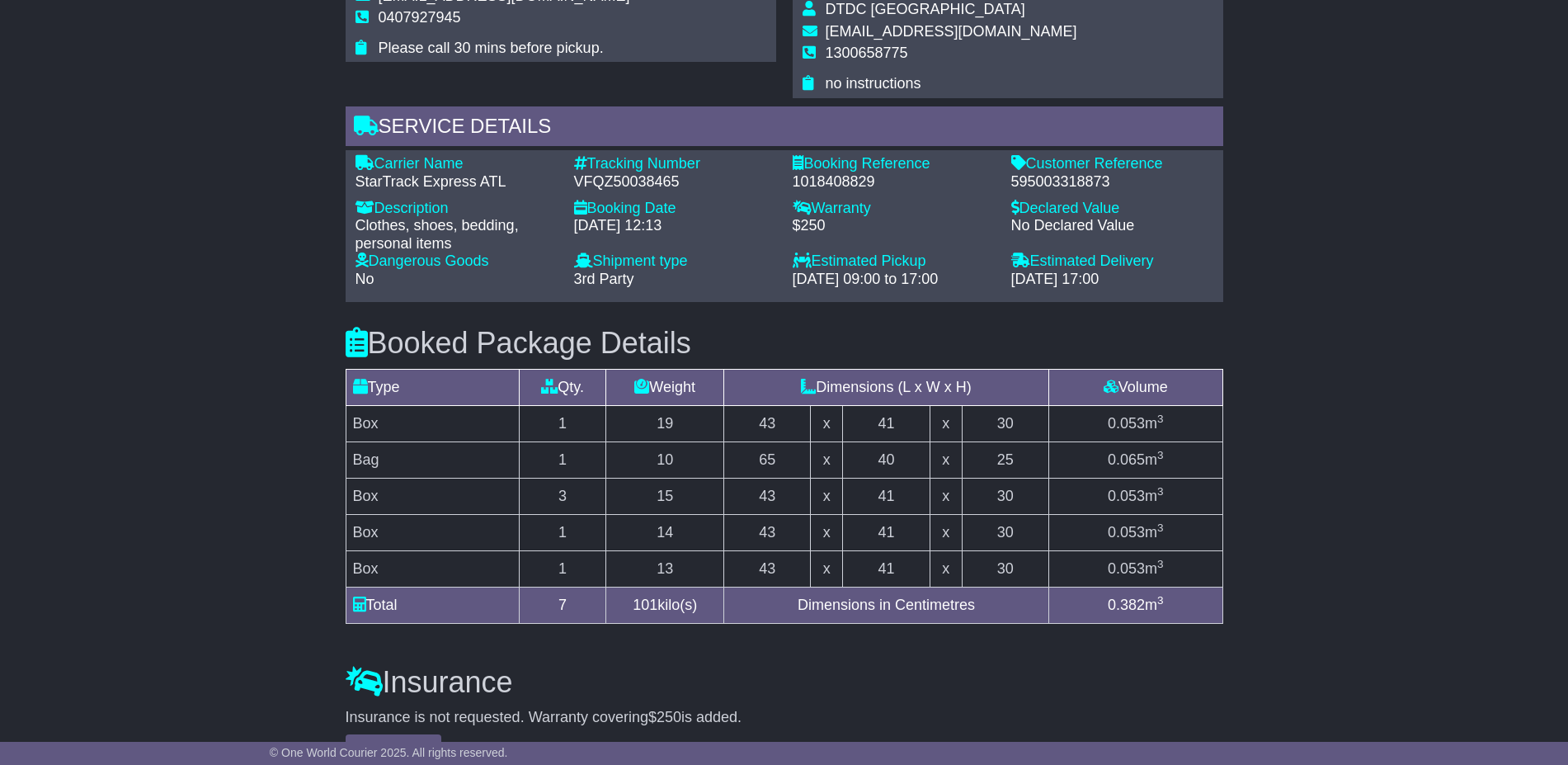 click on "Carrier Name
-
StarTrack Express ATL
Description
-
Clothes, shoes, bedding, personal items
Tracking Number
-
VFQZ50038465
Booking Date
-
20 Jun 2025 - 12:13
Booking Reference
-
1018408829
Customer Reference
-
595003318873
Dangerous Goods  -
No
Lithium Battery
Other Dangerous Goods
Package Group:
Warranty
-
$250
Insurance
-
$
( )
Declared Value
-
No Declared Value" at bounding box center (784, 225) 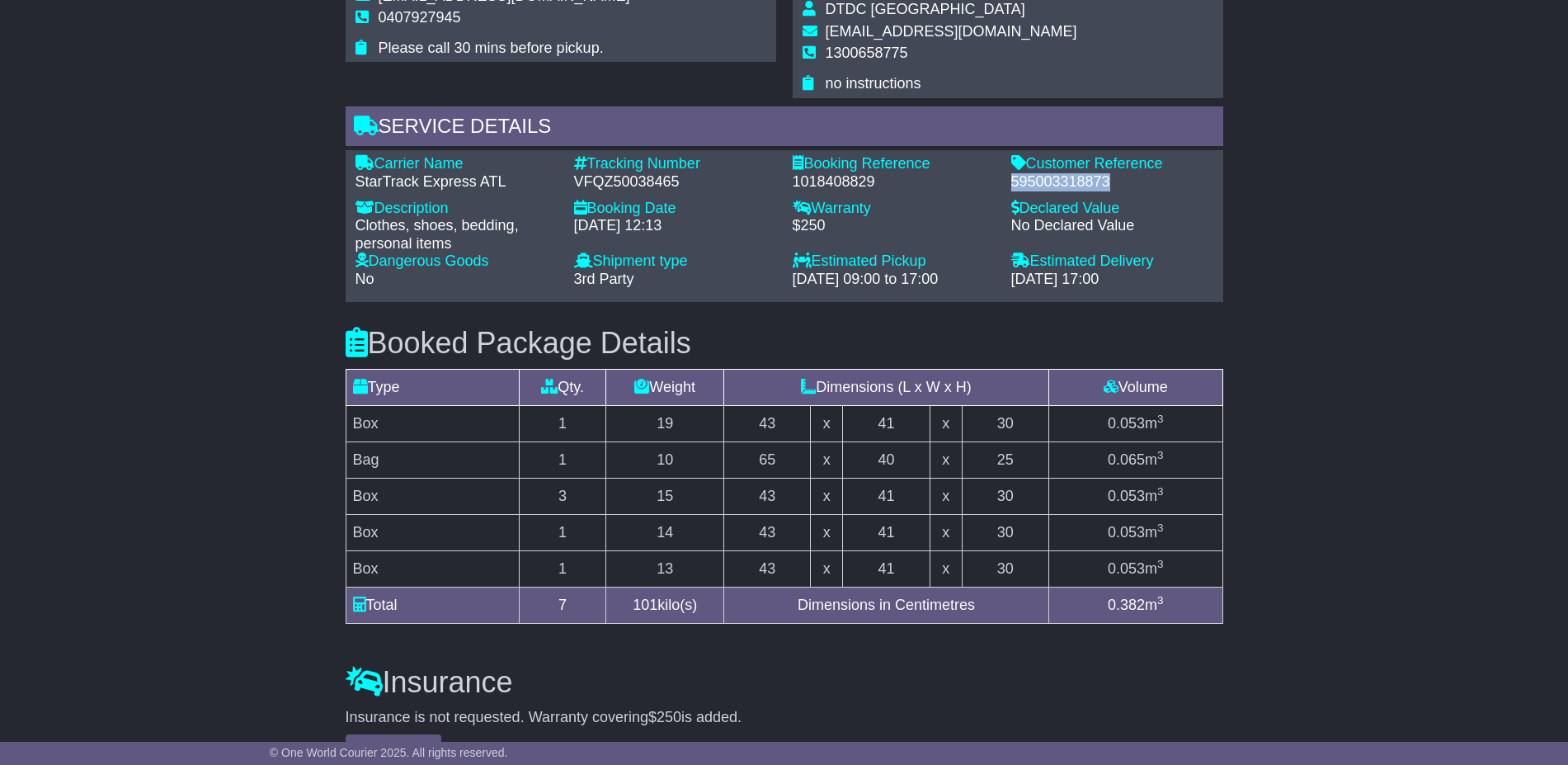 click on "595003318873" at bounding box center [1112, 182] 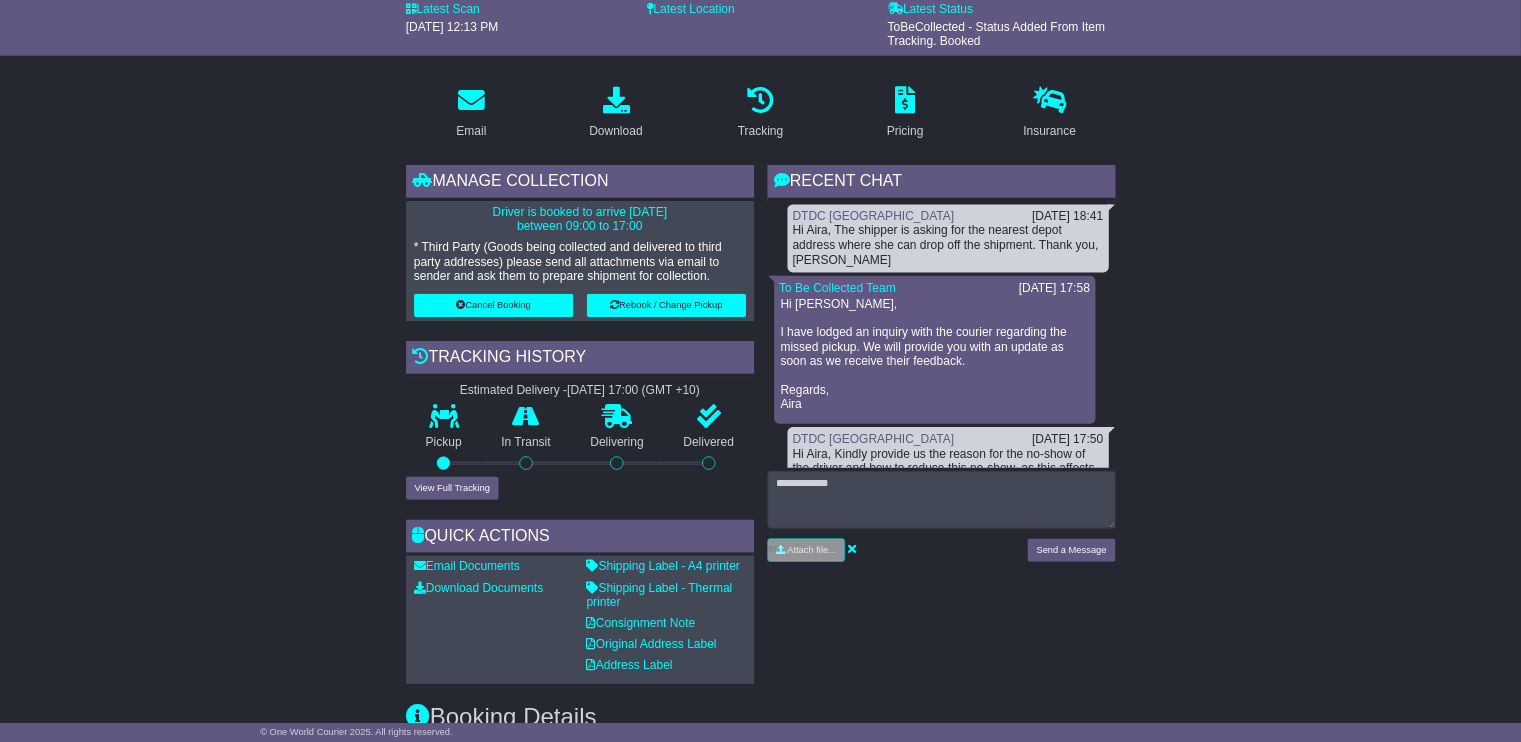 scroll, scrollTop: 0, scrollLeft: 0, axis: both 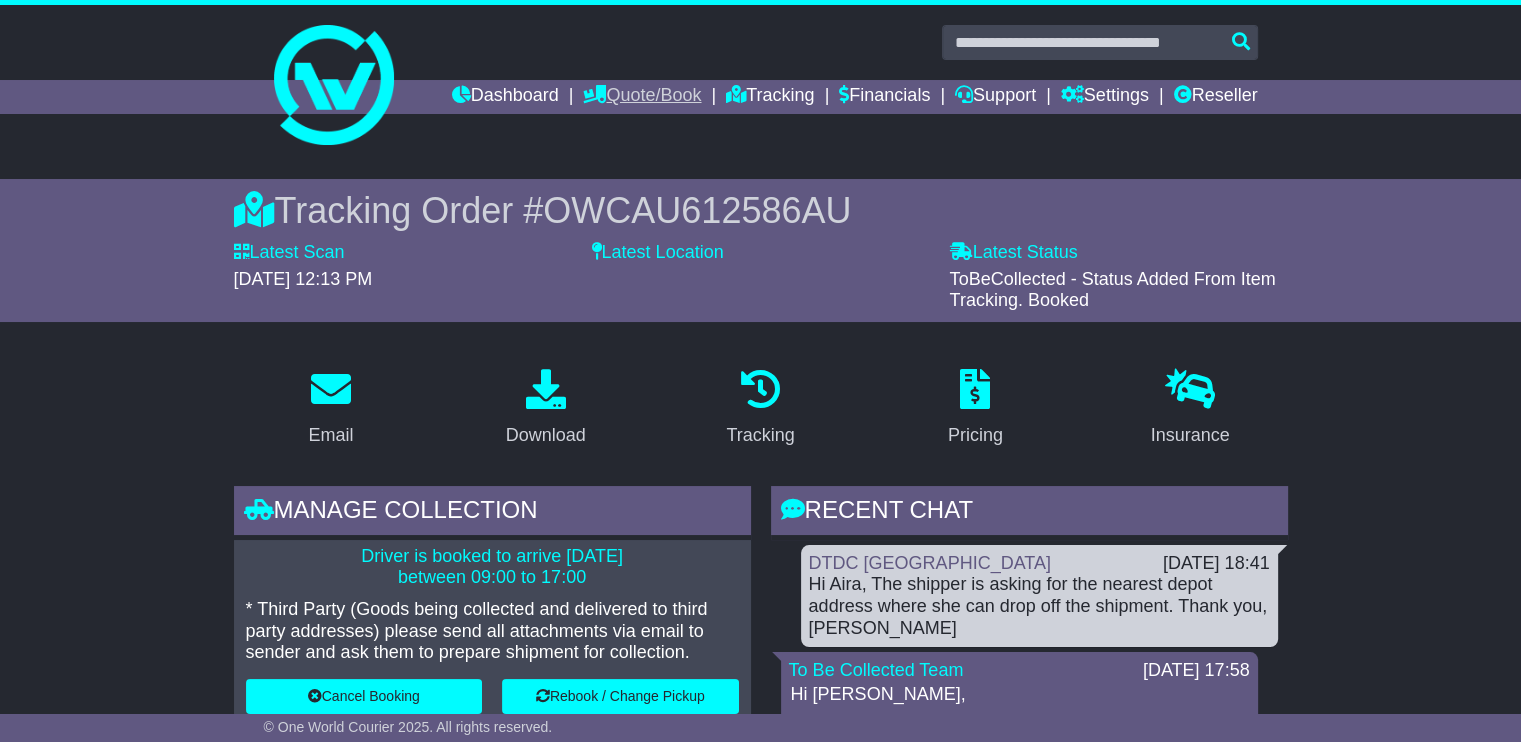click on "Quote/Book" at bounding box center (642, 97) 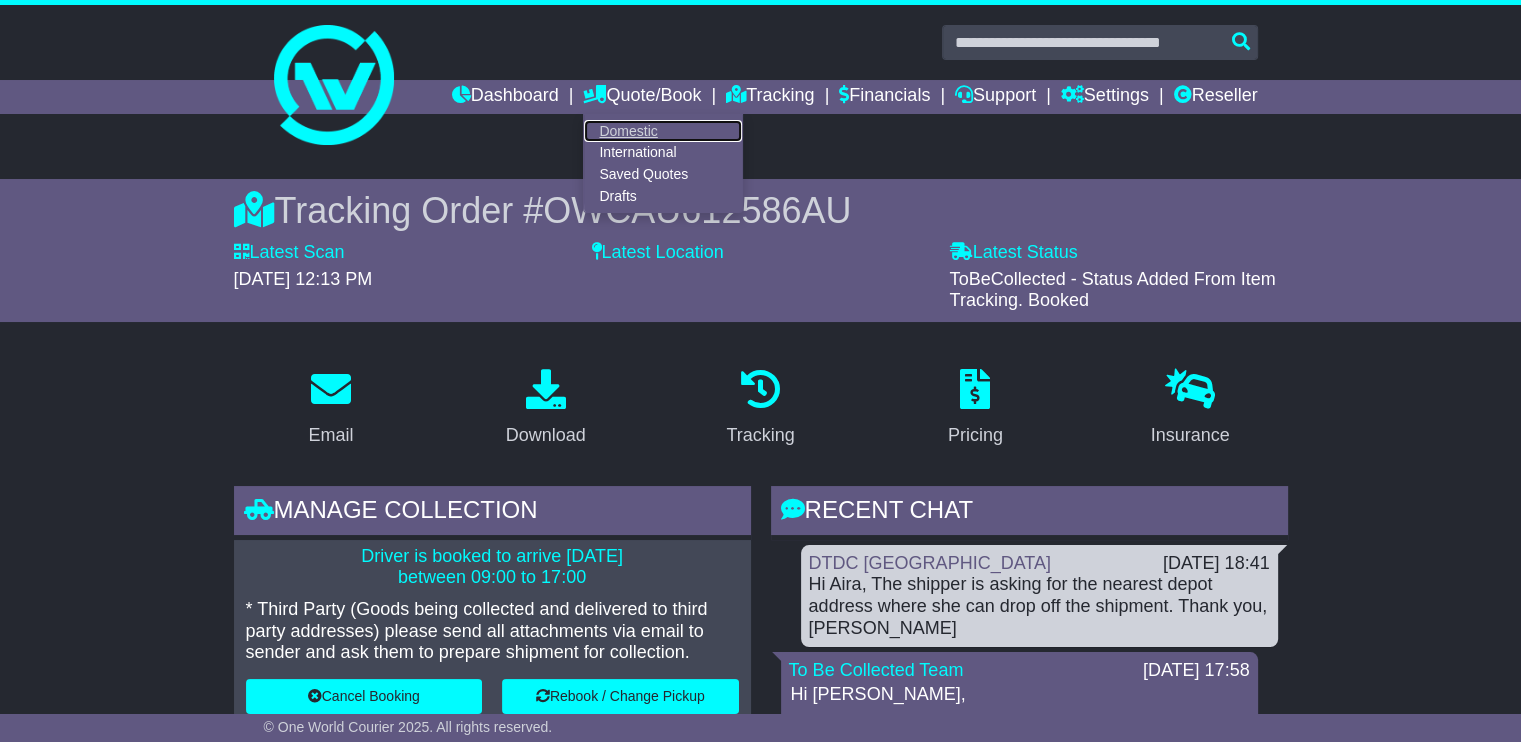 click on "Domestic" at bounding box center (663, 131) 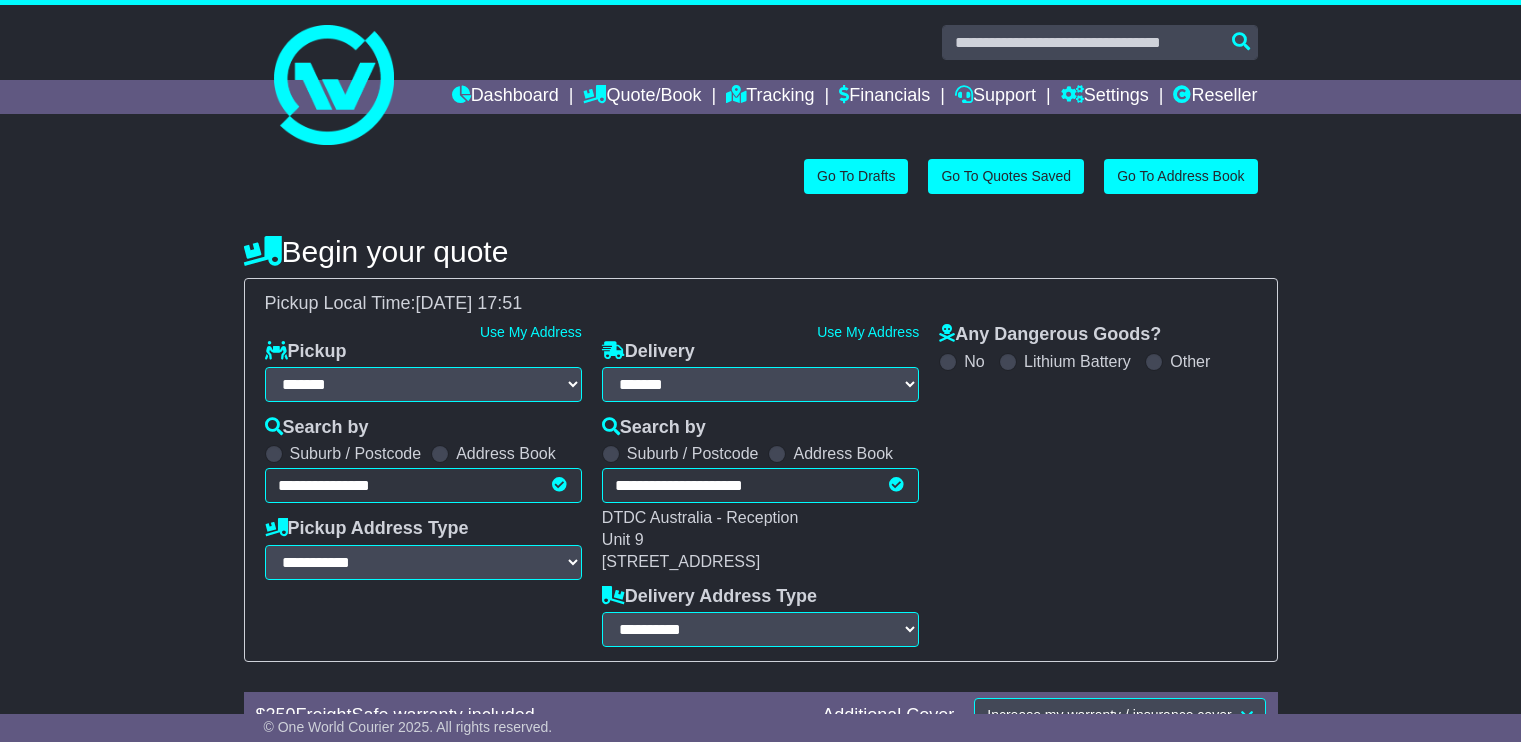 select on "**" 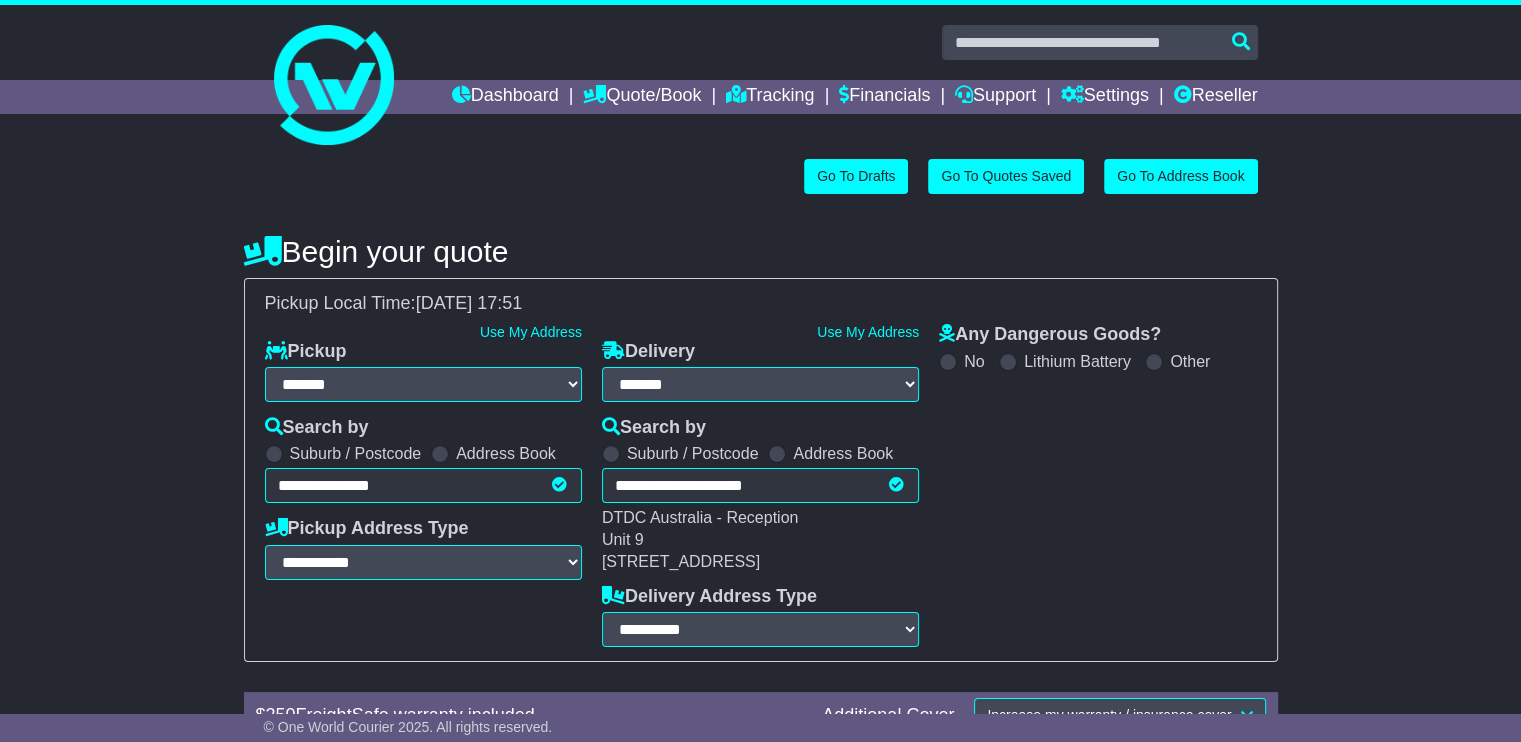 scroll, scrollTop: 0, scrollLeft: 0, axis: both 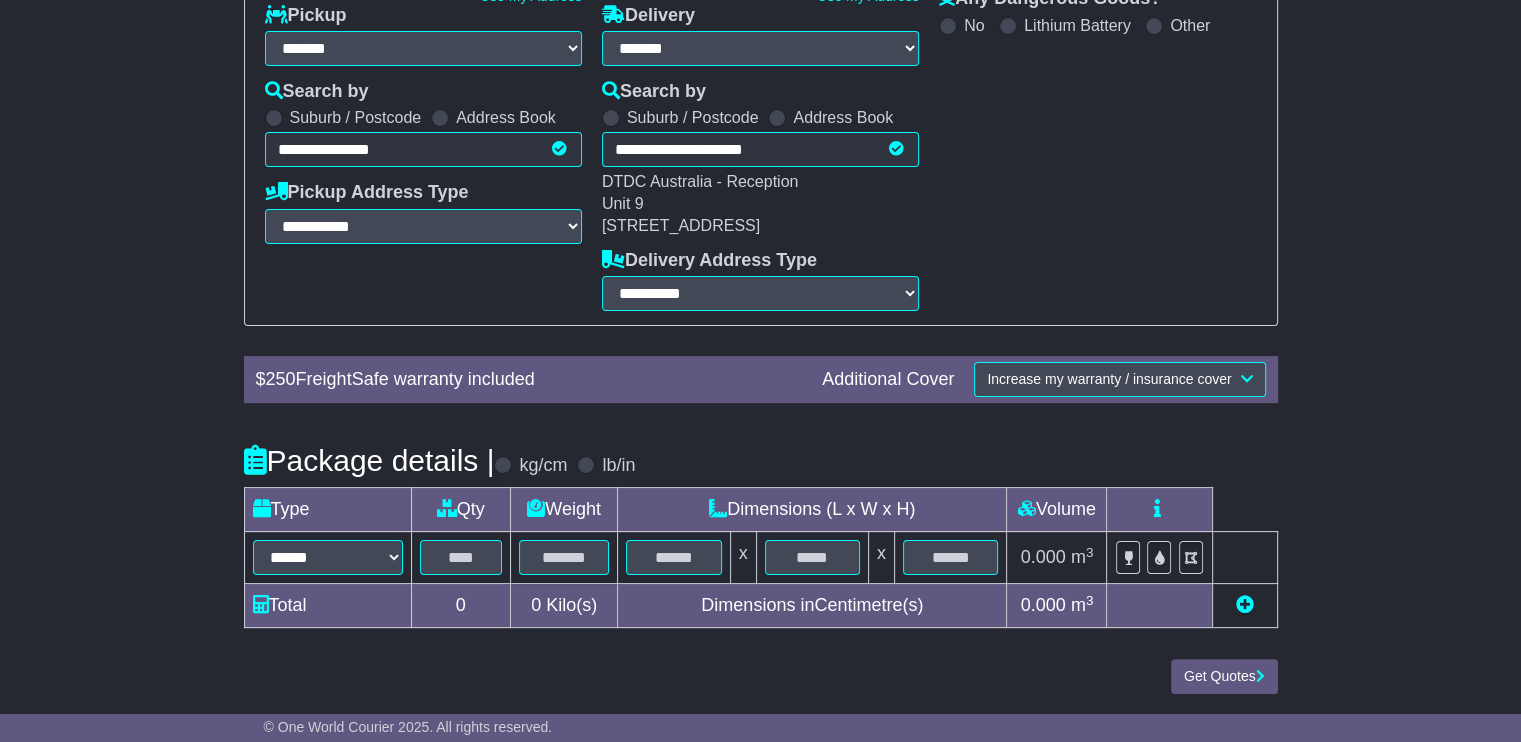 click at bounding box center (1245, 604) 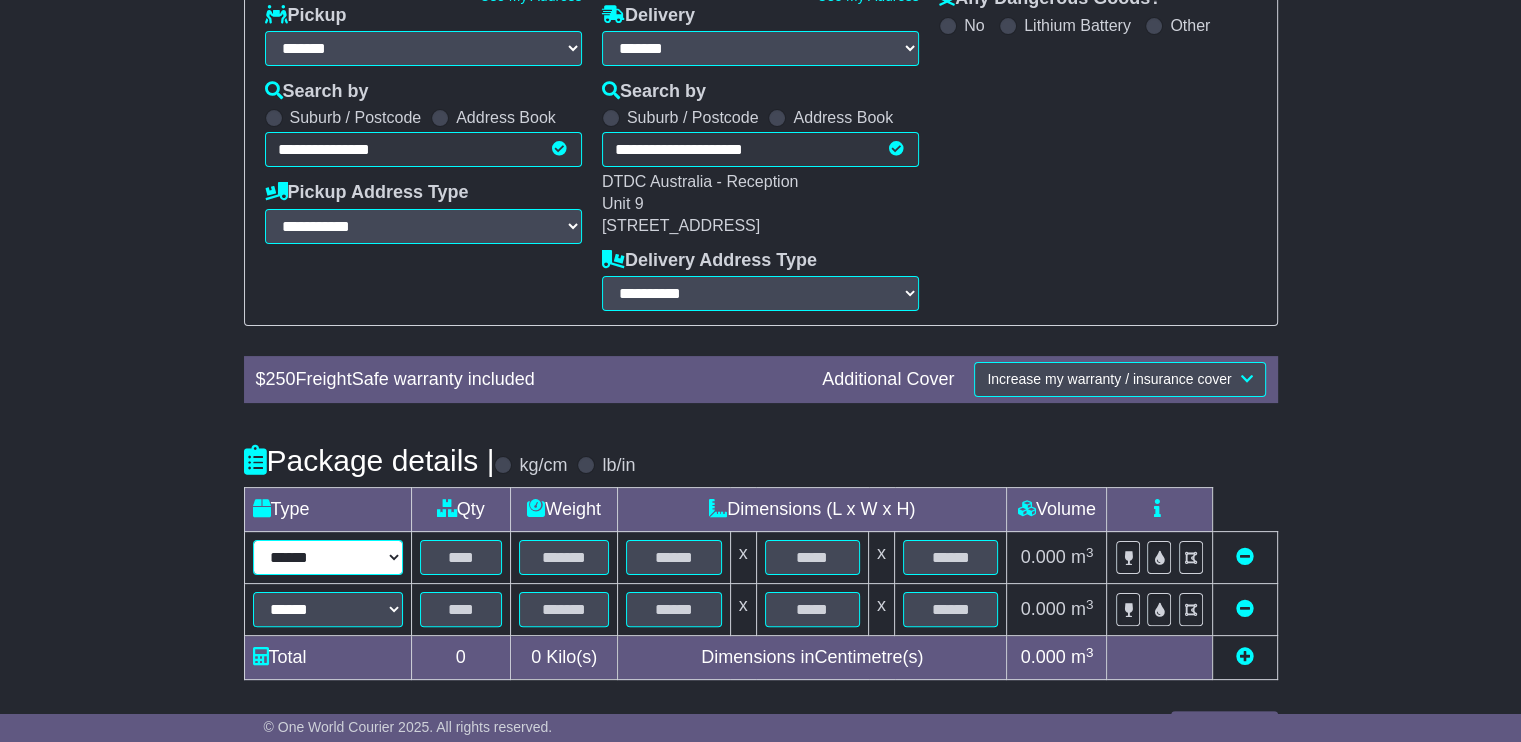 click on "****** ****** *** ******** ***** **** **** ****** *** *******" at bounding box center [328, 557] 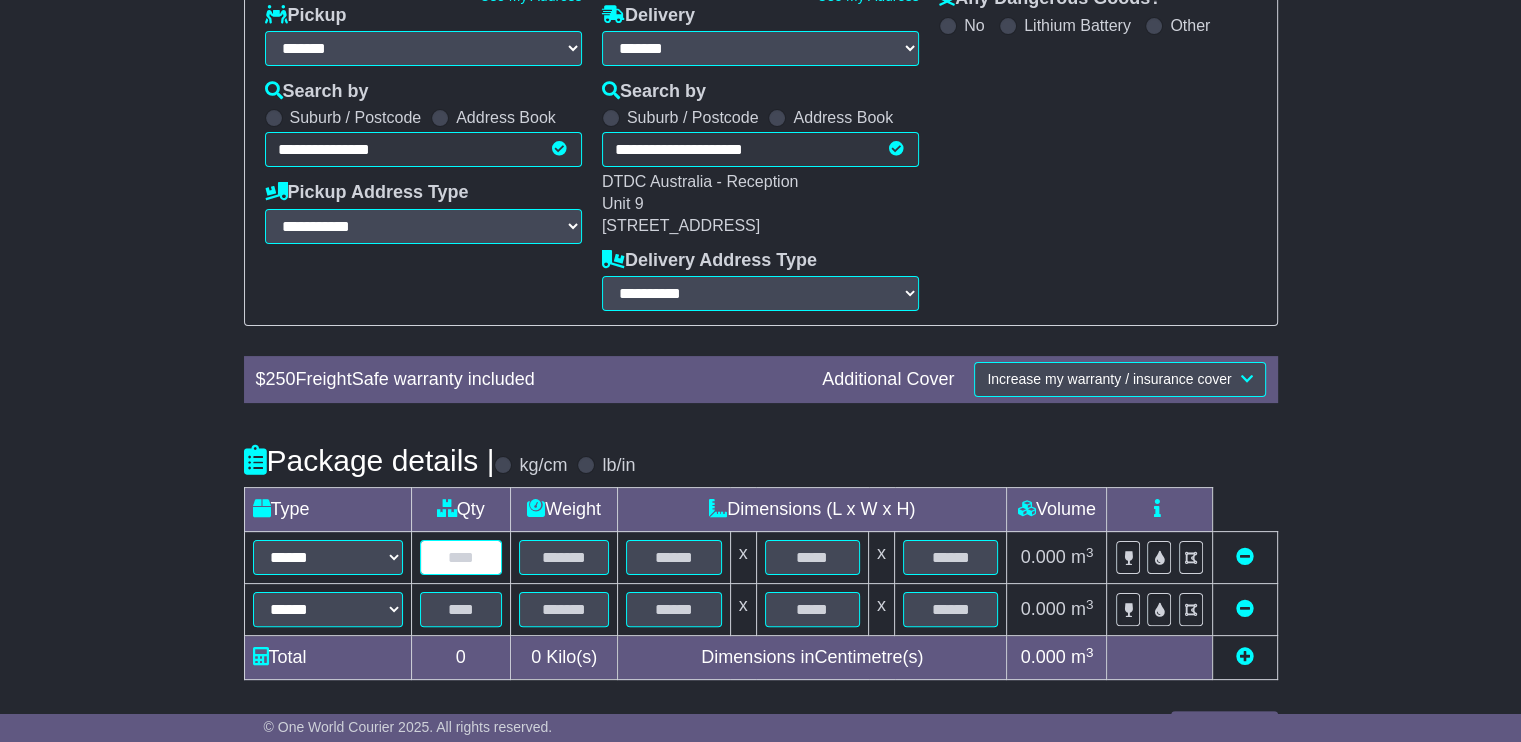 click at bounding box center (461, 557) 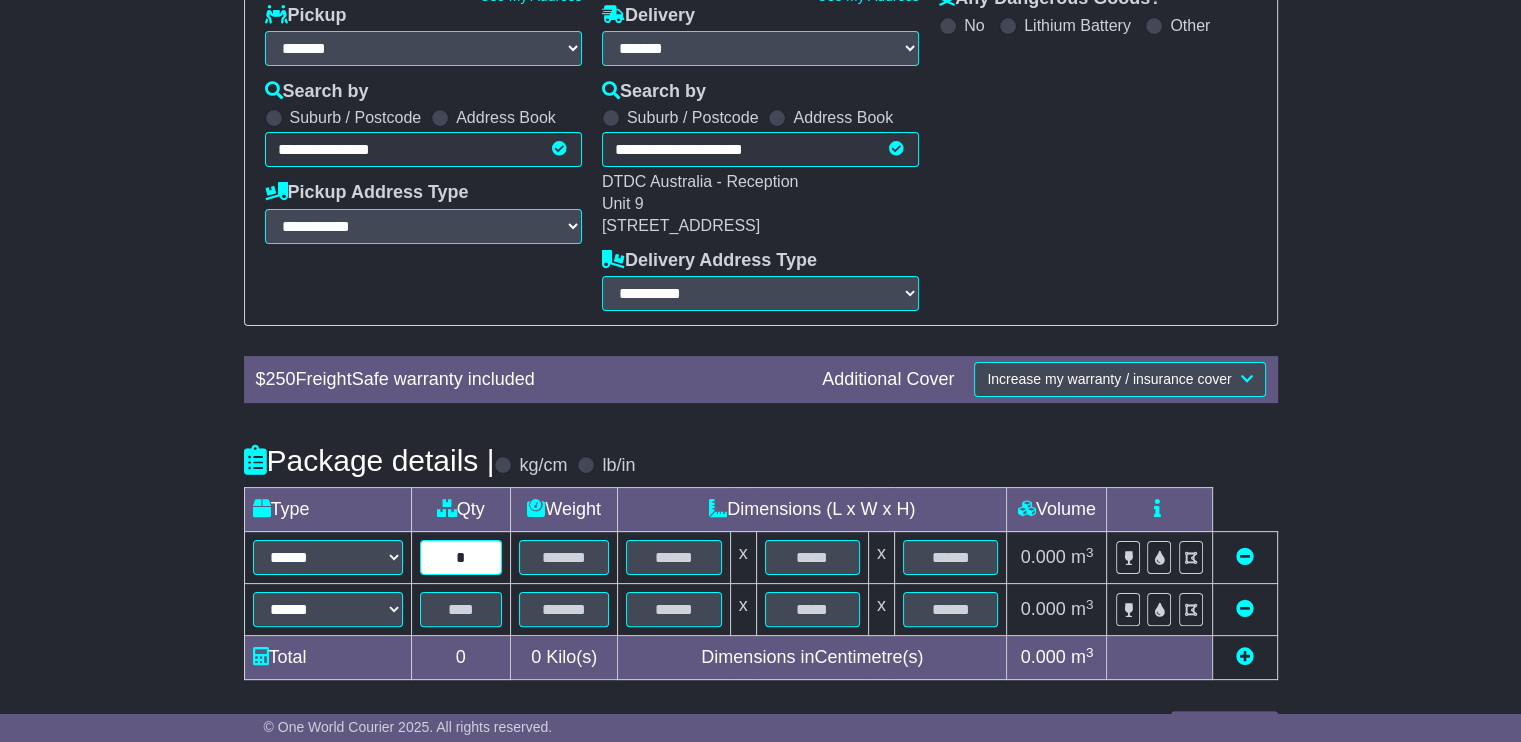 type on "*" 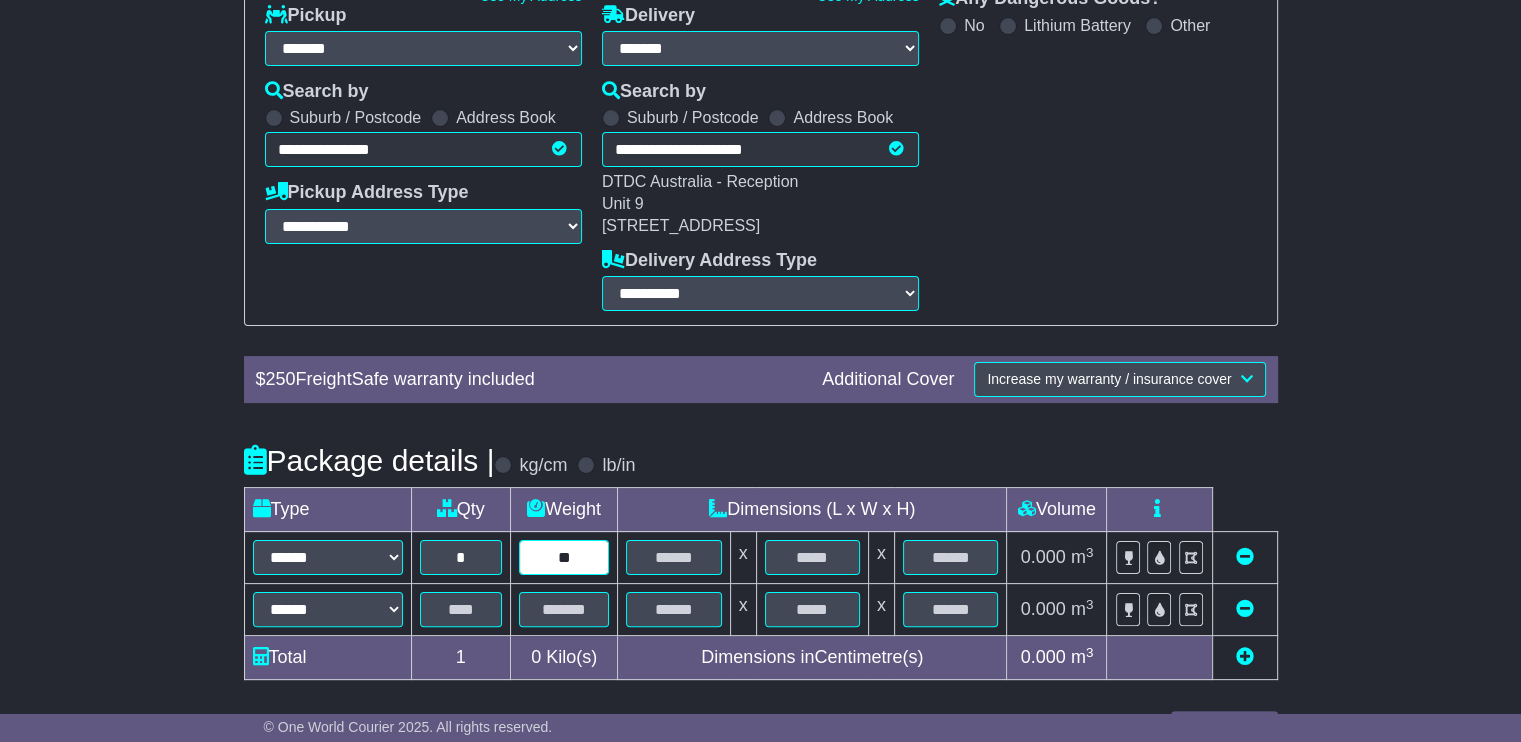 type on "**" 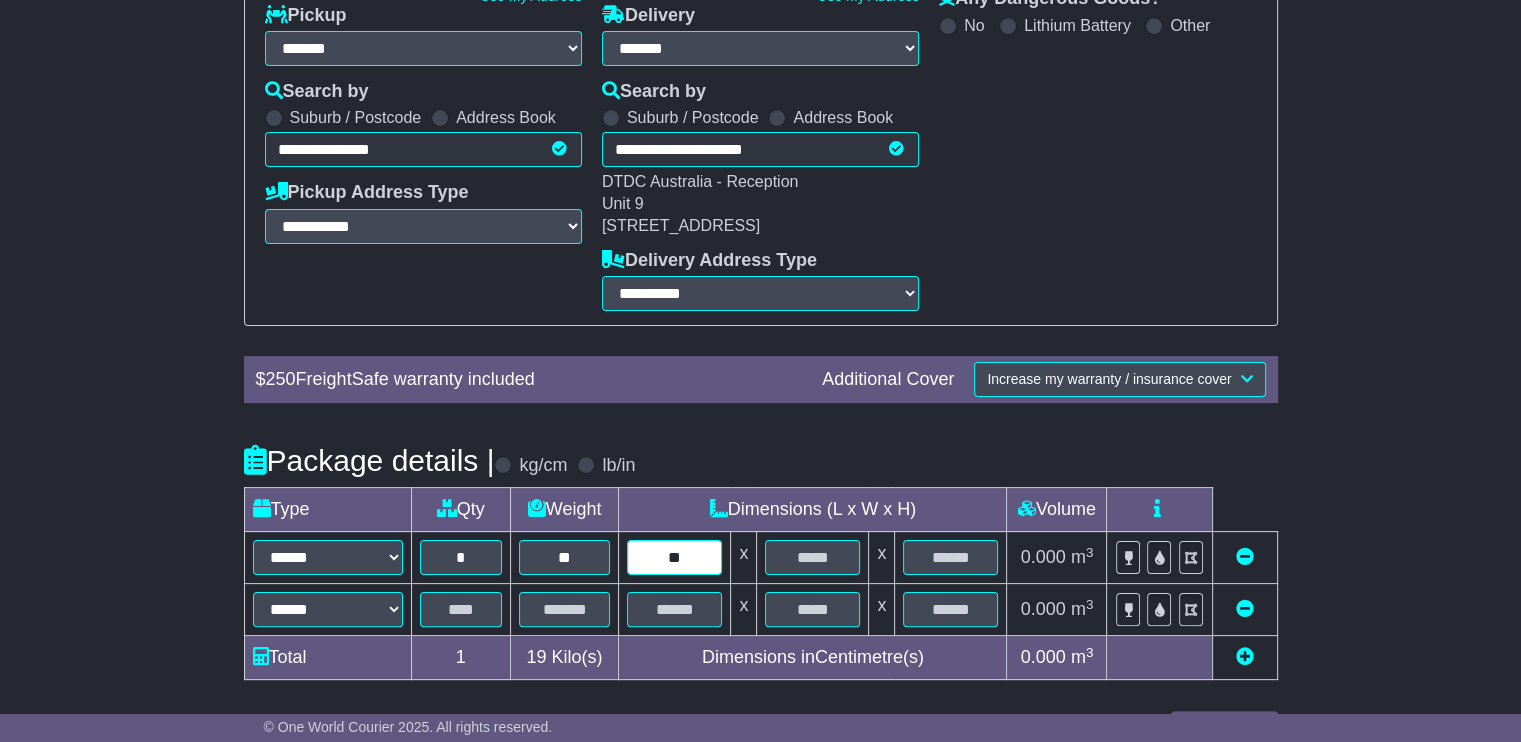 type on "**" 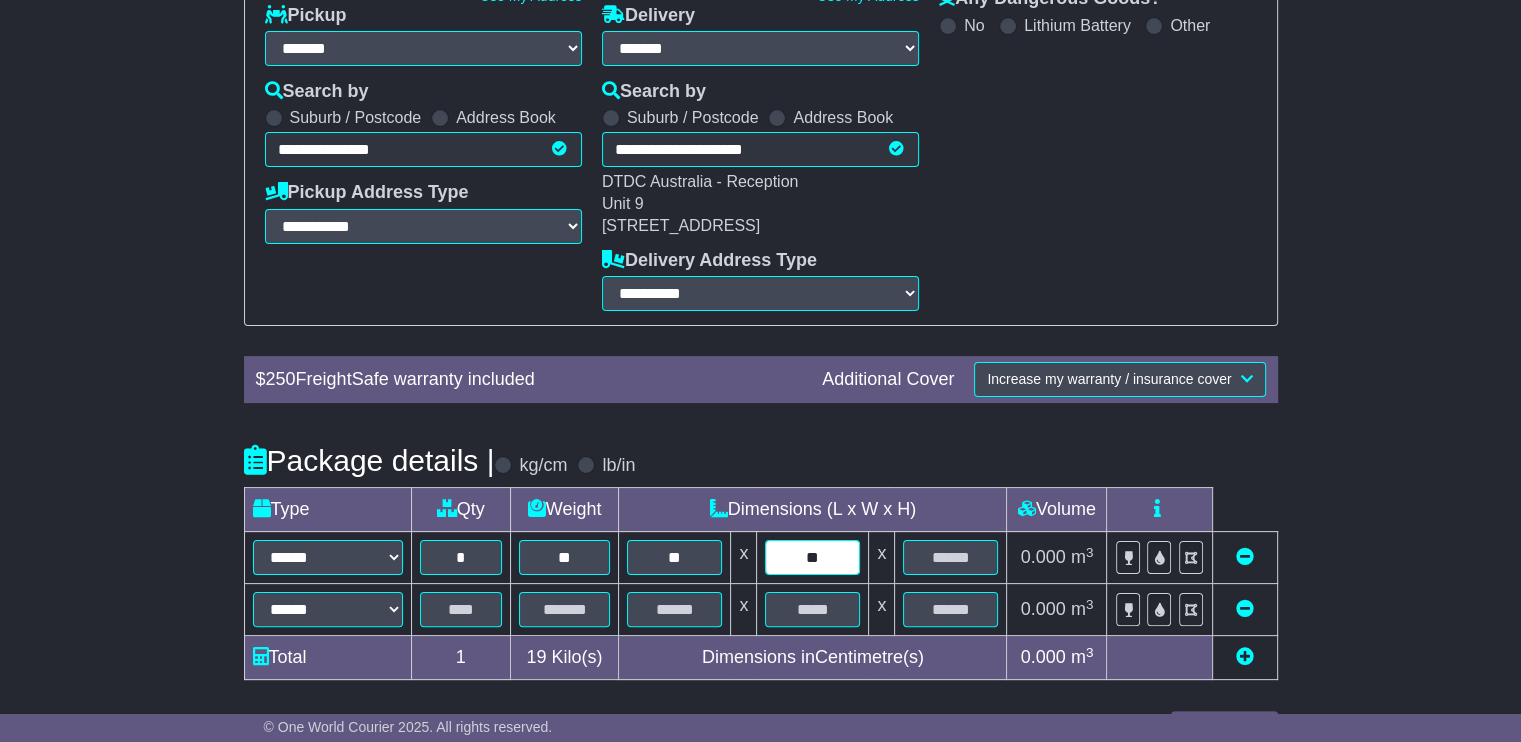 type on "**" 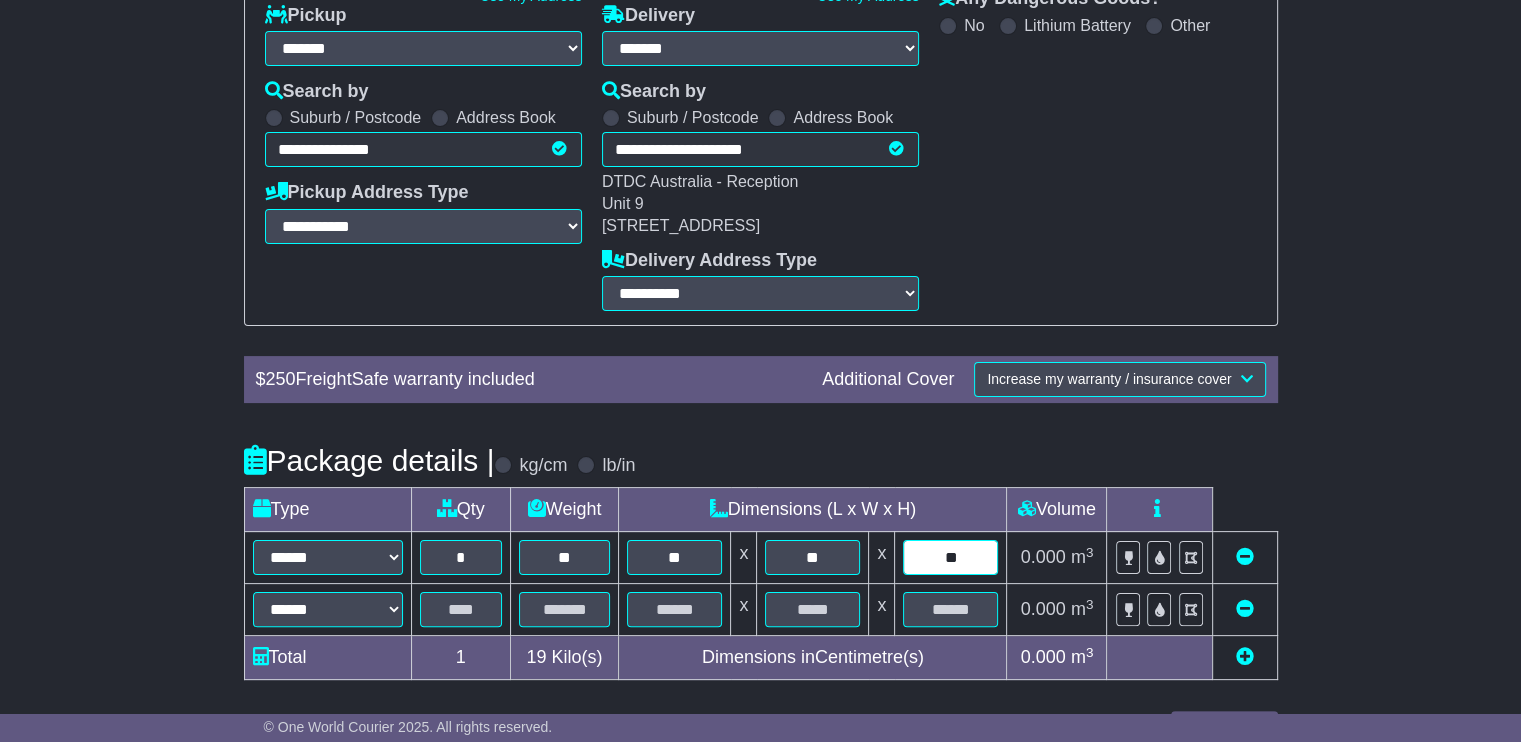 type on "**" 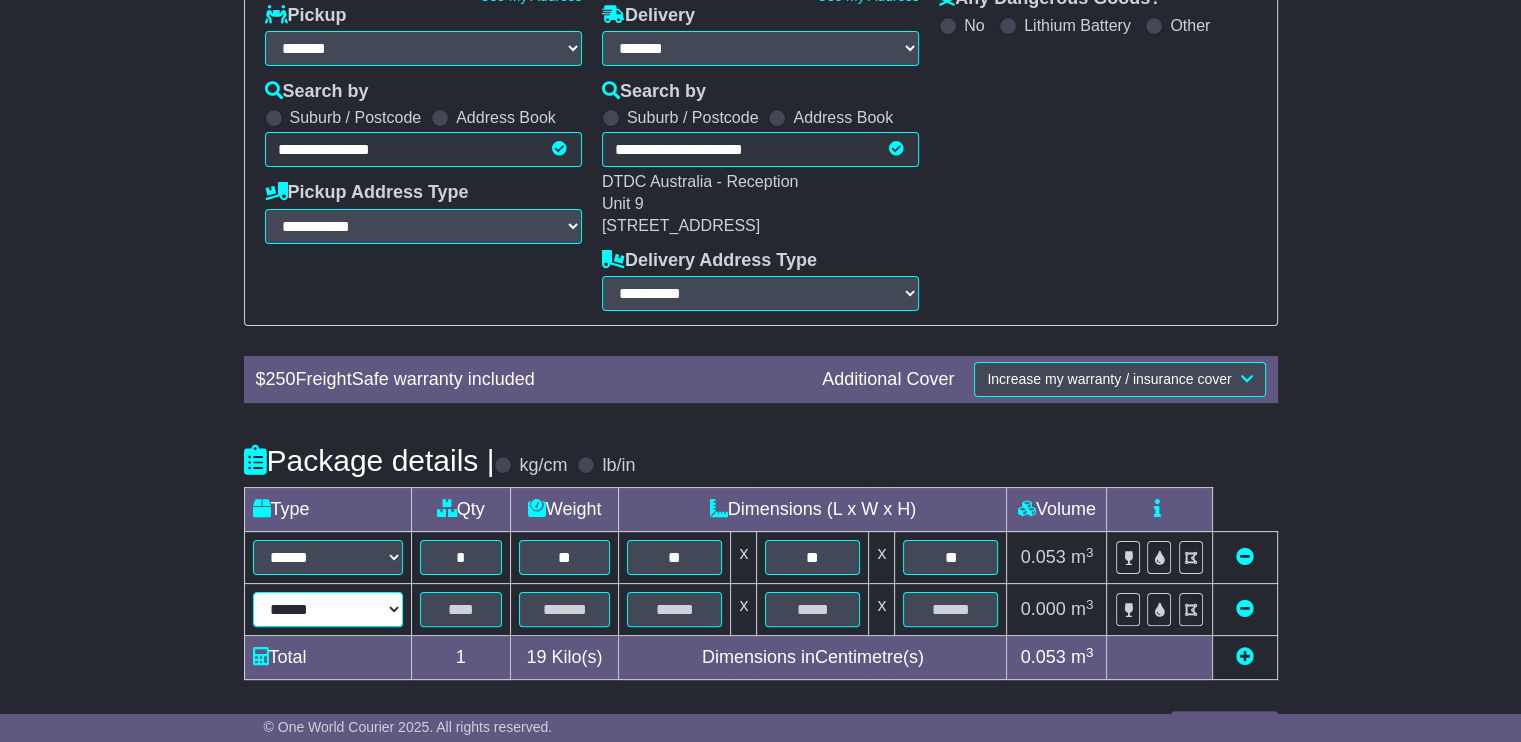 click on "****** ****** *** ******** ***** **** **** ****** *** *******" at bounding box center [328, 609] 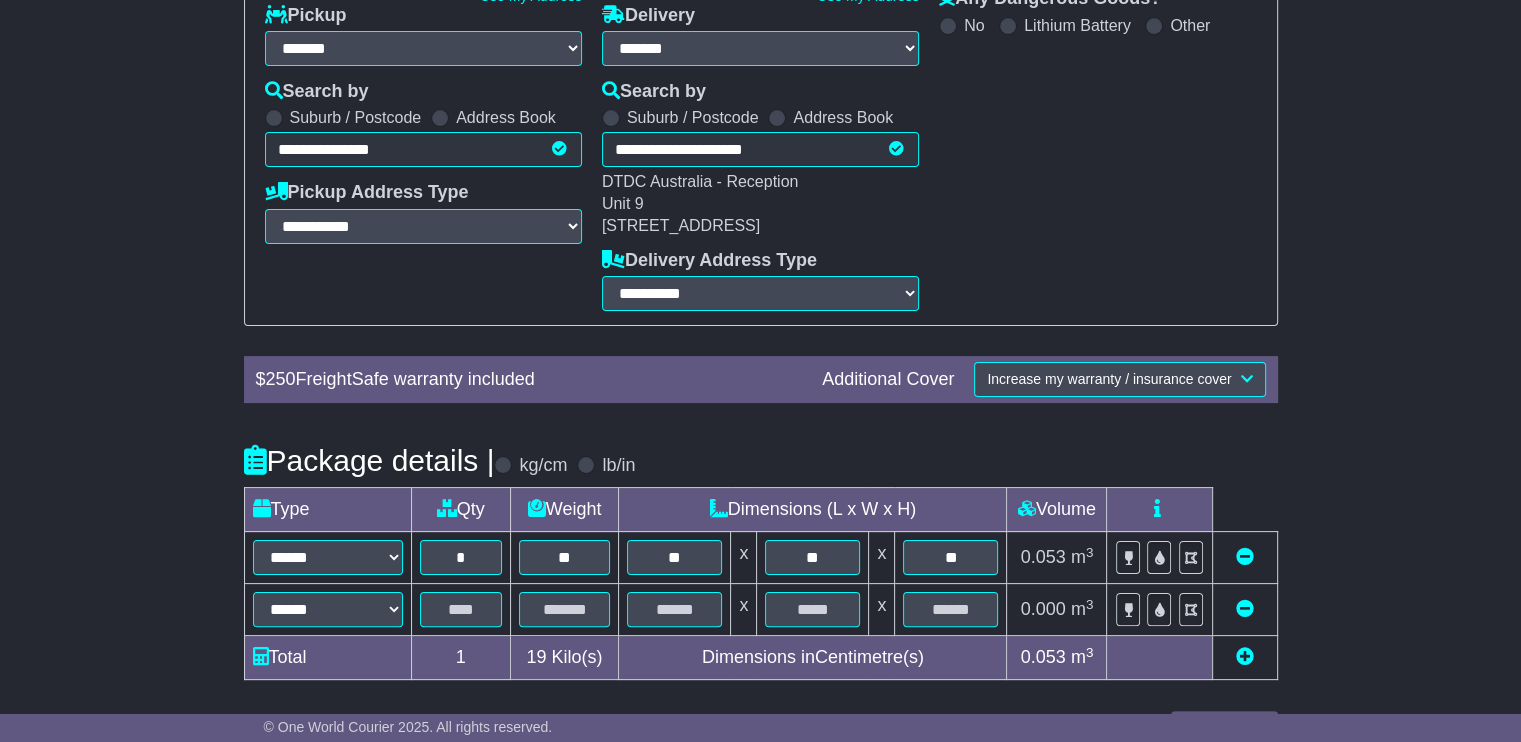 click on "****** ****** *** ******** ***** **** **** ****** *** *******" at bounding box center [327, 610] 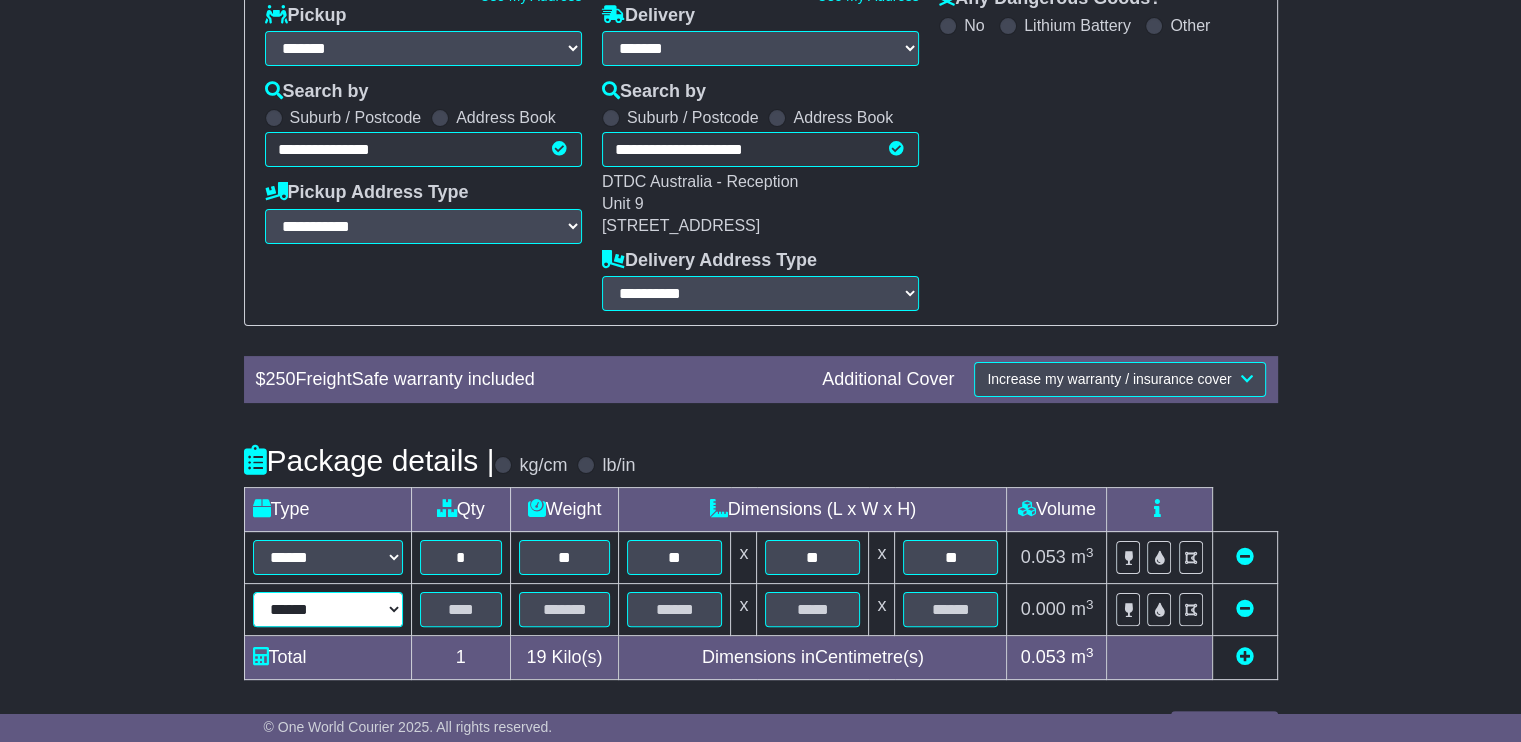 click on "****** ****** *** ******** ***** **** **** ****** *** *******" at bounding box center [328, 609] 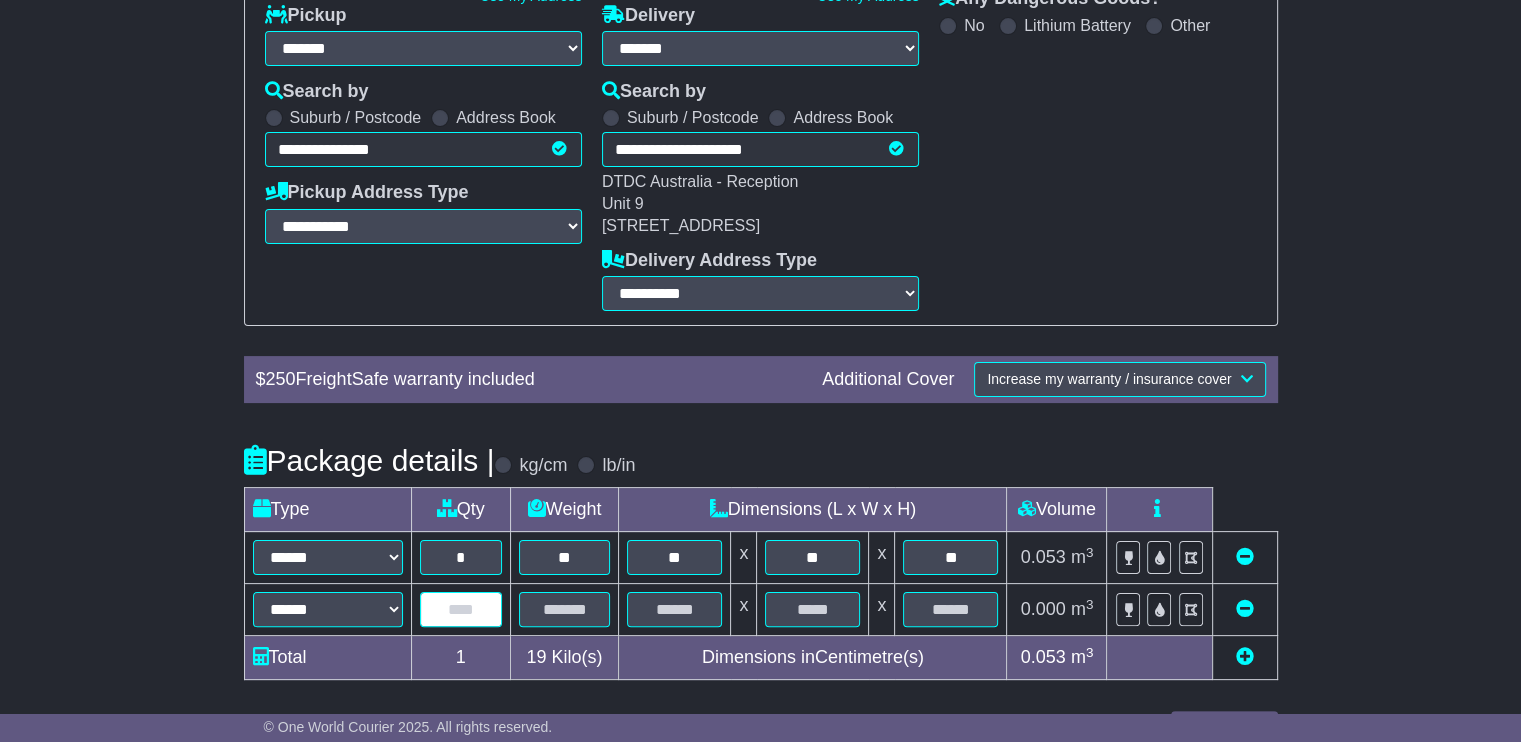 click at bounding box center (461, 609) 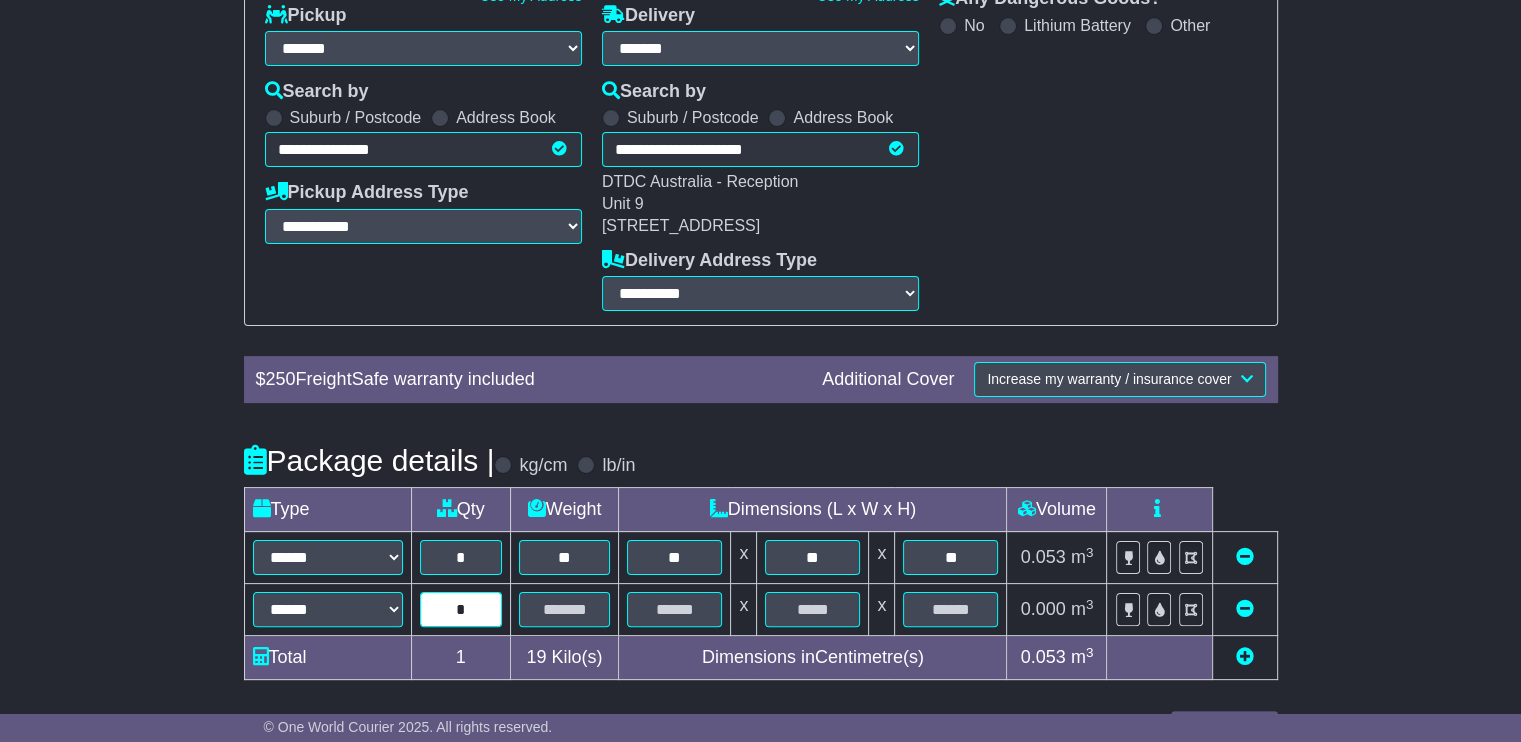 type on "*" 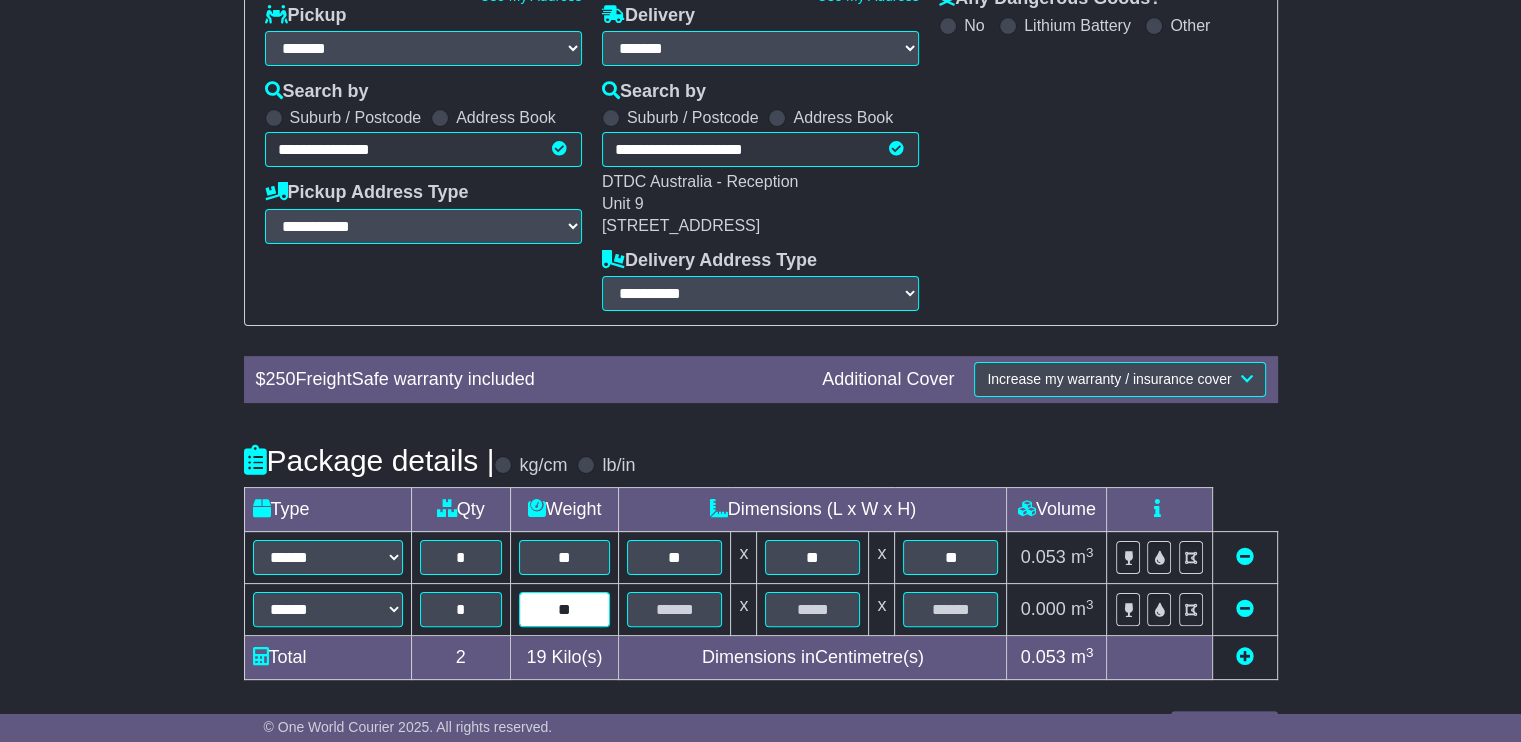 type on "**" 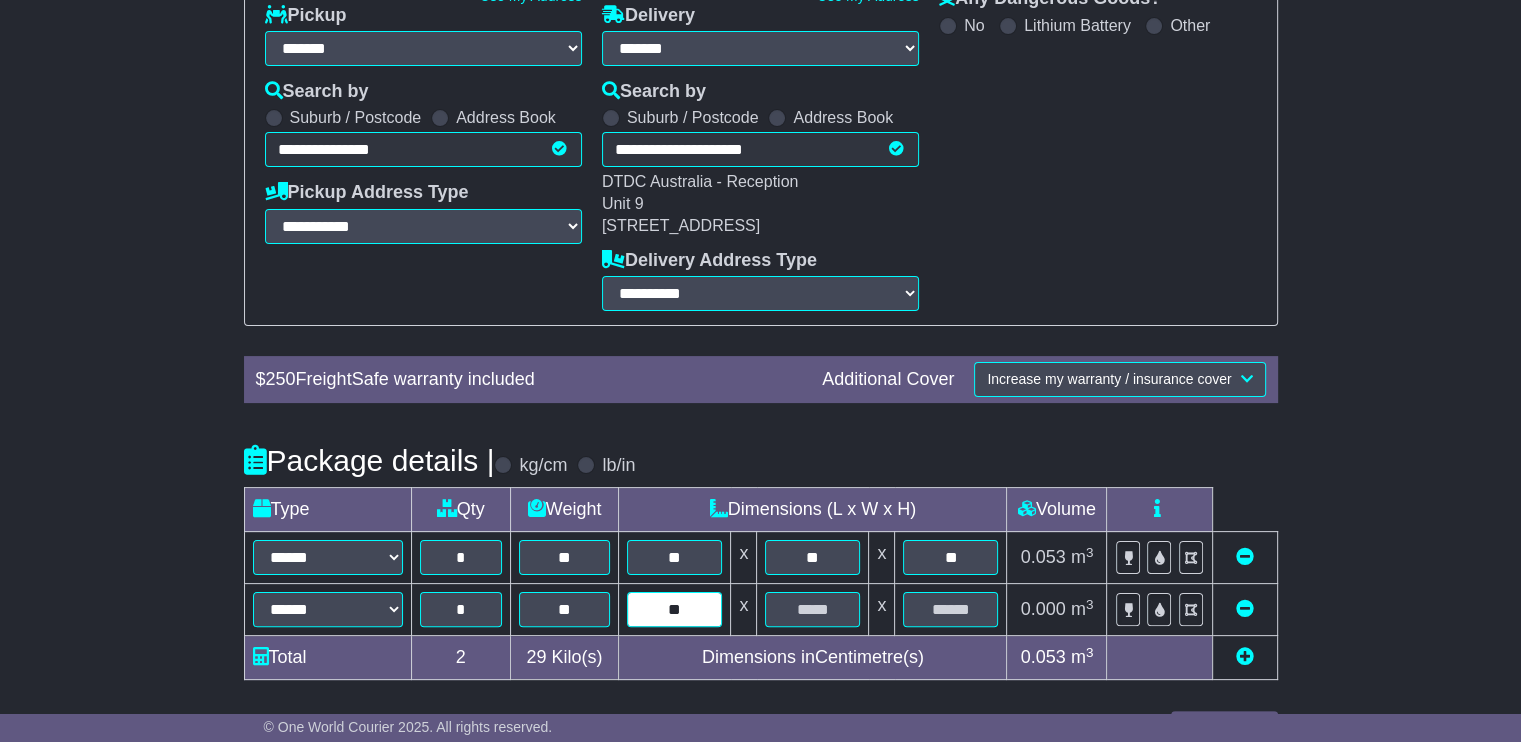 type on "**" 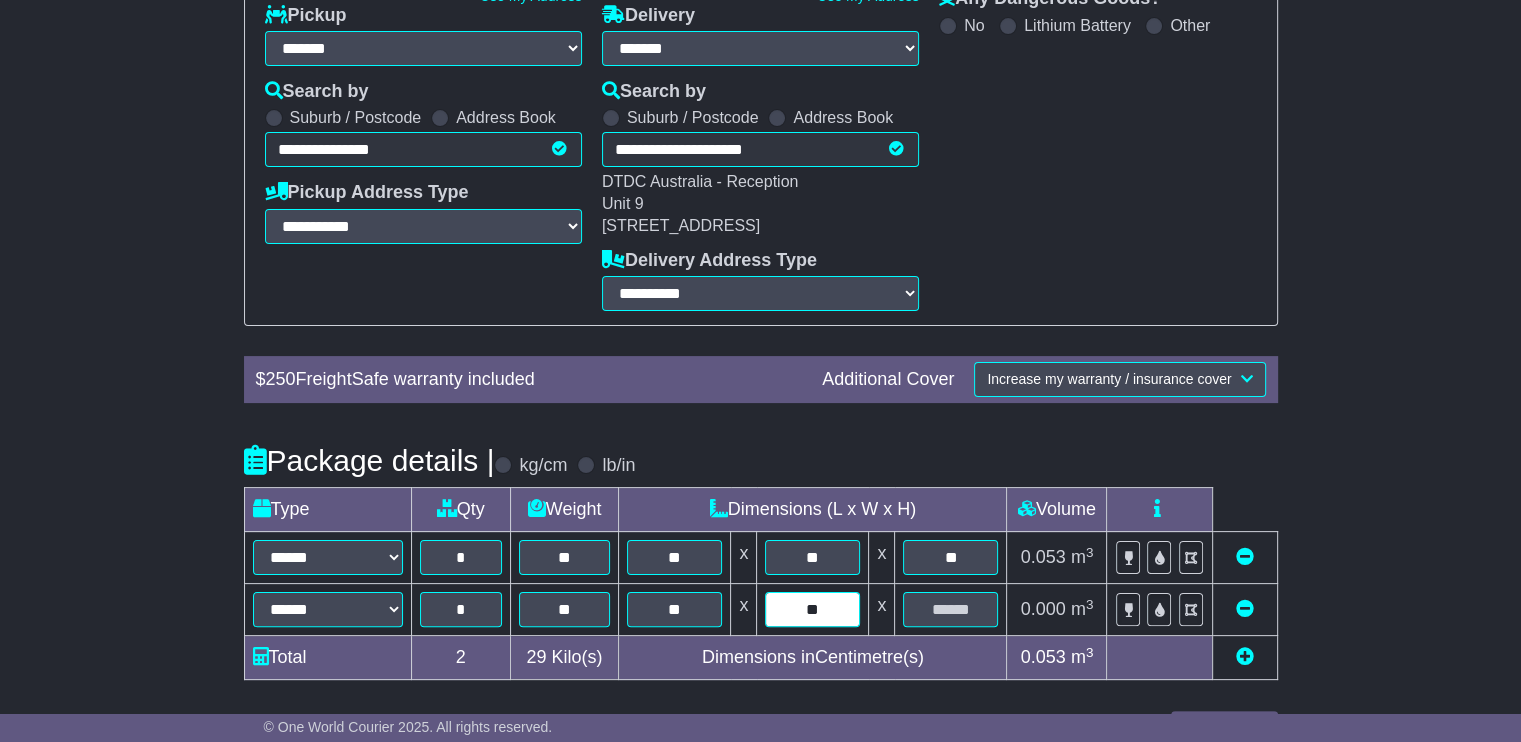 type on "**" 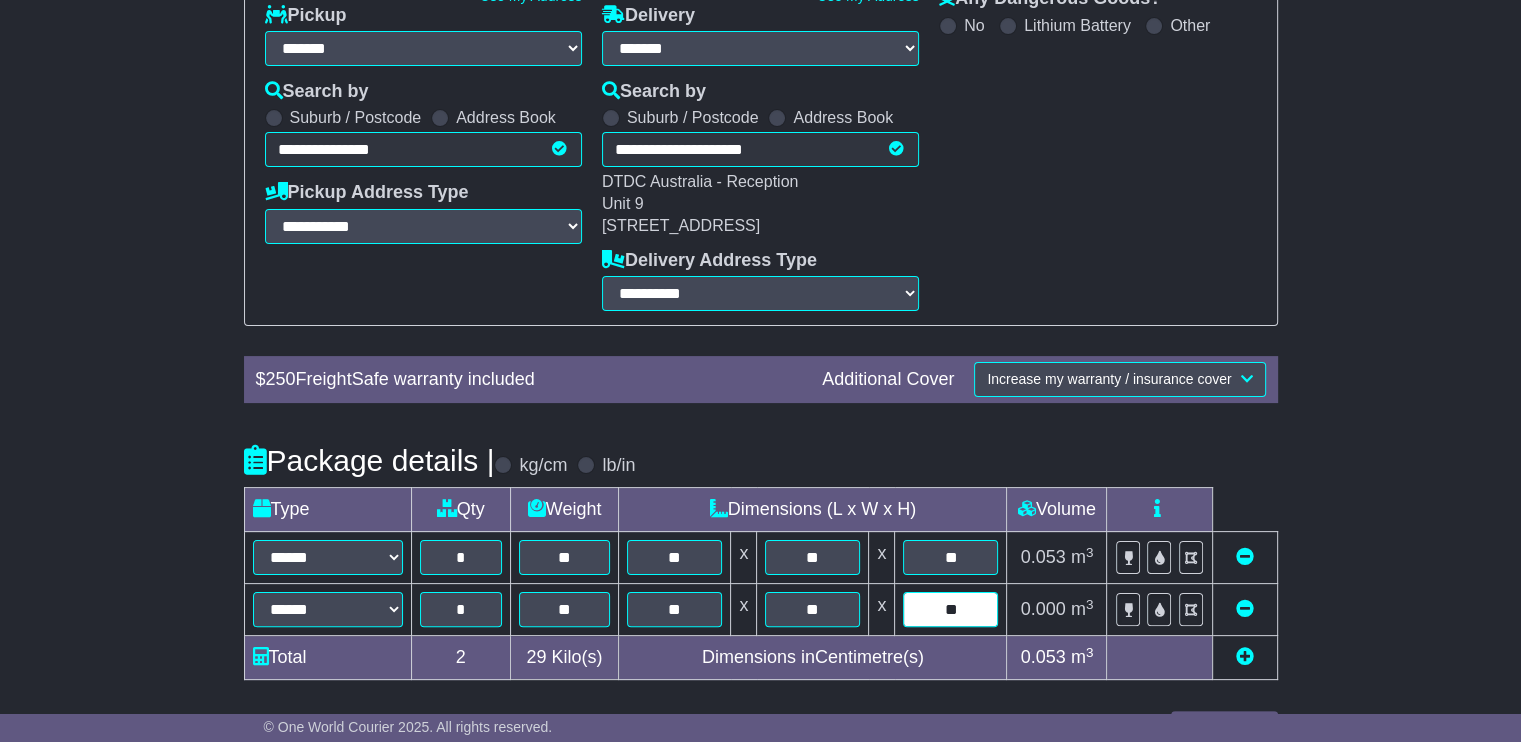 type on "**" 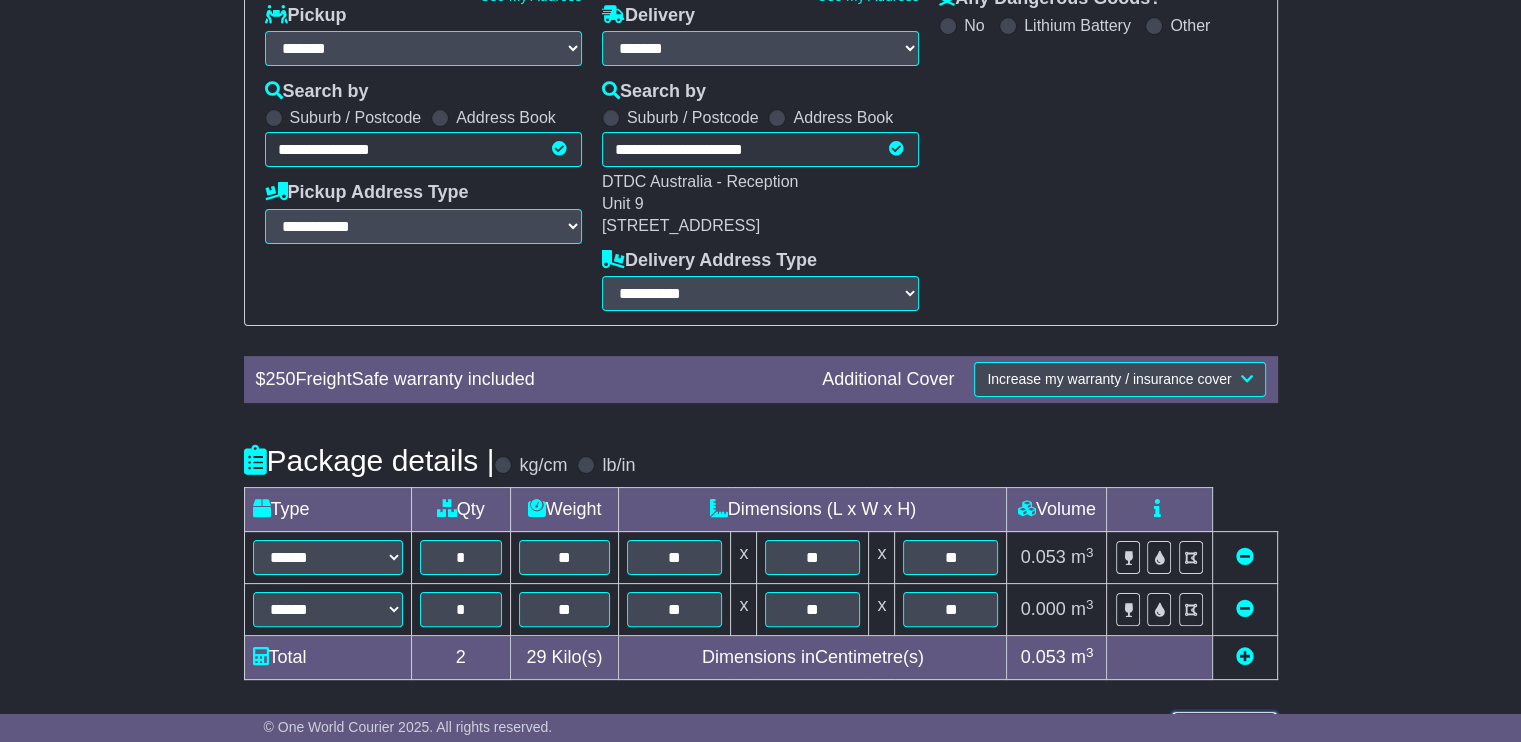 scroll, scrollTop: 338, scrollLeft: 0, axis: vertical 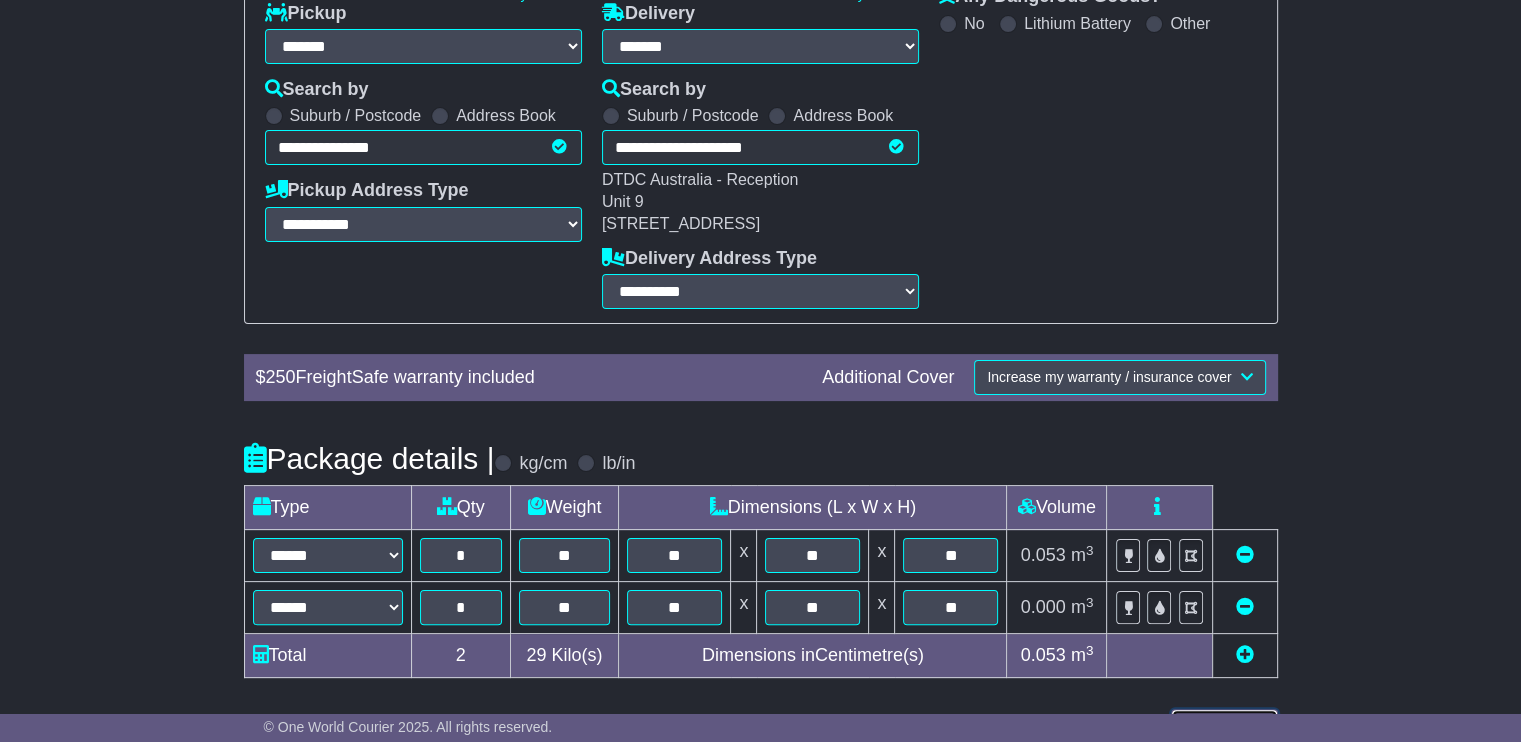 type 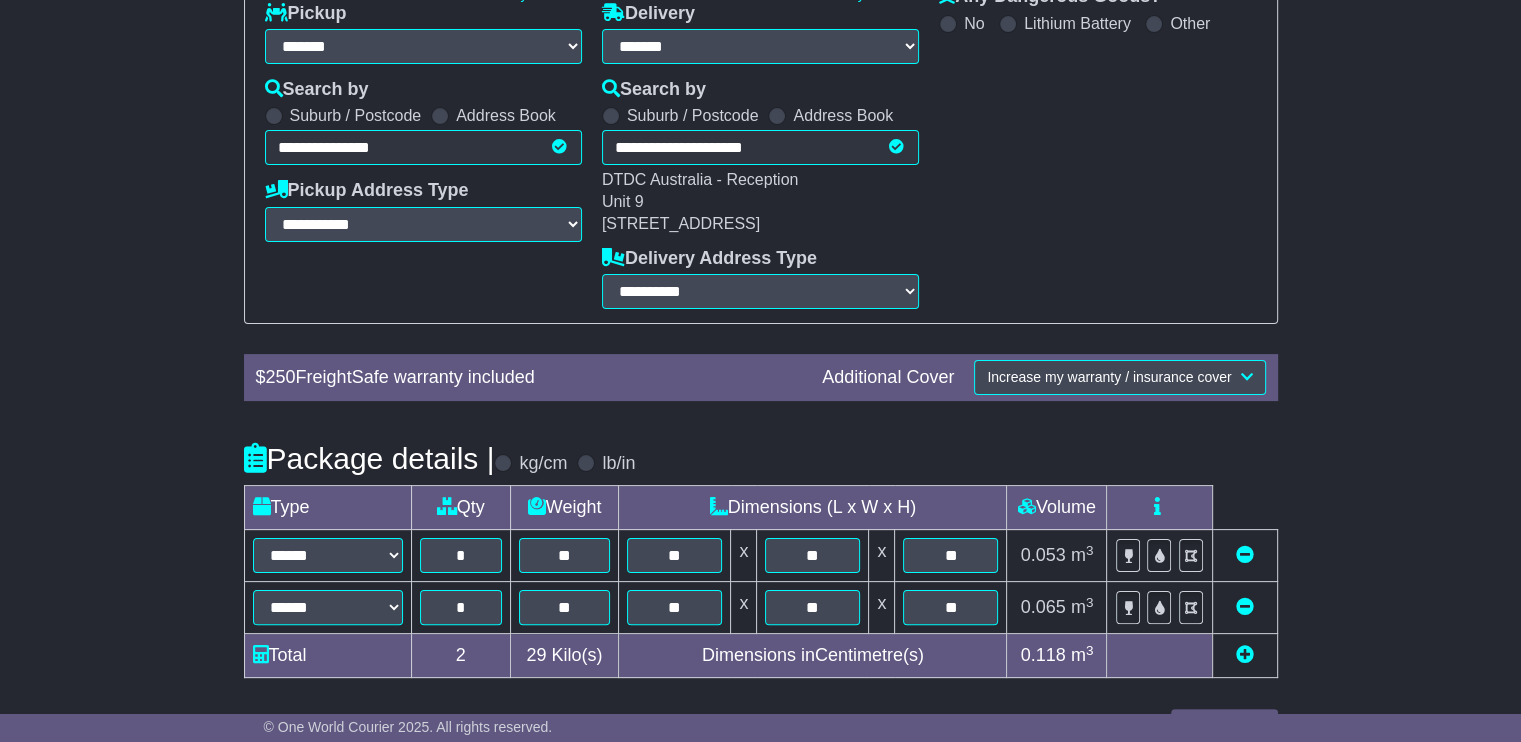 click at bounding box center [1245, 654] 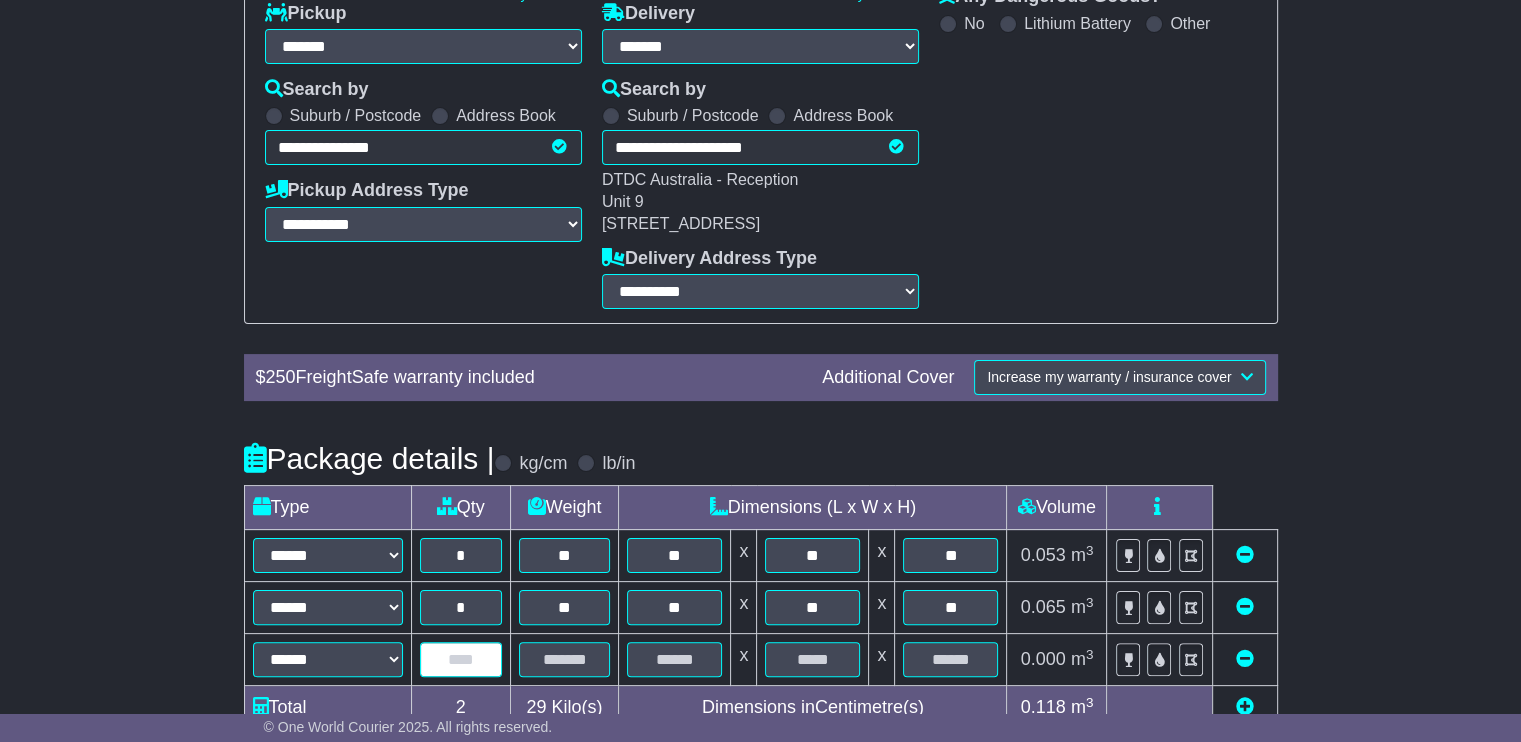 click at bounding box center [461, 659] 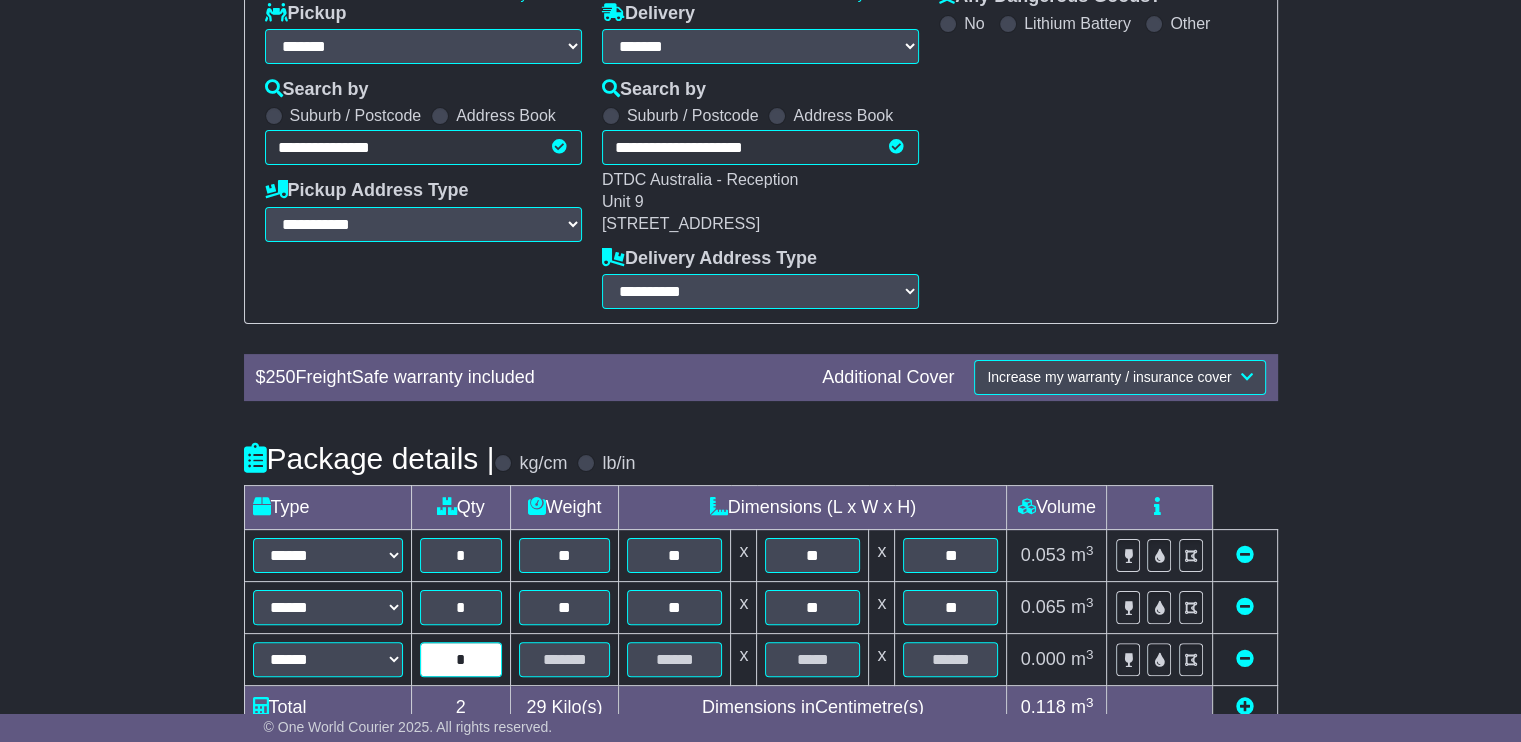 type on "*" 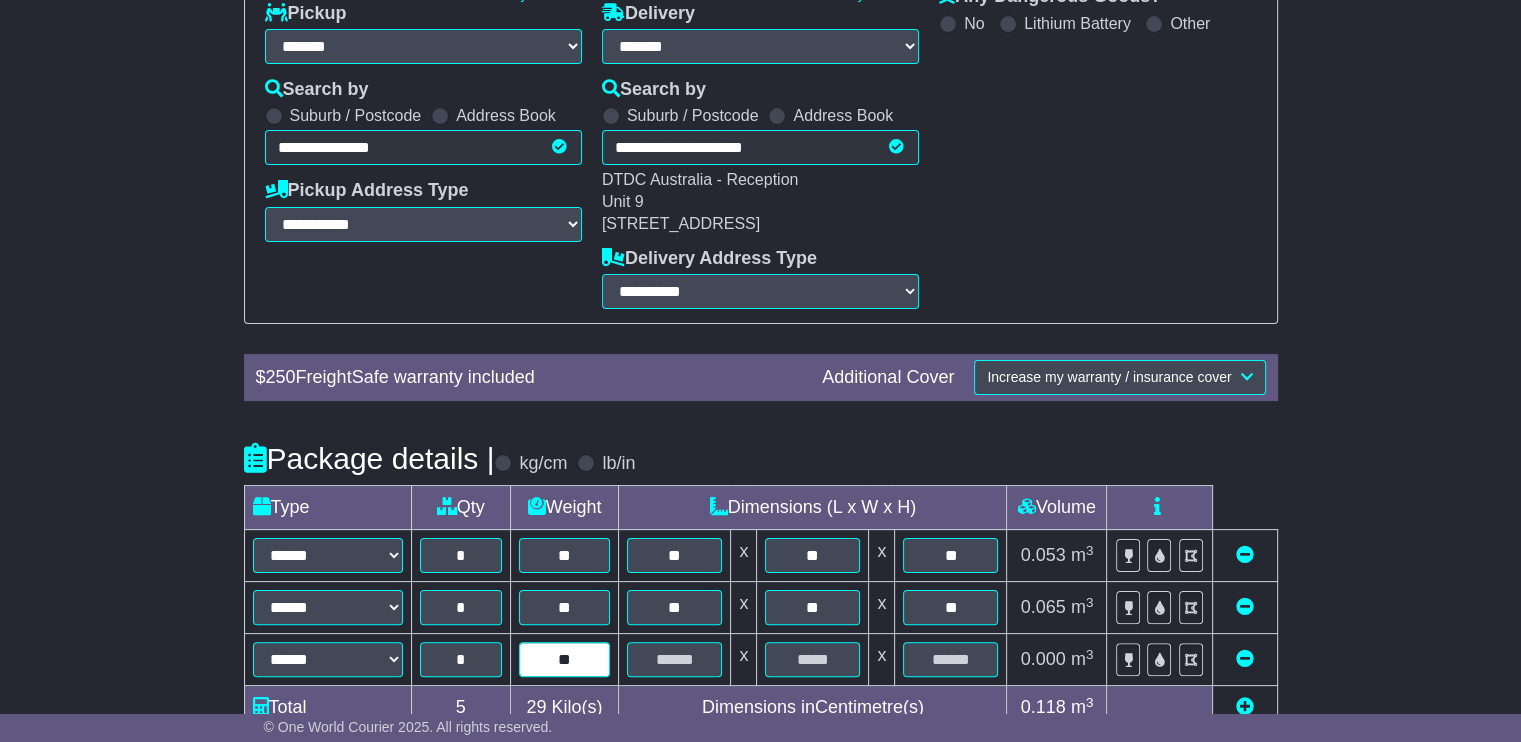 type on "**" 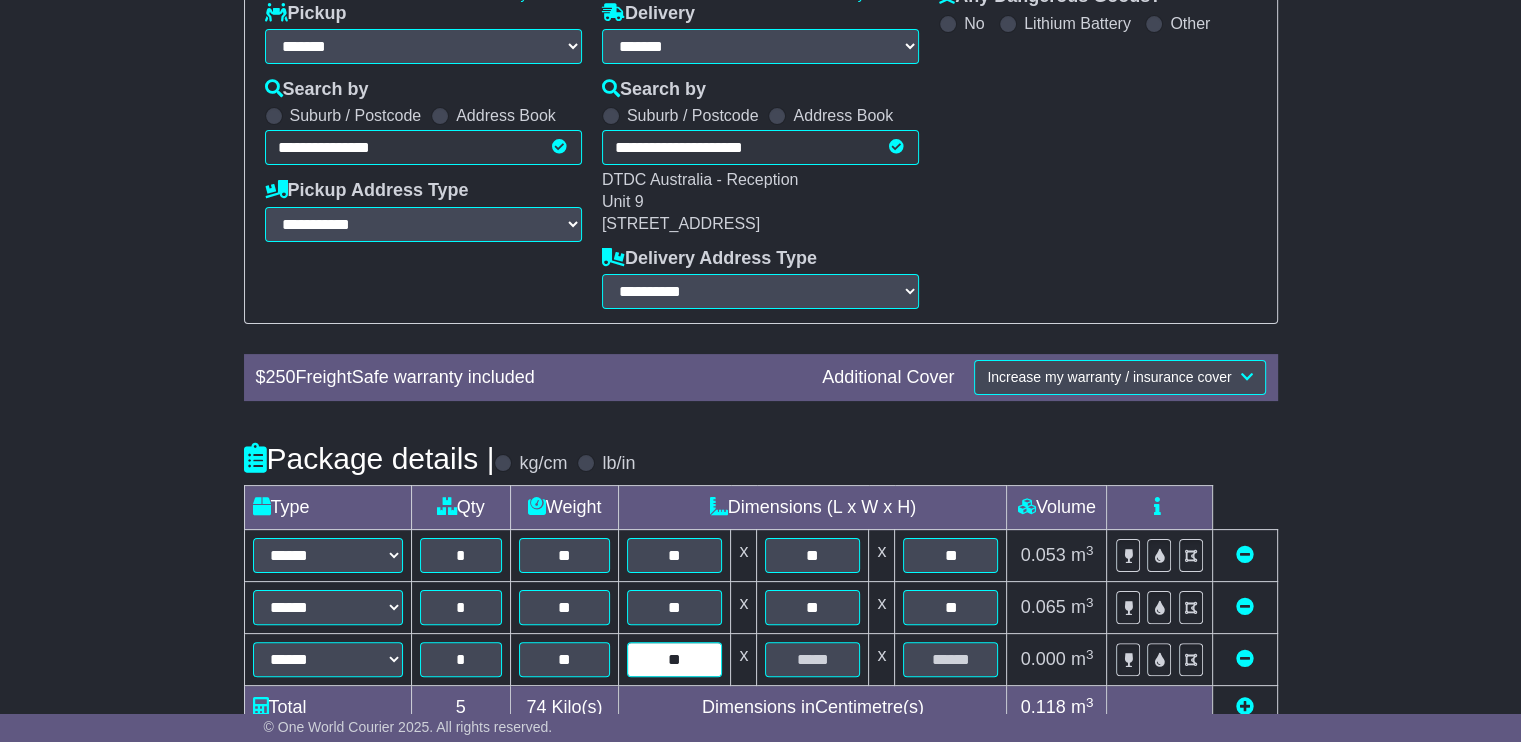 type on "**" 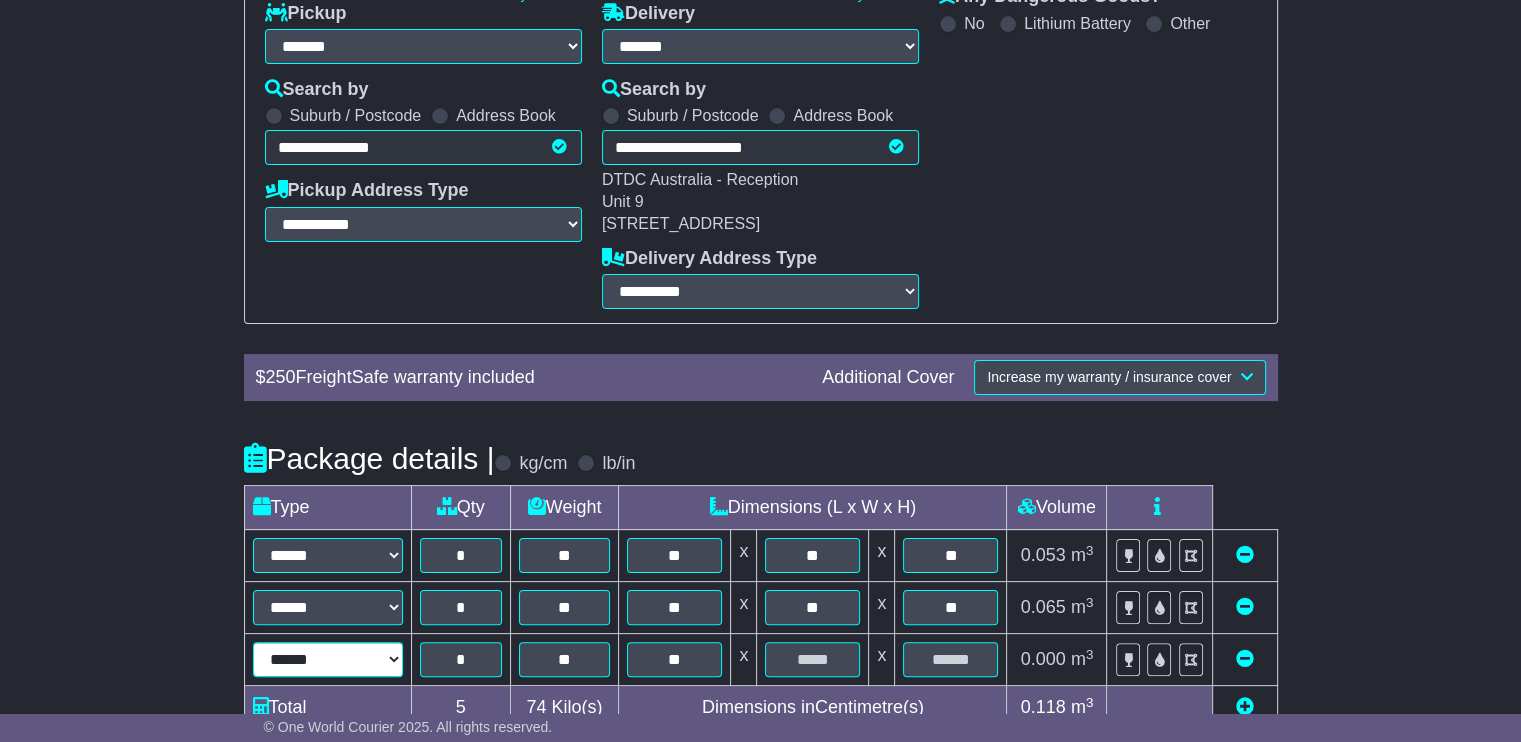 click on "****** ****** *** ******** ***** **** **** ****** *** *******" at bounding box center (328, 659) 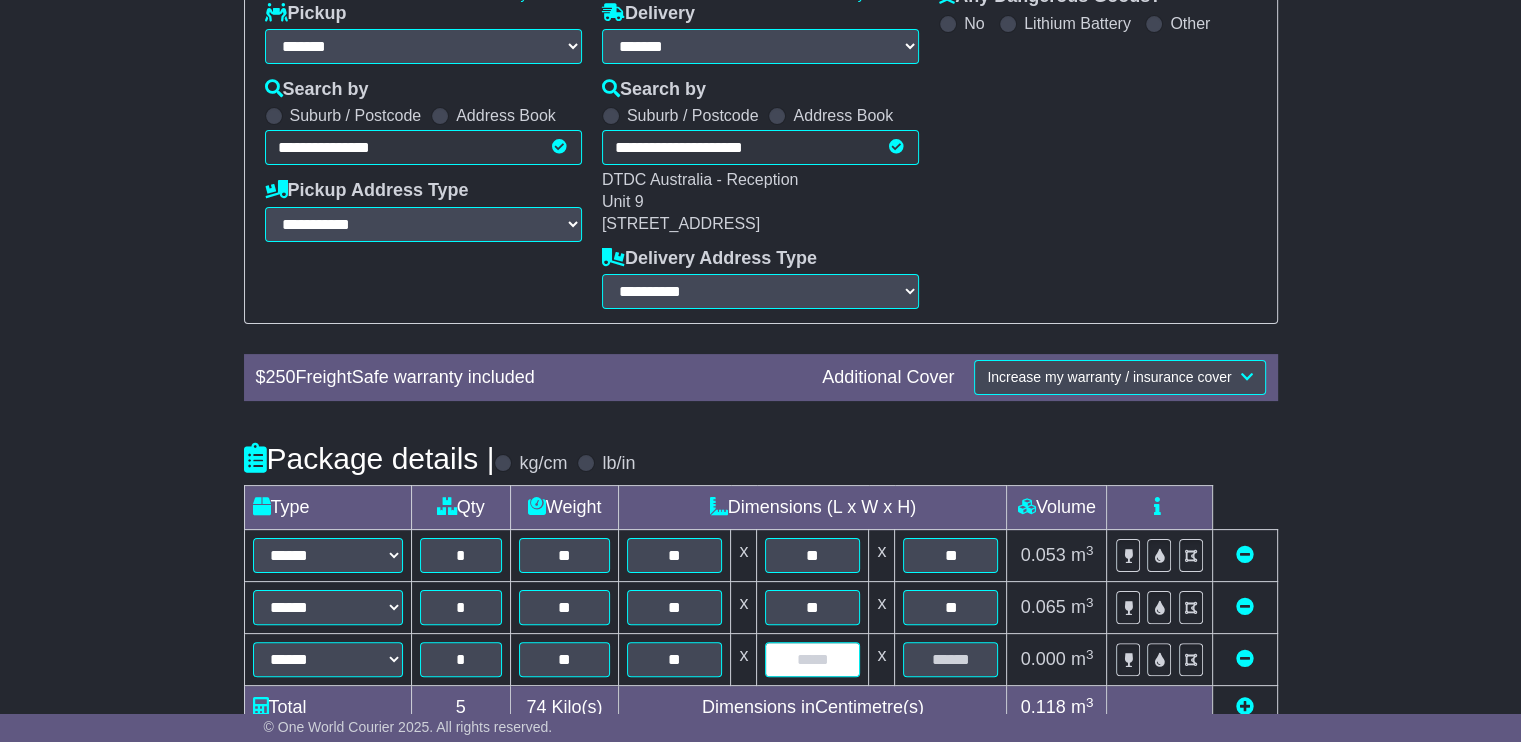 drag, startPoint x: 833, startPoint y: 650, endPoint x: 836, endPoint y: 617, distance: 33.13608 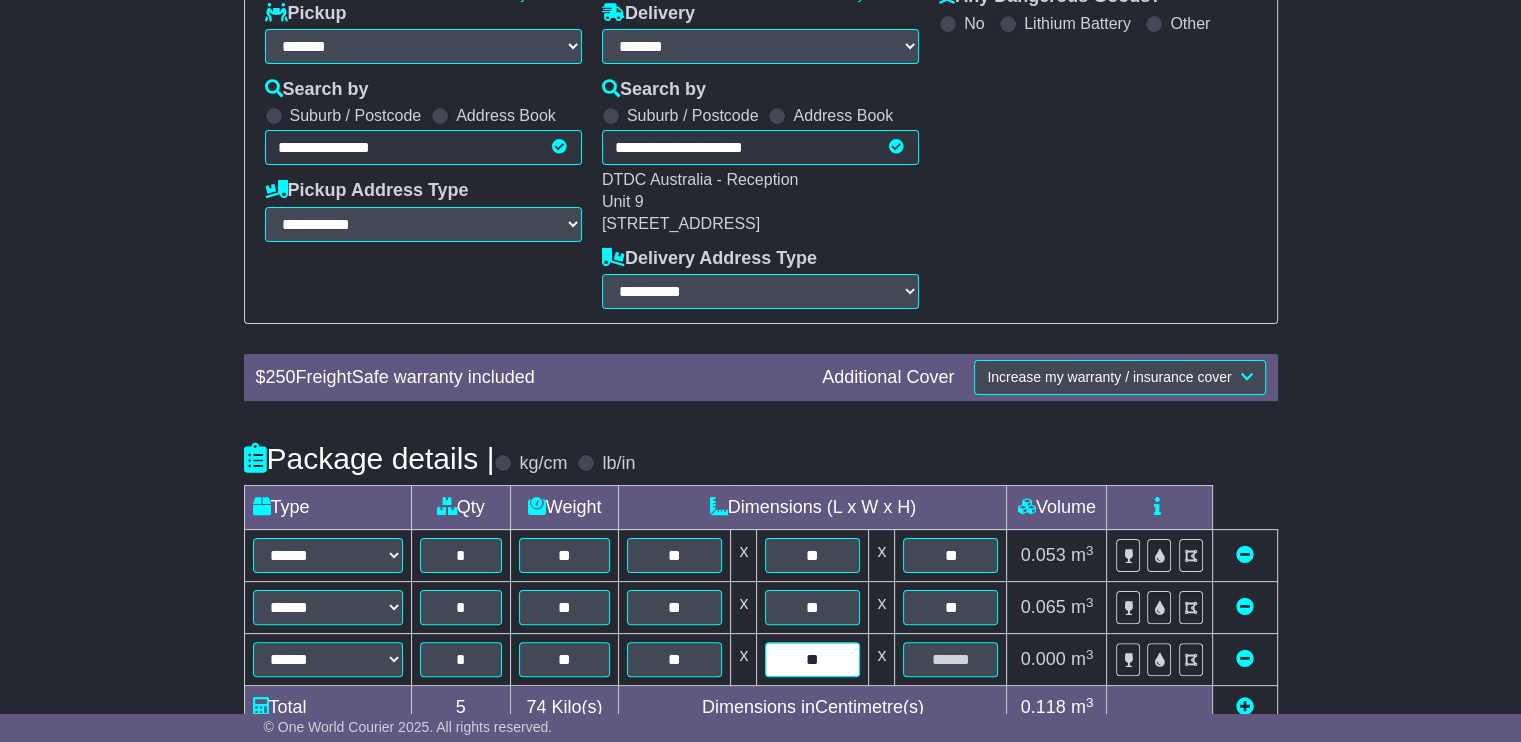 type on "**" 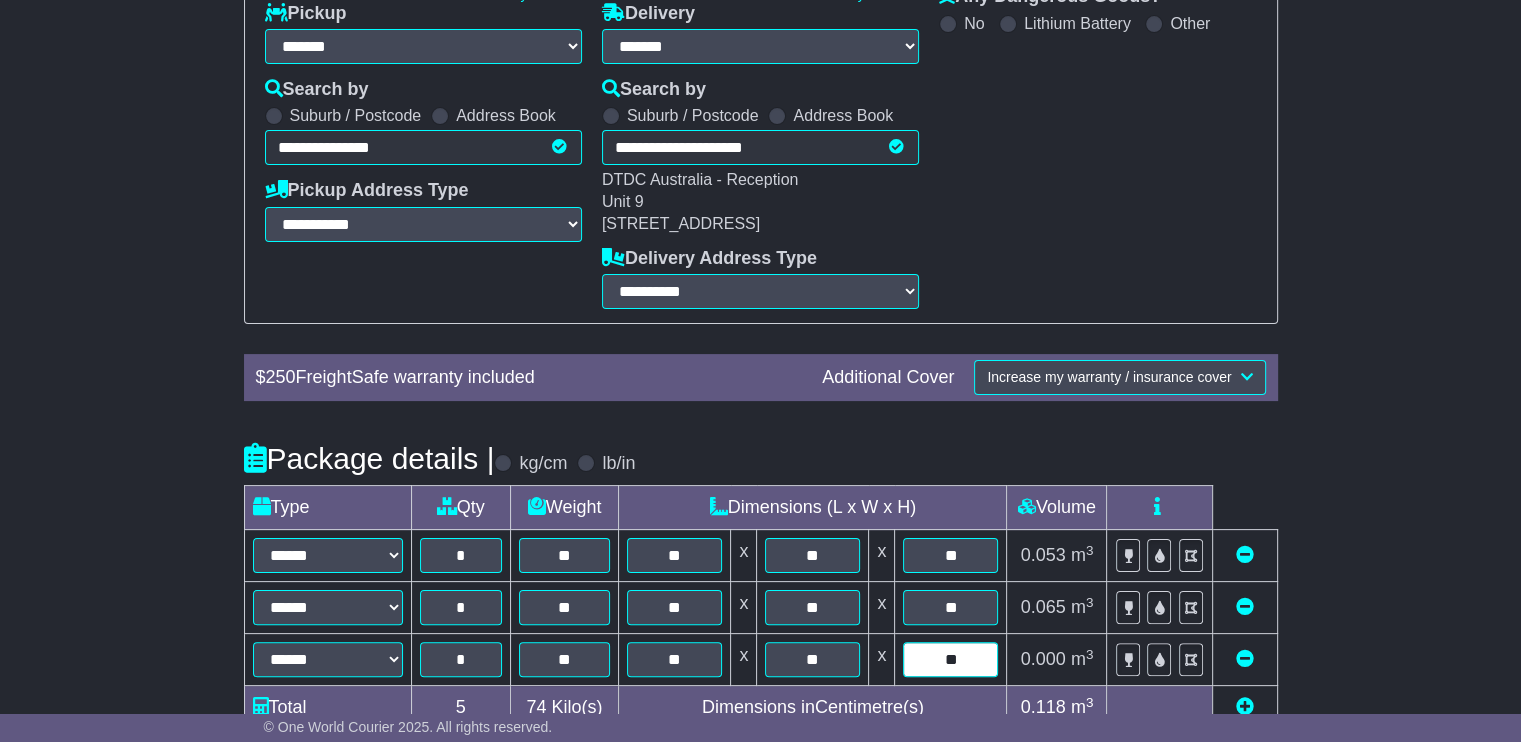 scroll, scrollTop: 440, scrollLeft: 0, axis: vertical 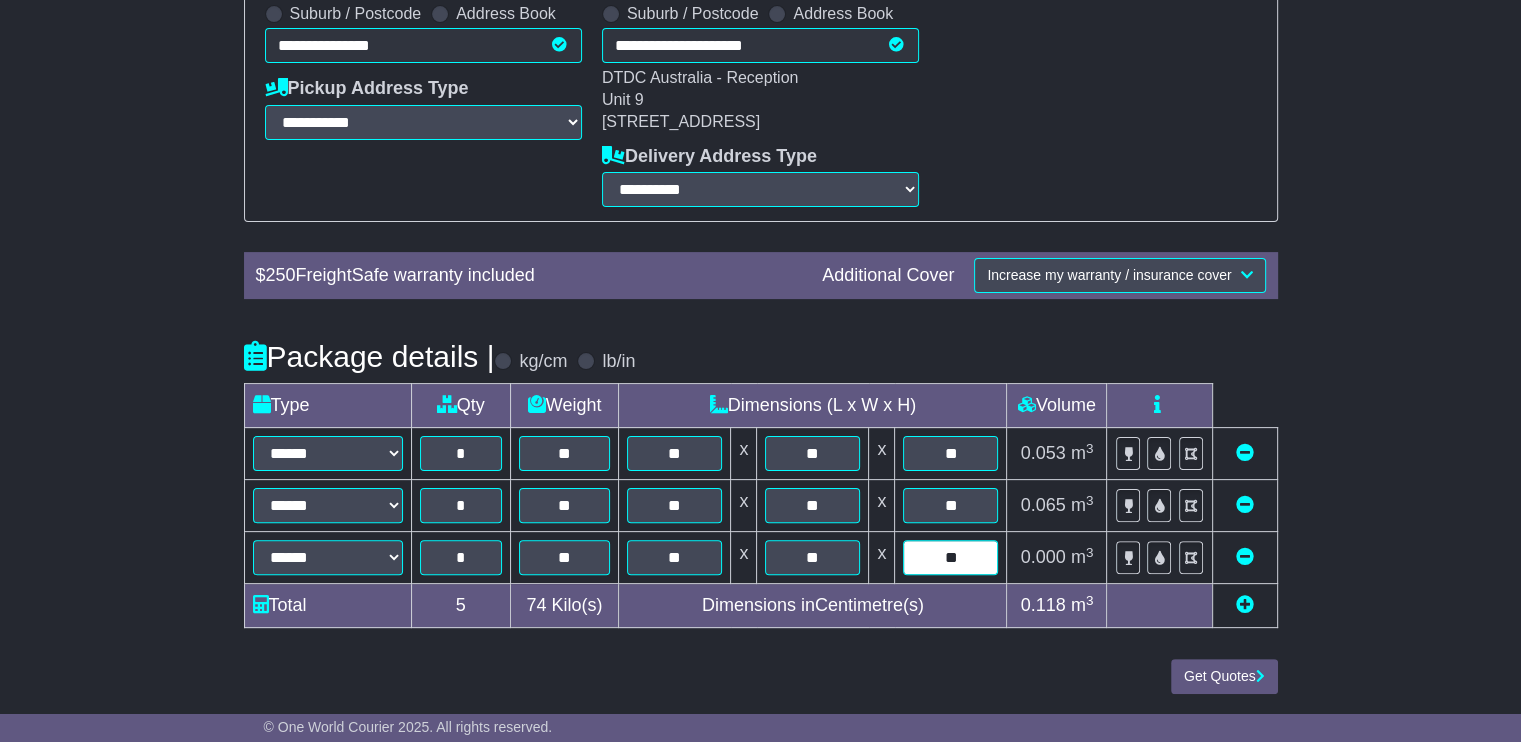 type on "**" 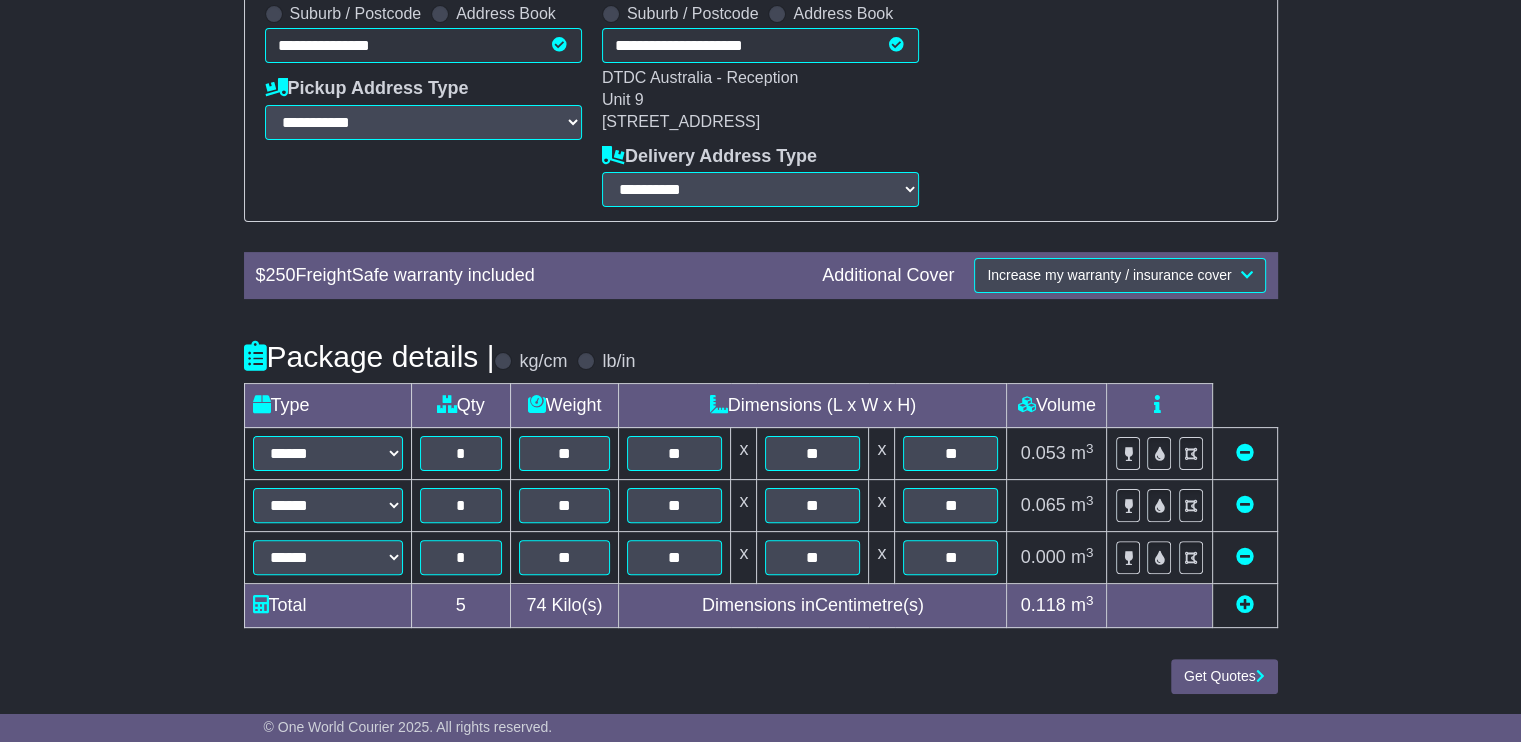 click at bounding box center [1245, 604] 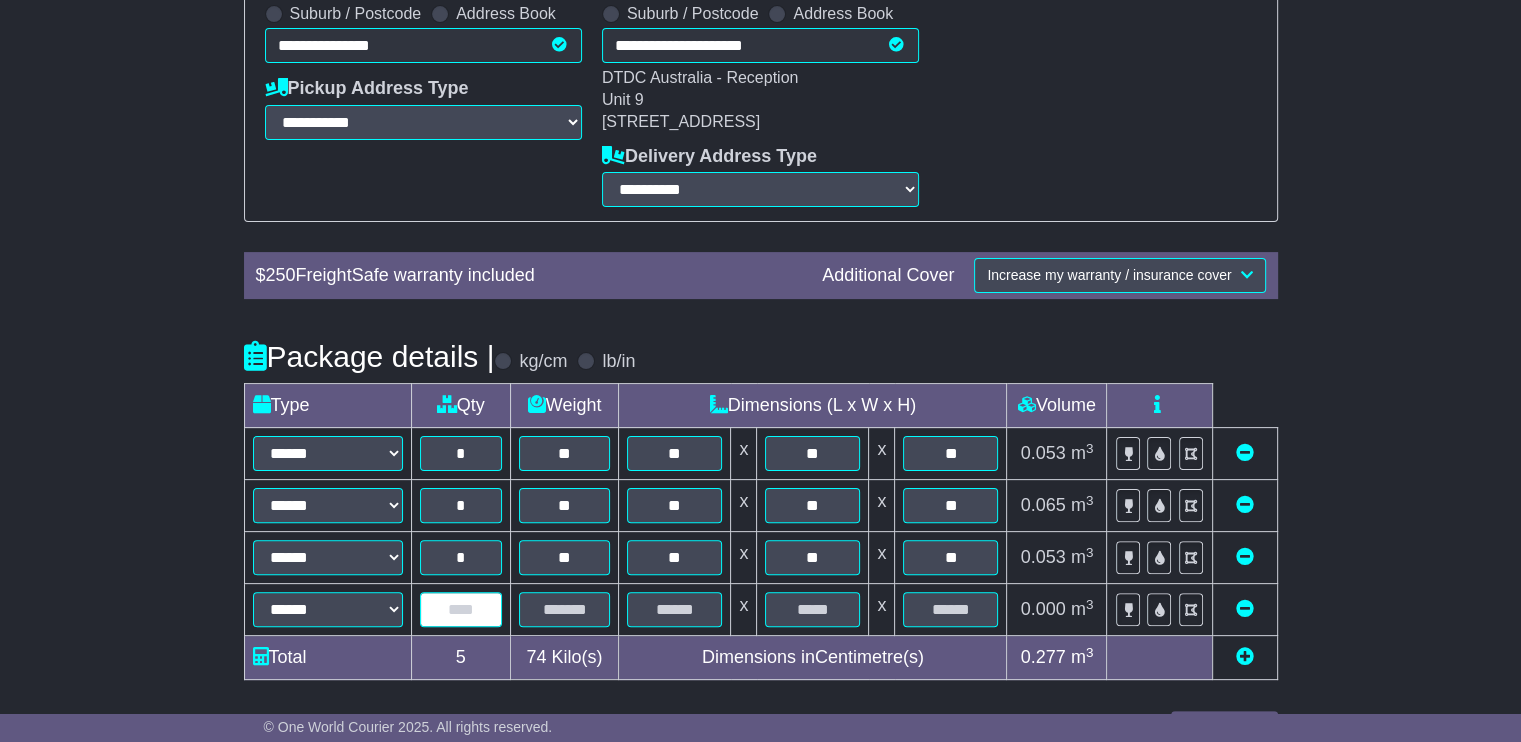 click at bounding box center [461, 609] 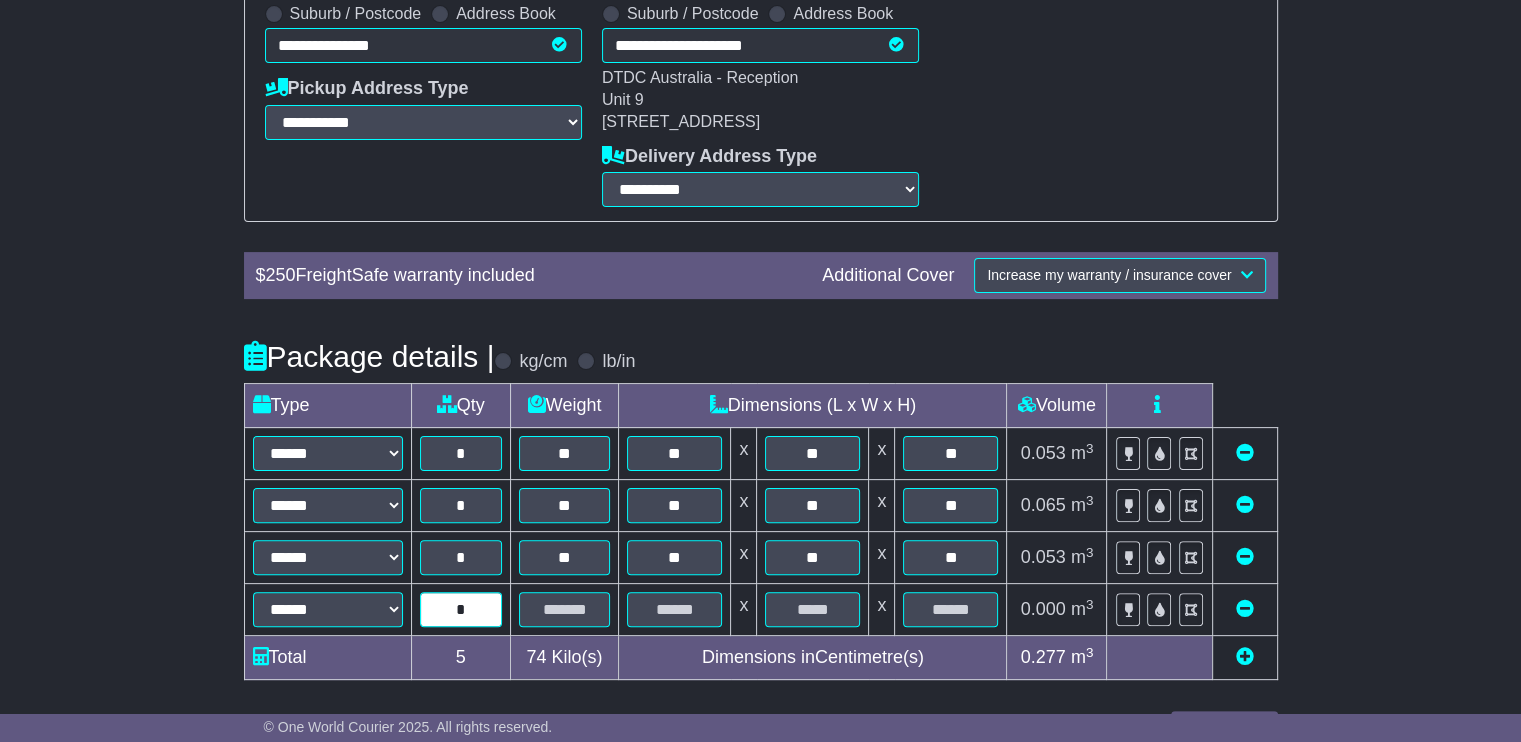 type on "*" 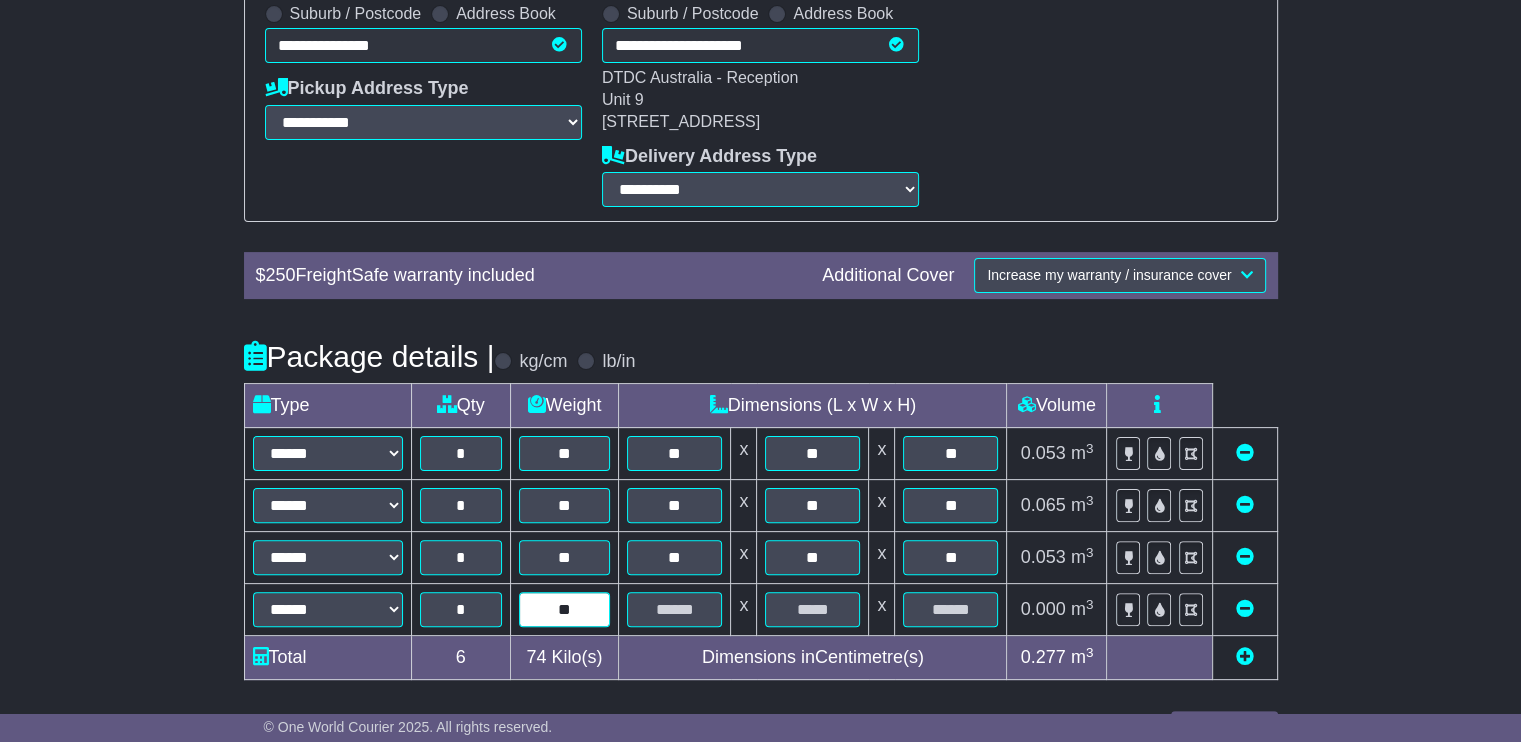 type on "**" 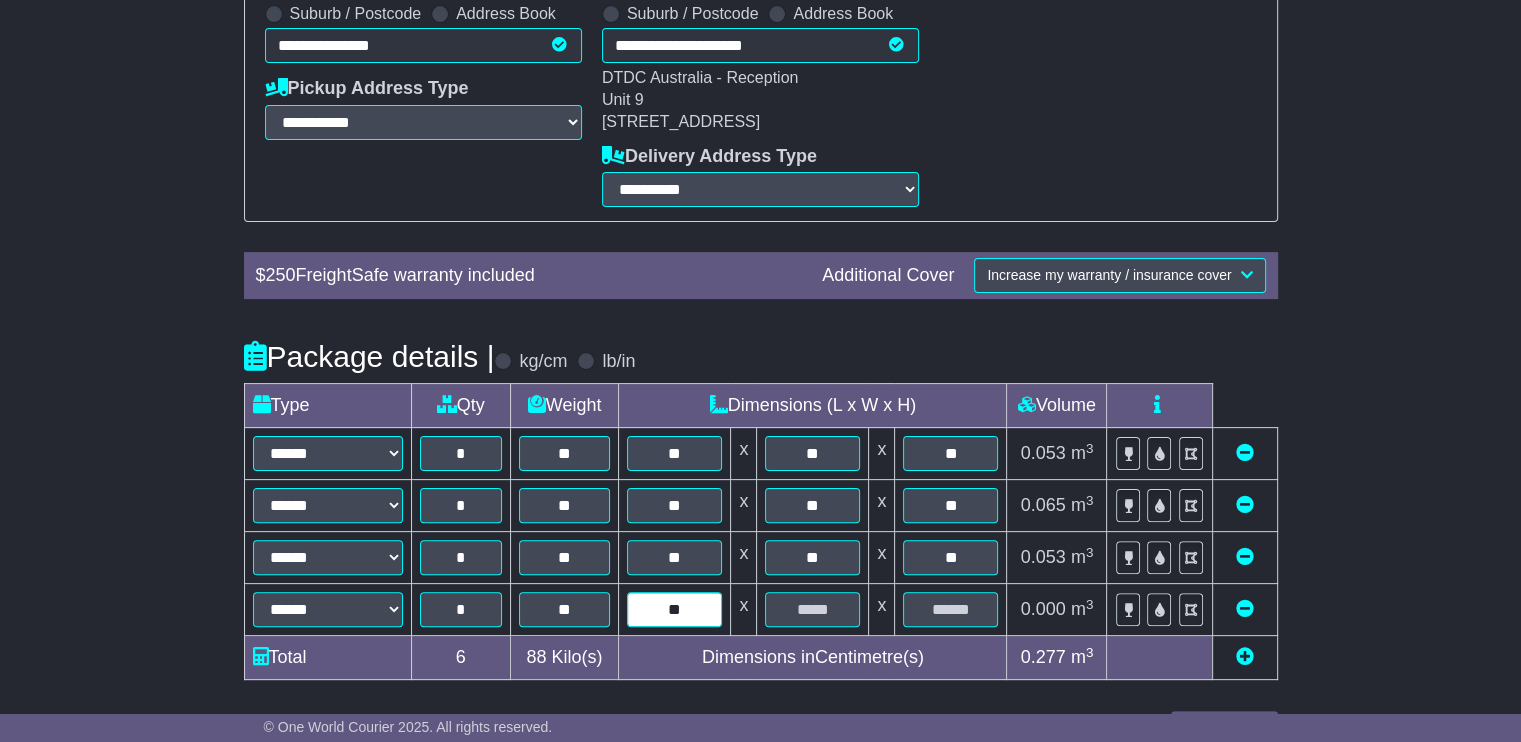 type on "**" 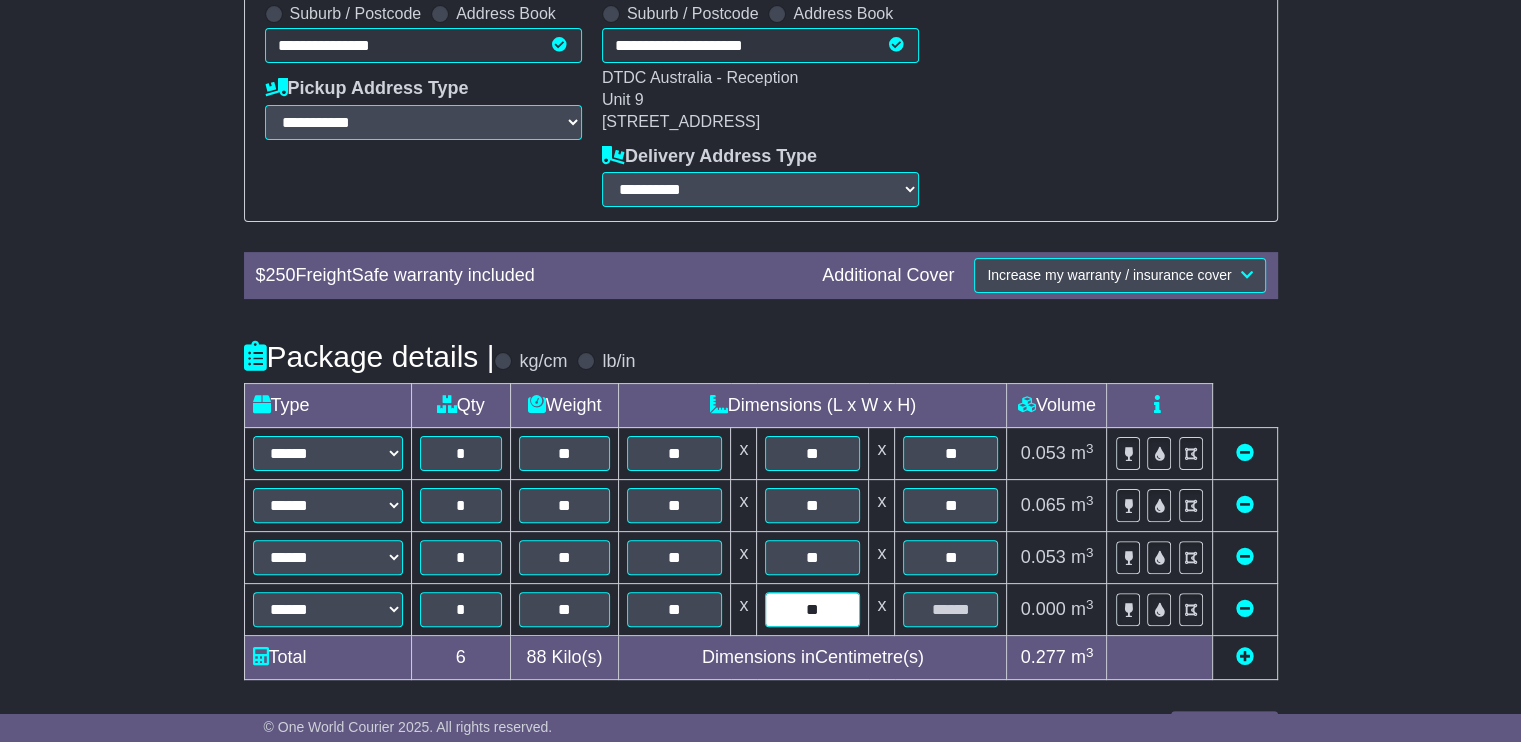 type on "**" 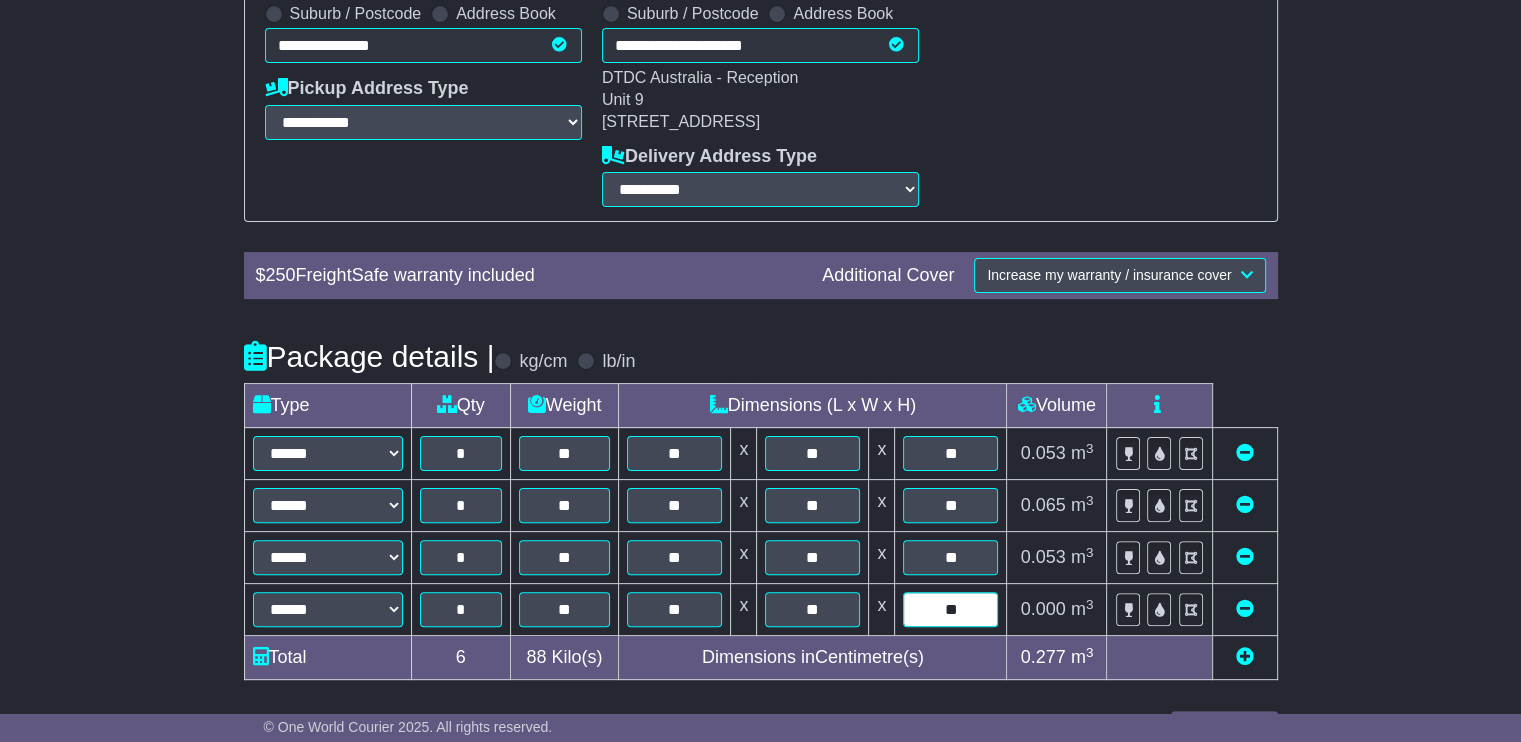 type on "**" 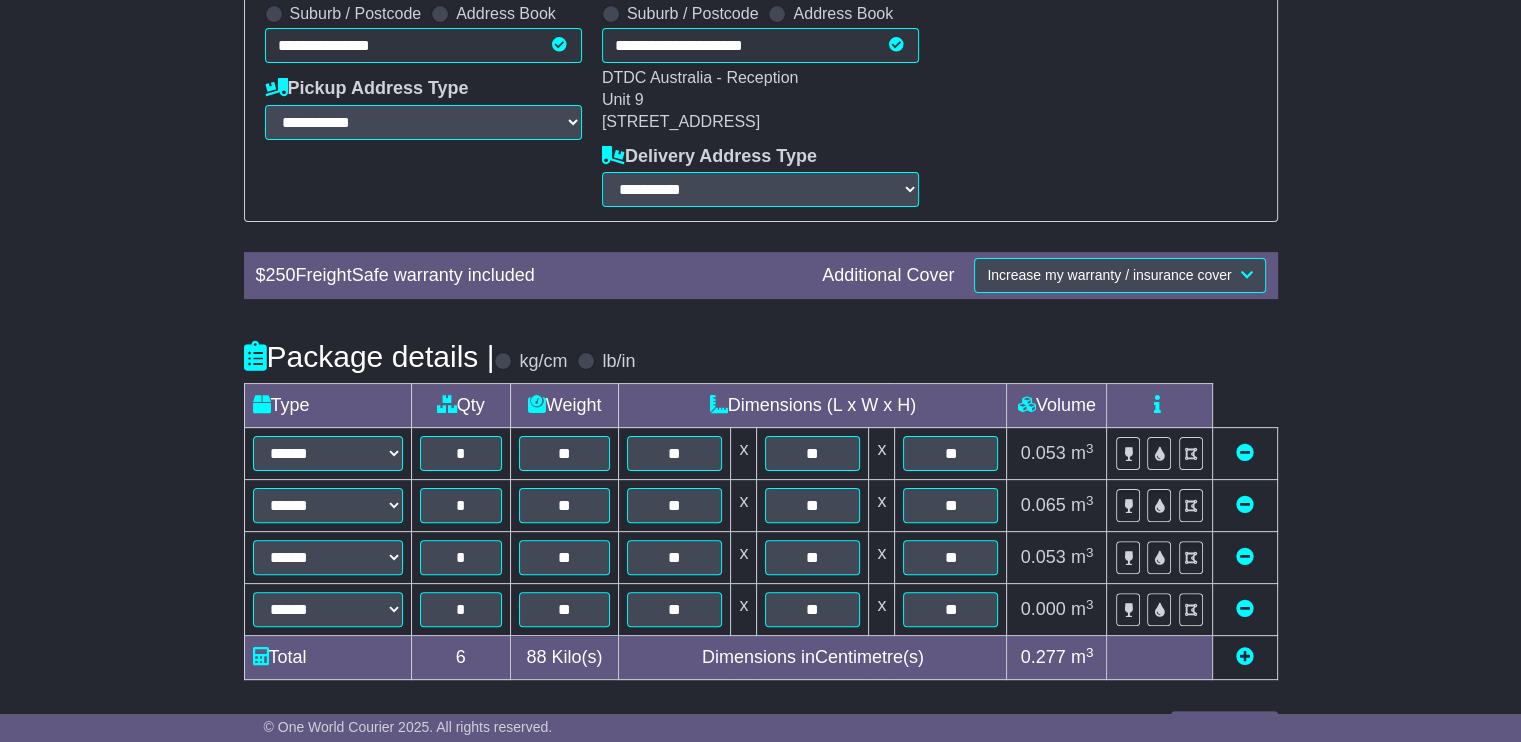 click at bounding box center [1245, 656] 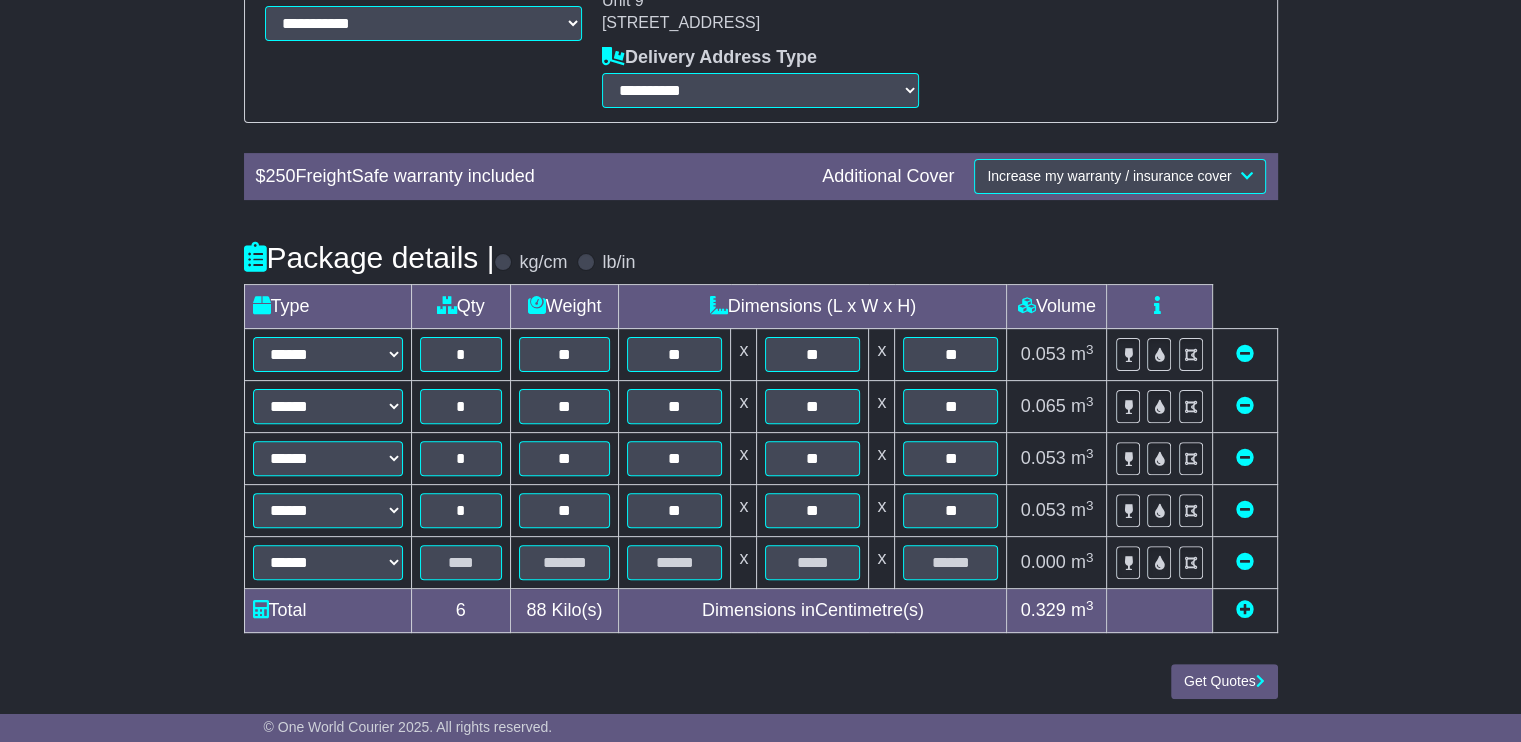 scroll, scrollTop: 540, scrollLeft: 0, axis: vertical 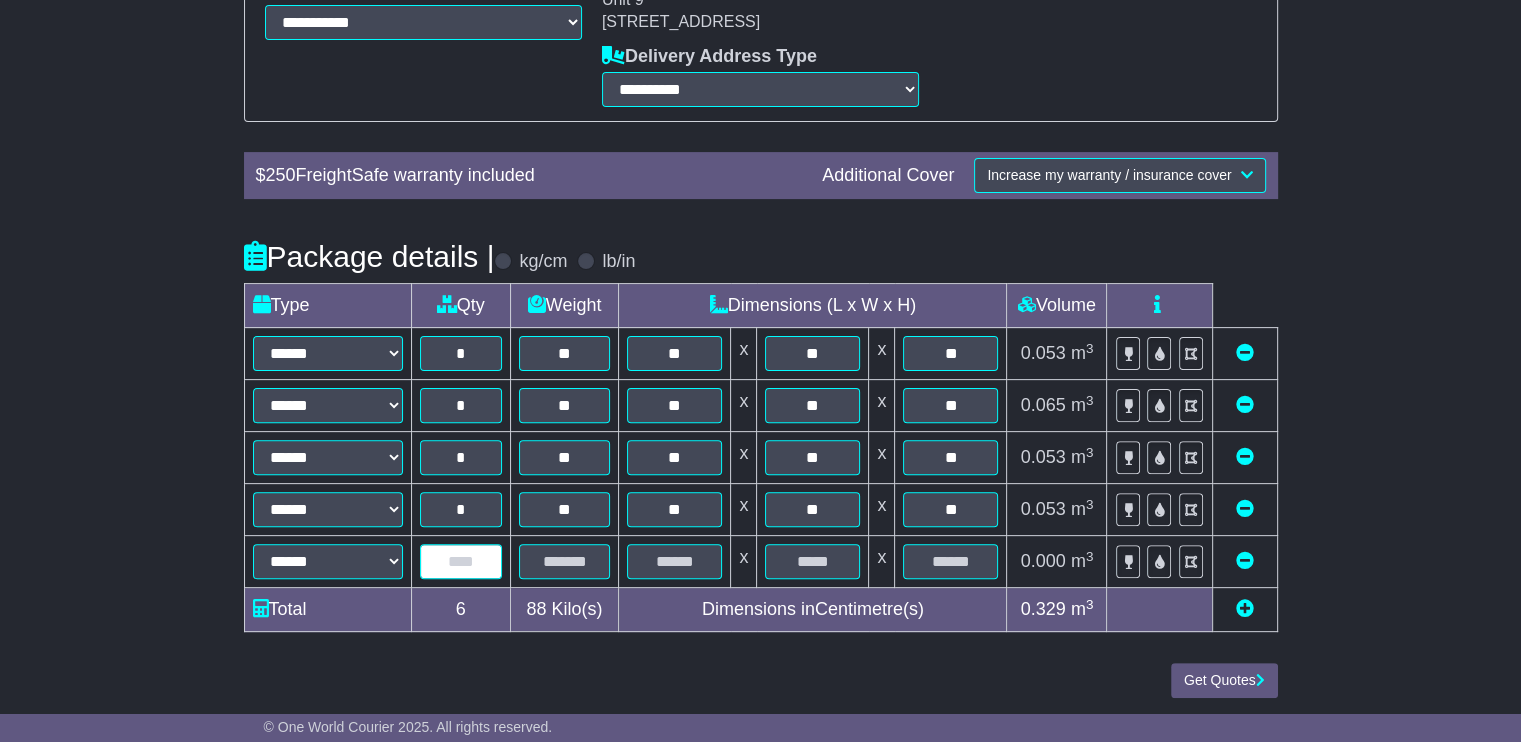 click at bounding box center (461, 561) 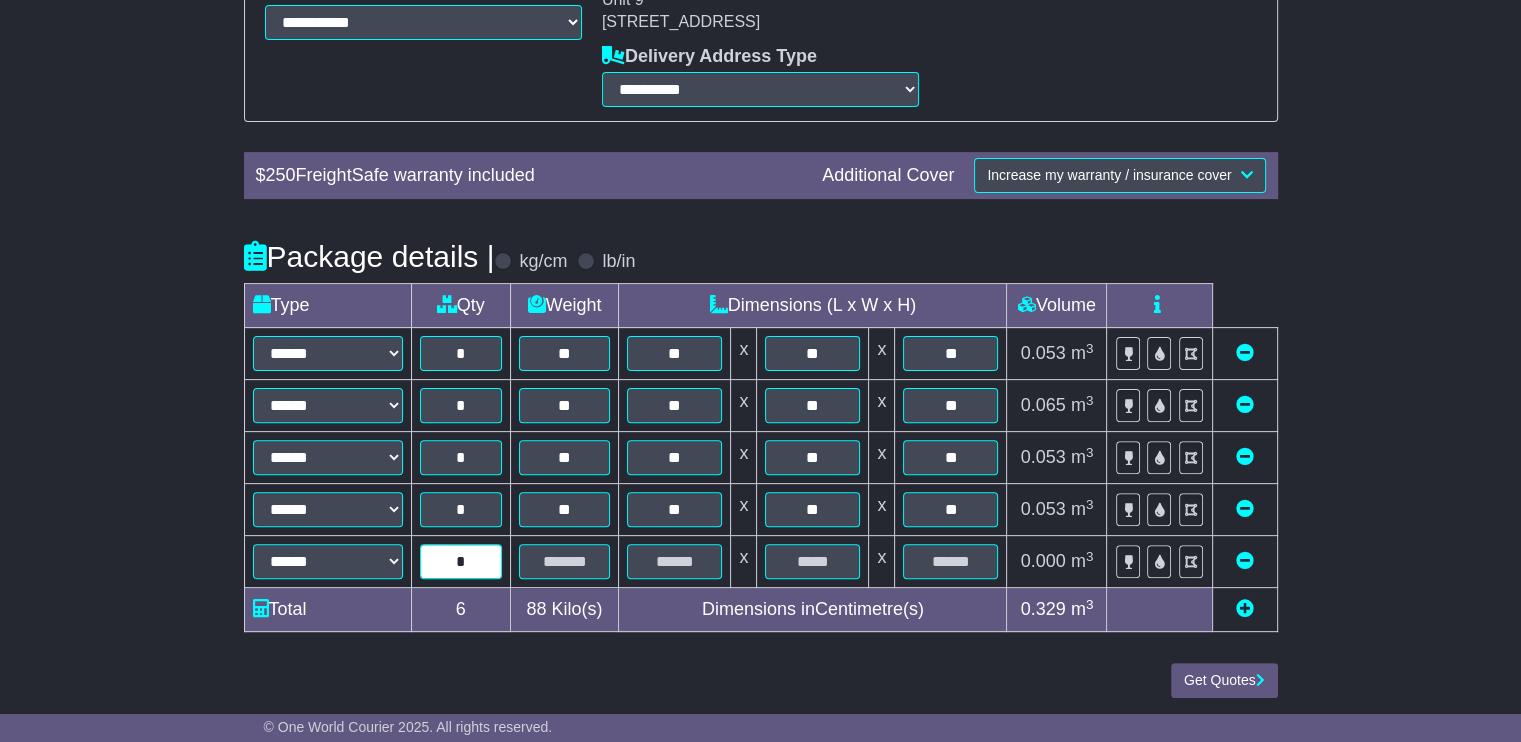 type on "*" 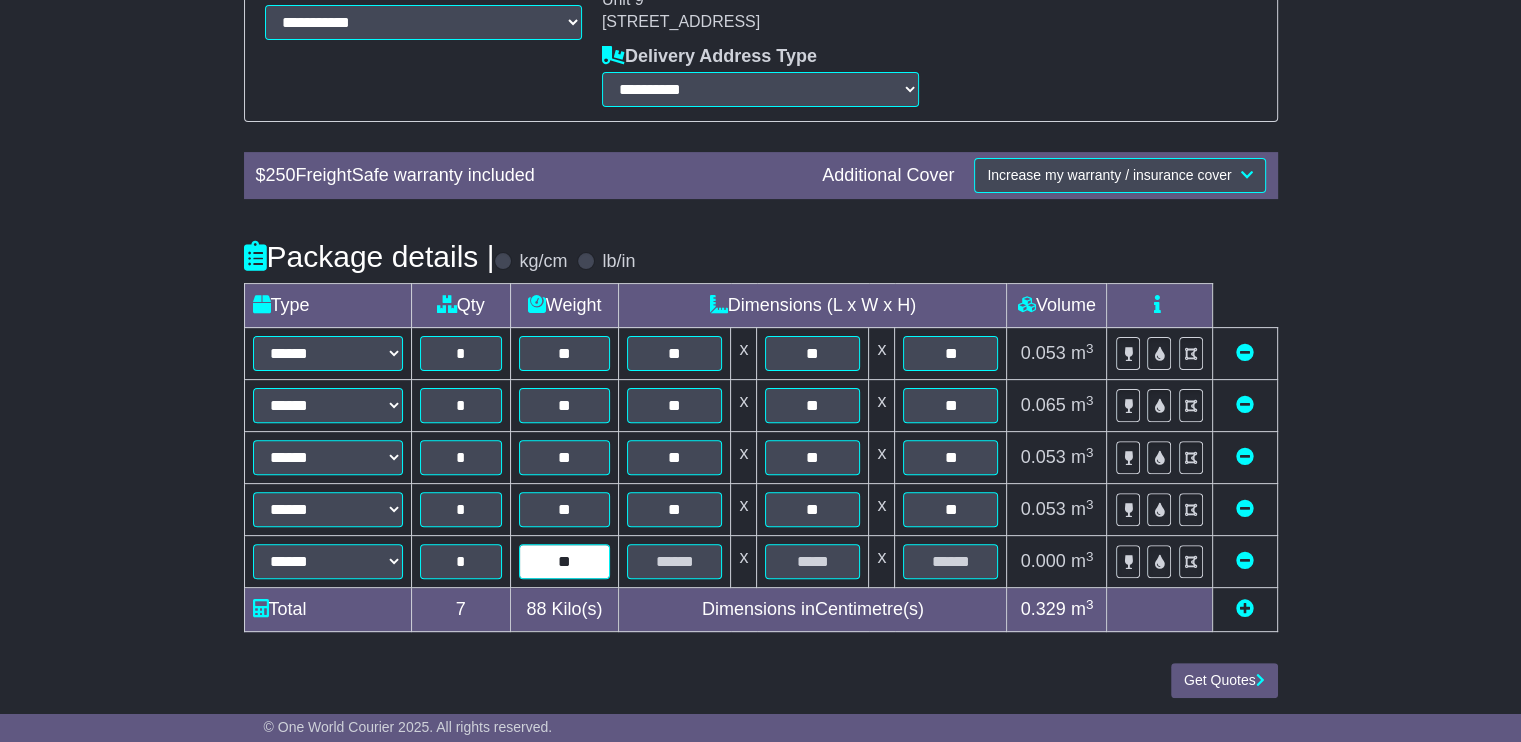 type on "**" 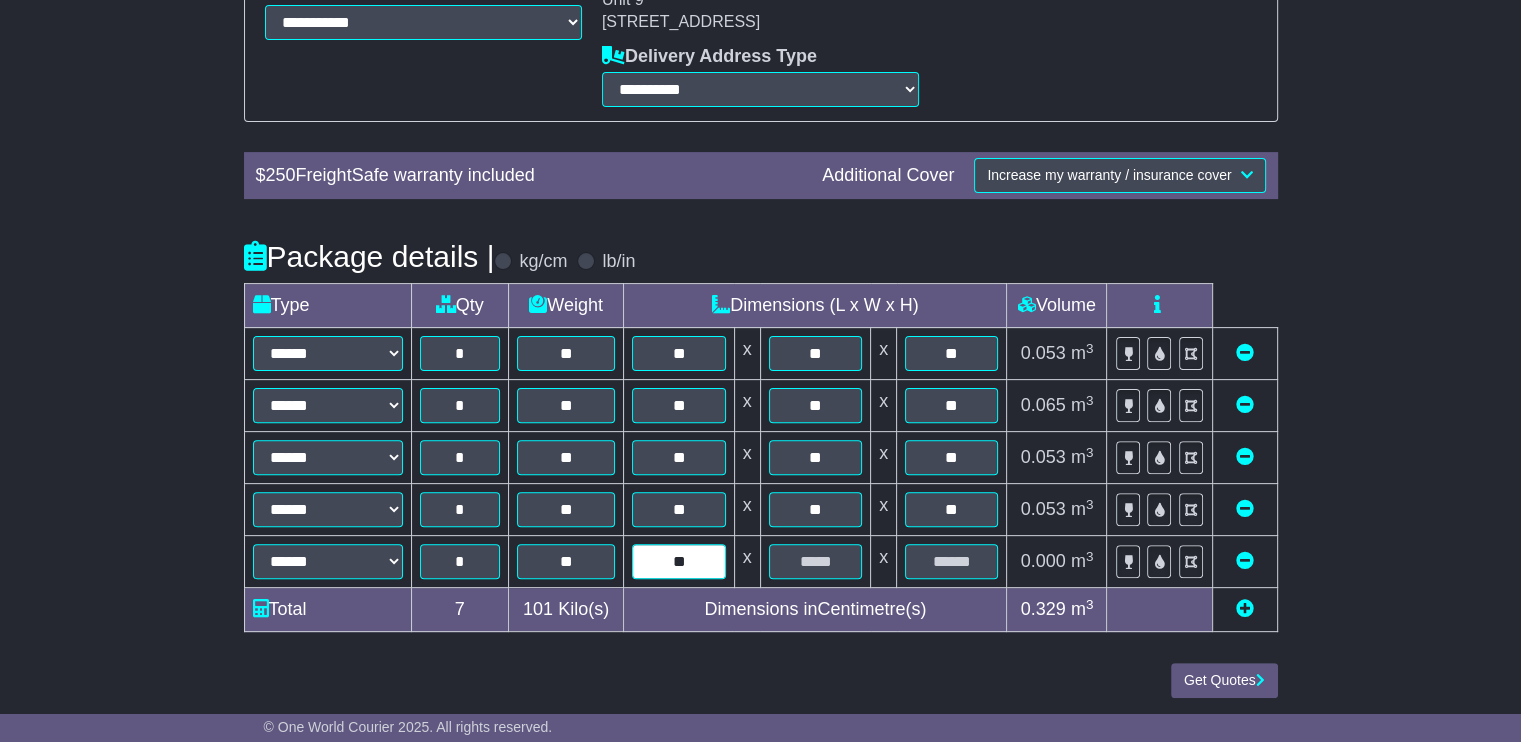 type on "**" 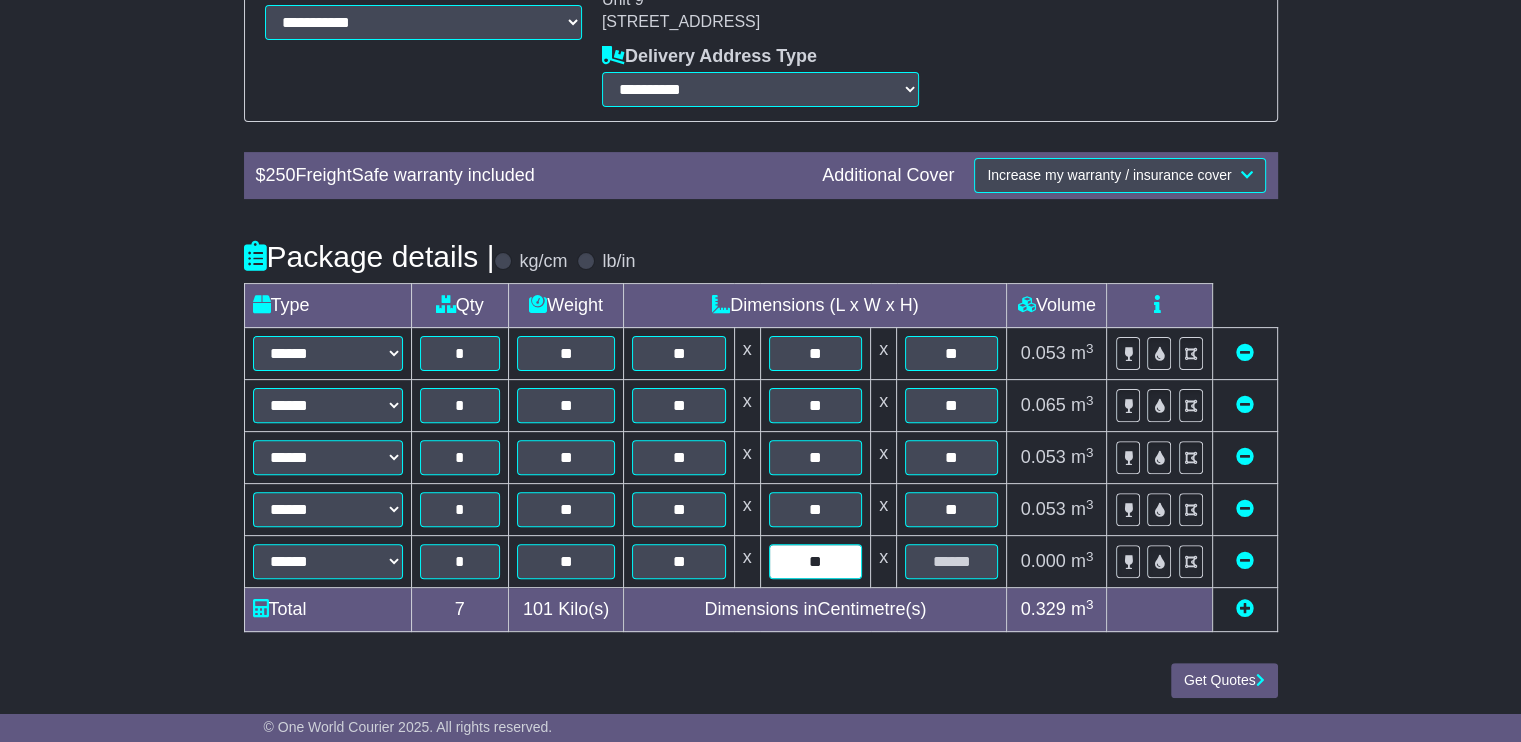 type on "**" 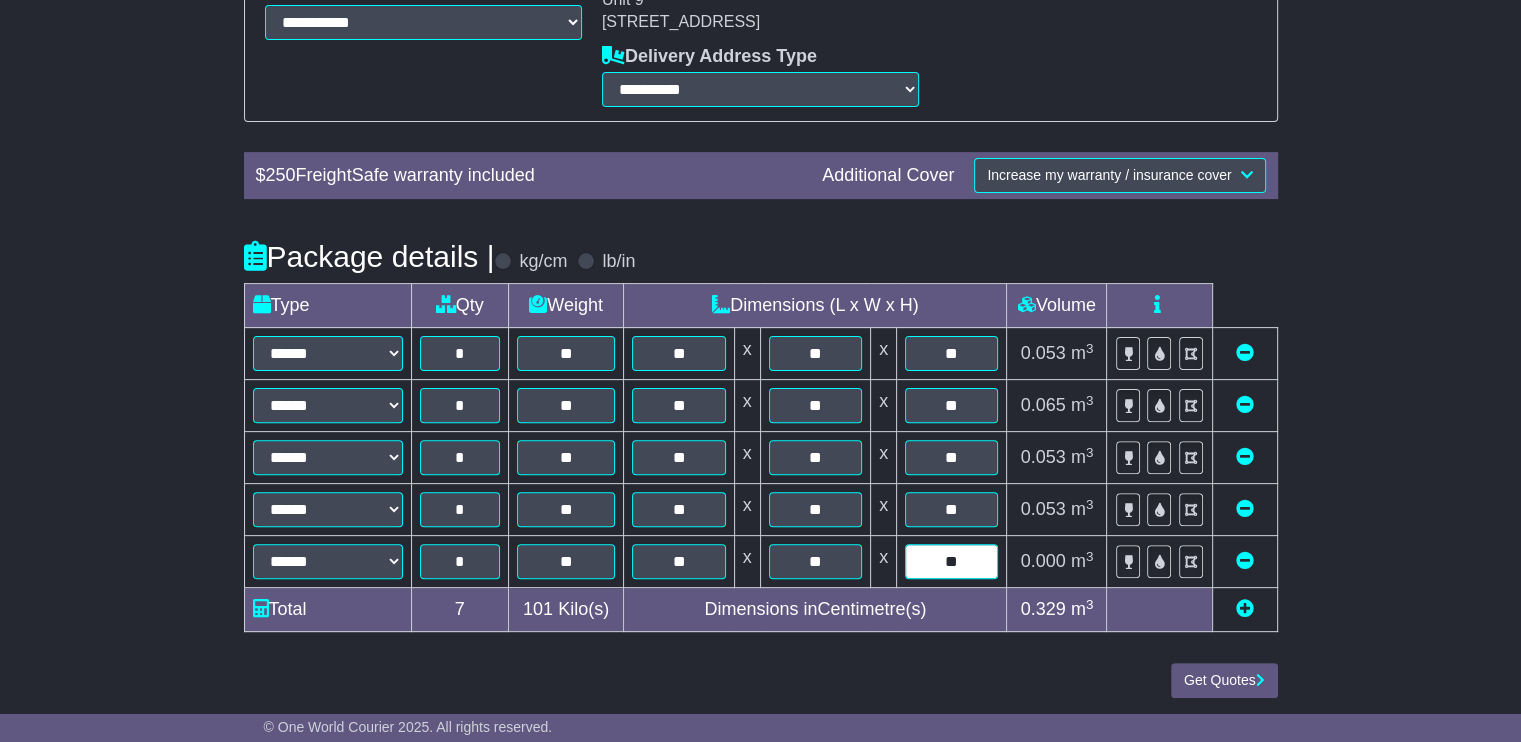 type on "**" 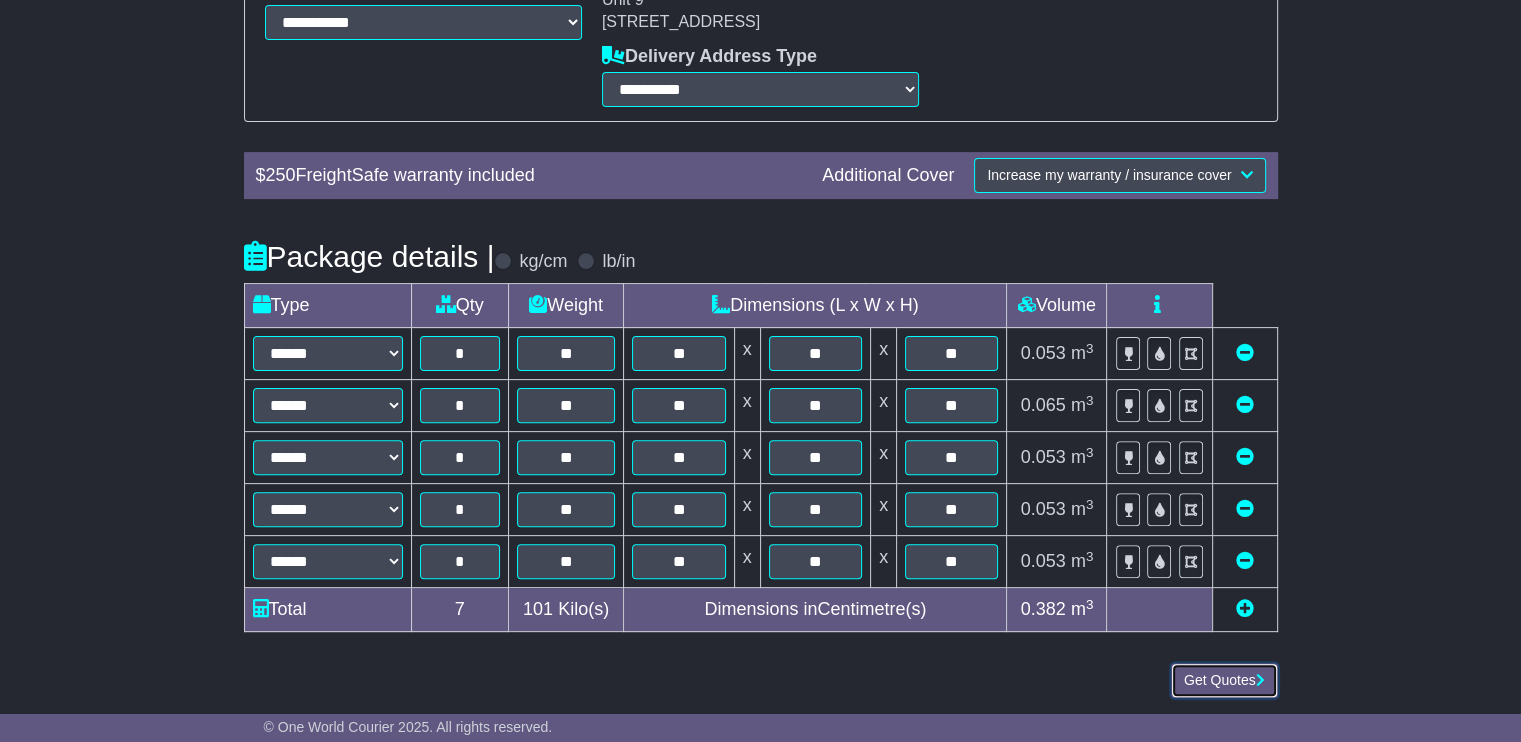 click on "Get Quotes" at bounding box center [1224, 680] 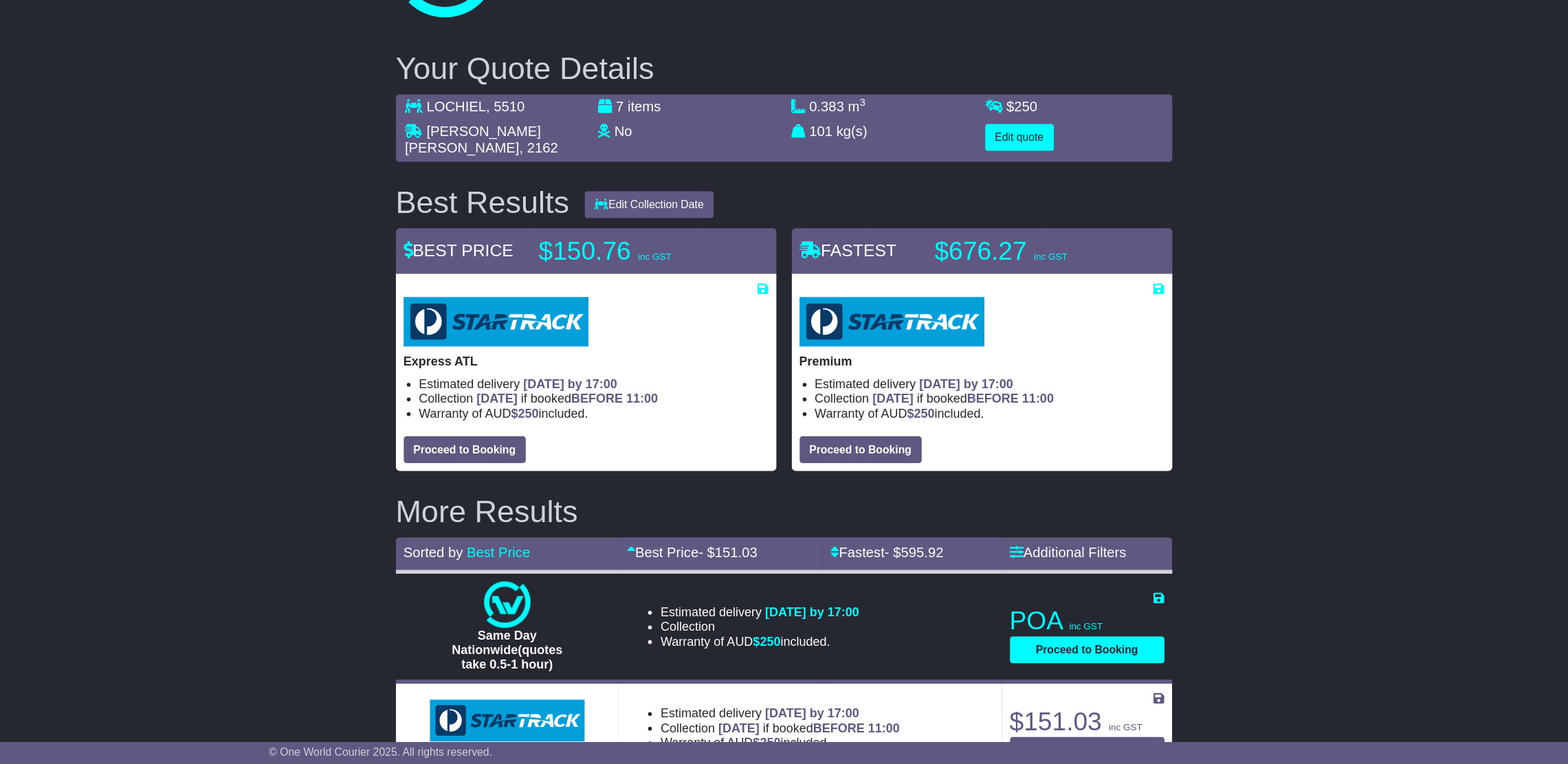 scroll, scrollTop: 85, scrollLeft: 0, axis: vertical 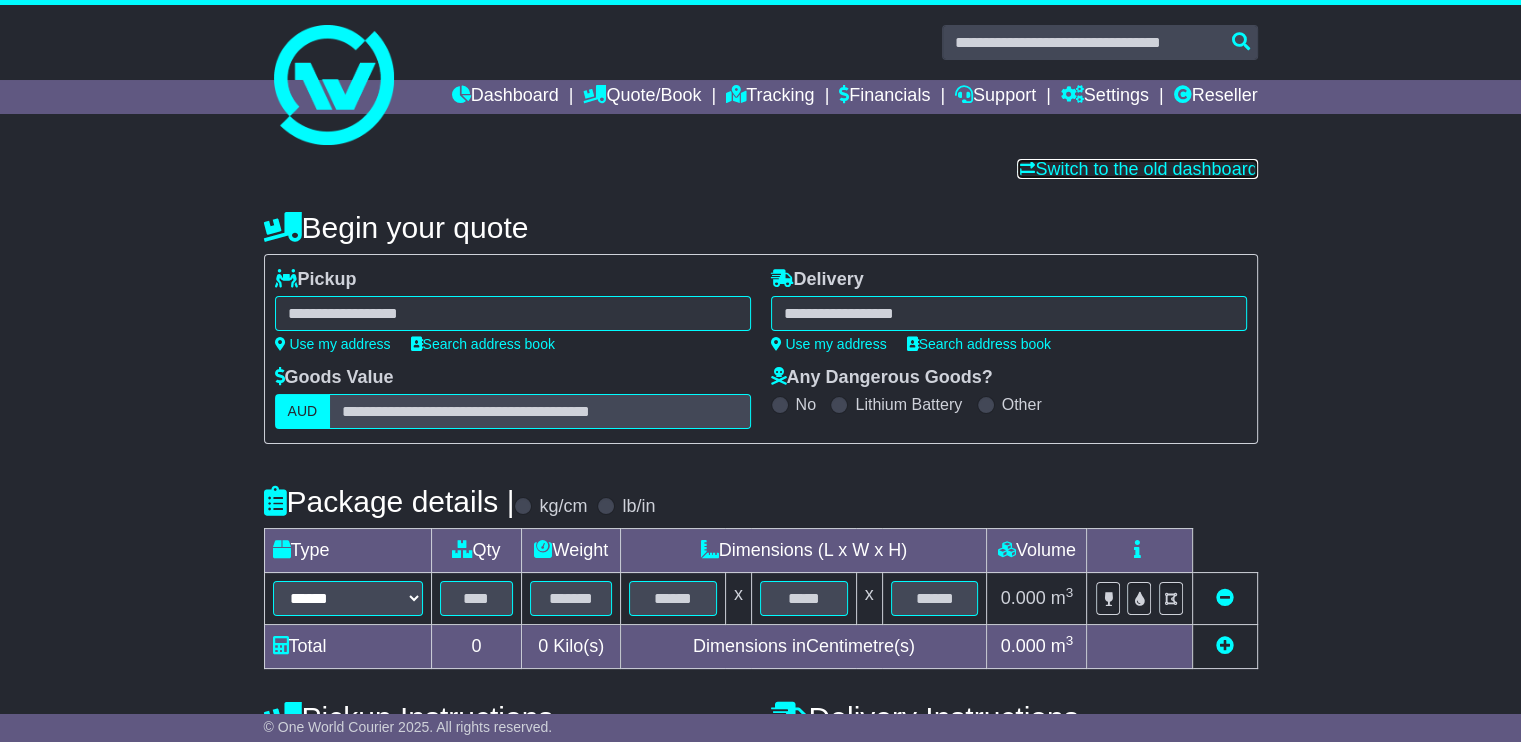 click on "Switch to the old dashboard" at bounding box center [1137, 169] 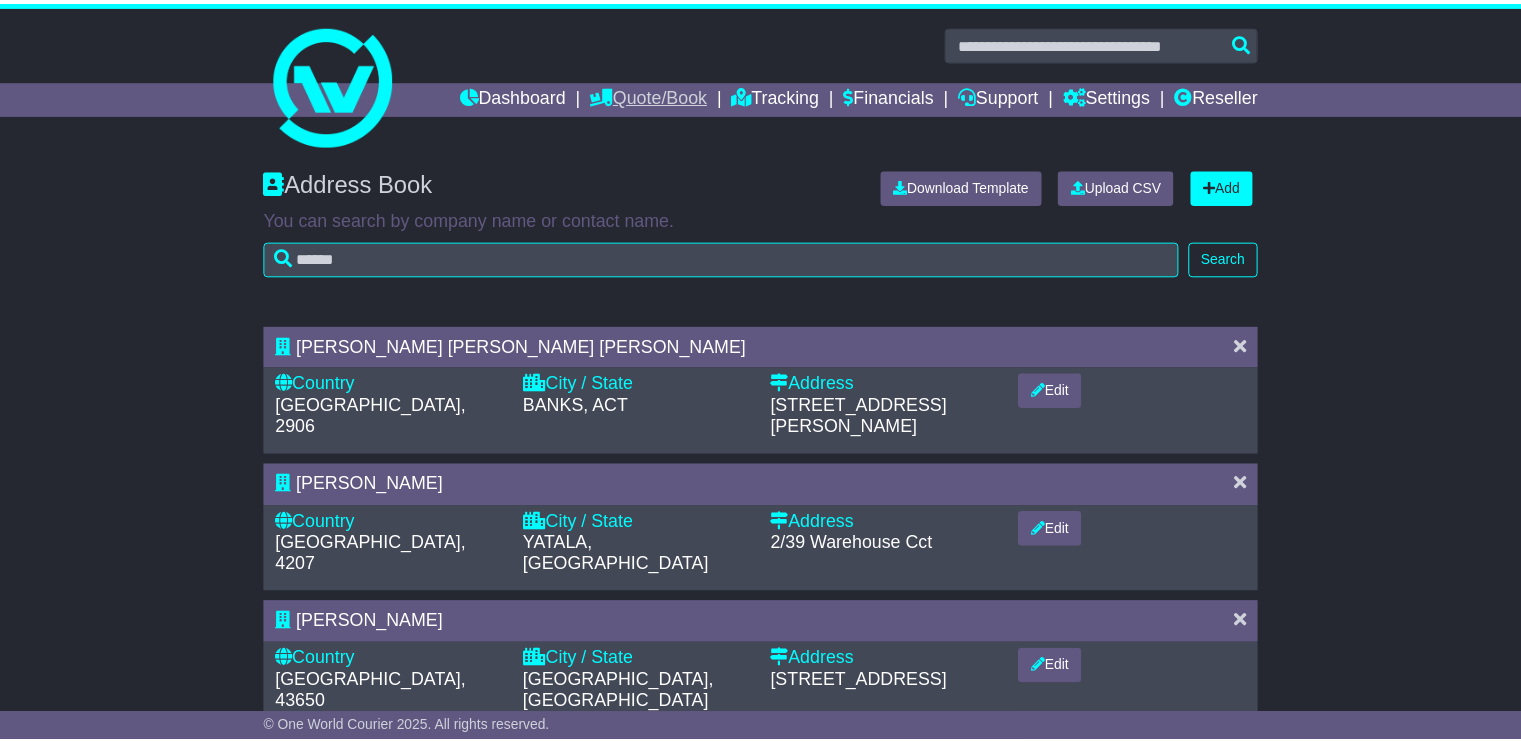 scroll, scrollTop: 0, scrollLeft: 0, axis: both 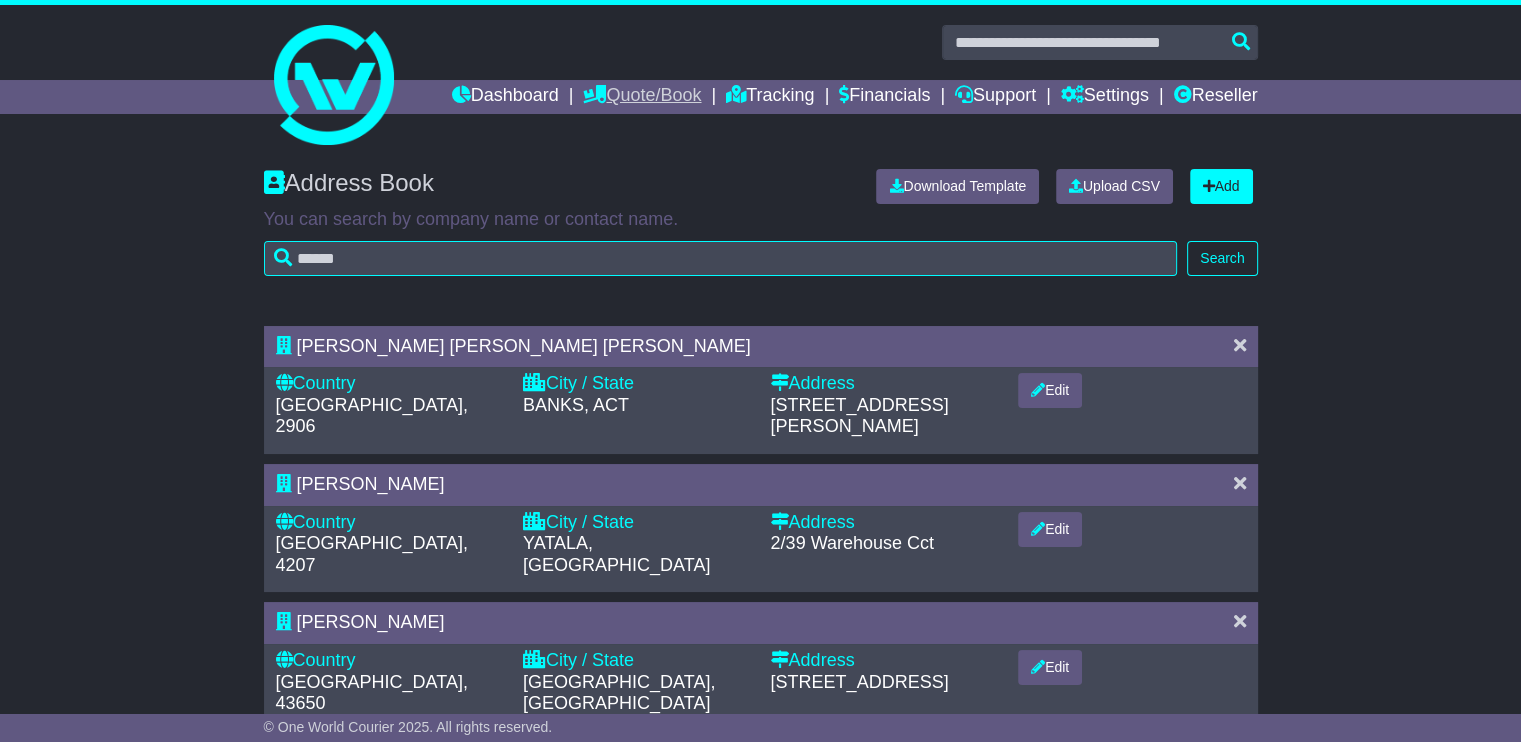 click on "Quote/Book" at bounding box center (642, 97) 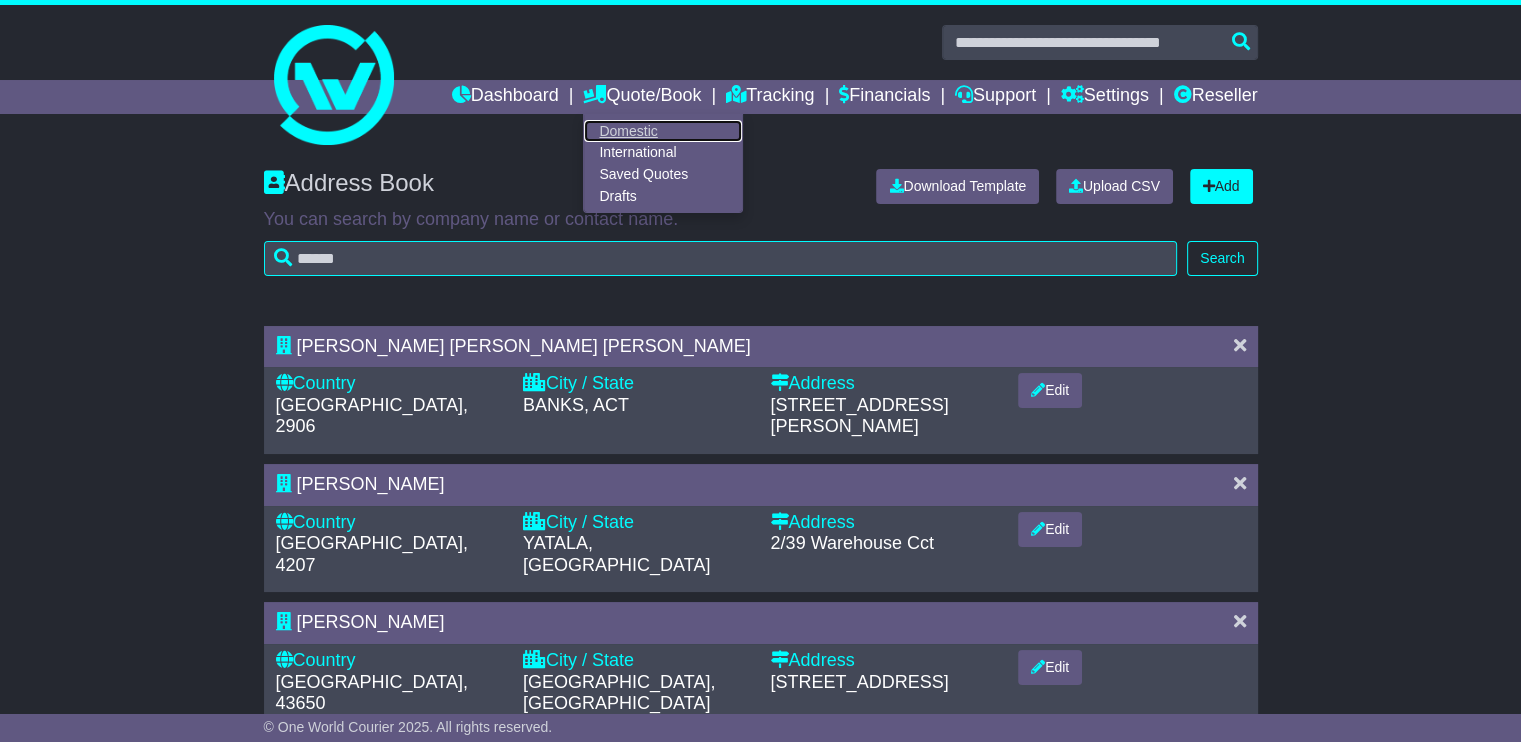 click on "Domestic" at bounding box center (663, 131) 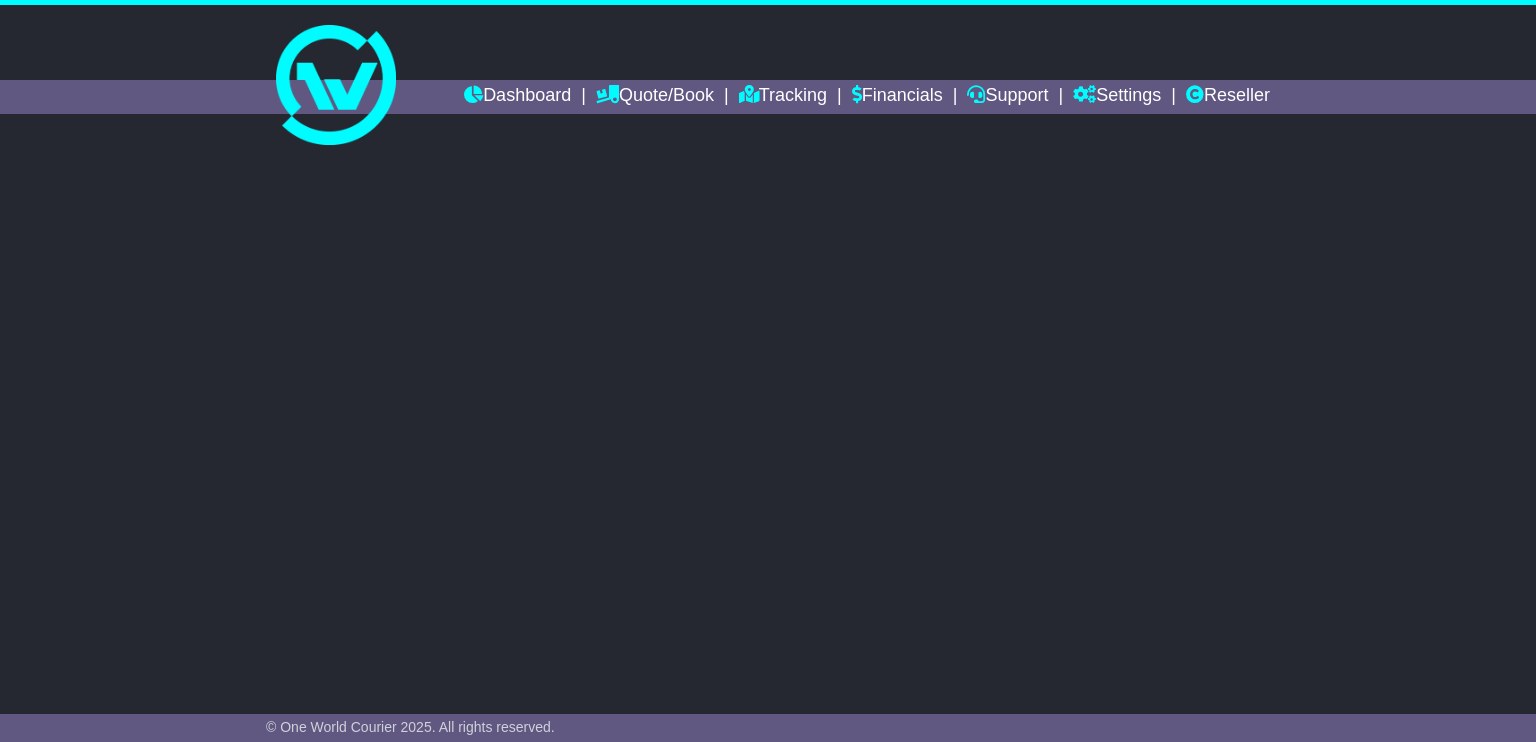 scroll, scrollTop: 0, scrollLeft: 0, axis: both 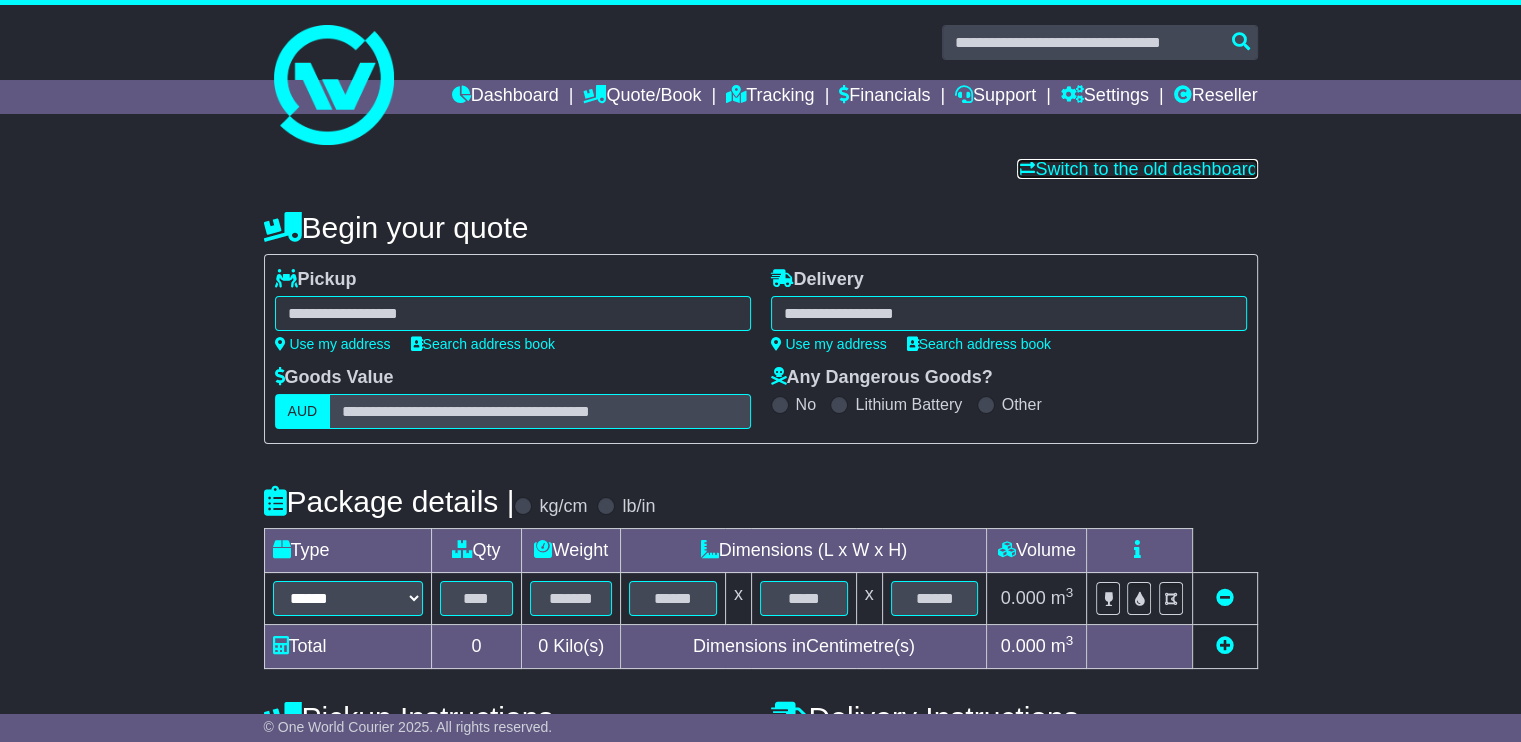 click on "Switch to the old dashboard" at bounding box center (1137, 169) 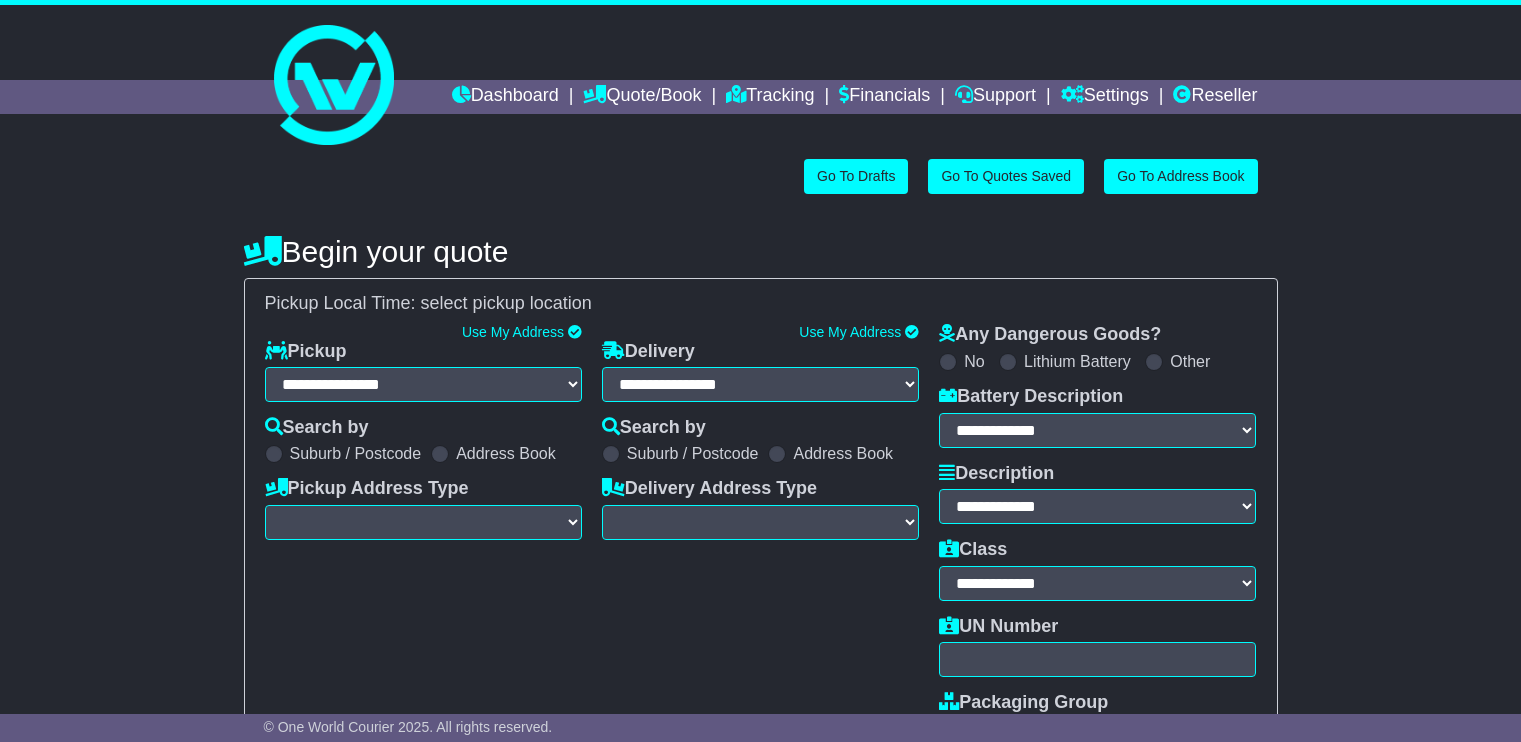 select on "**" 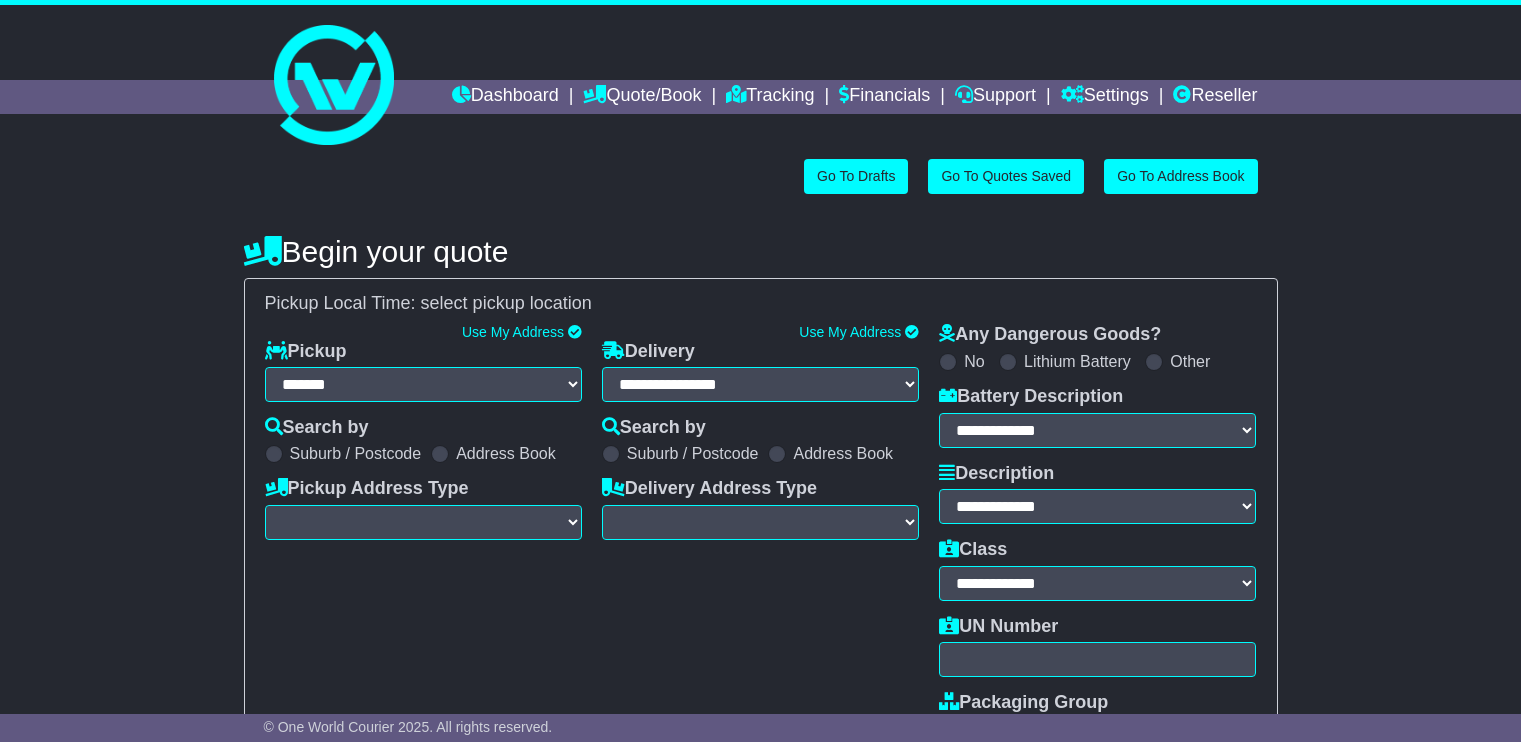 select on "**" 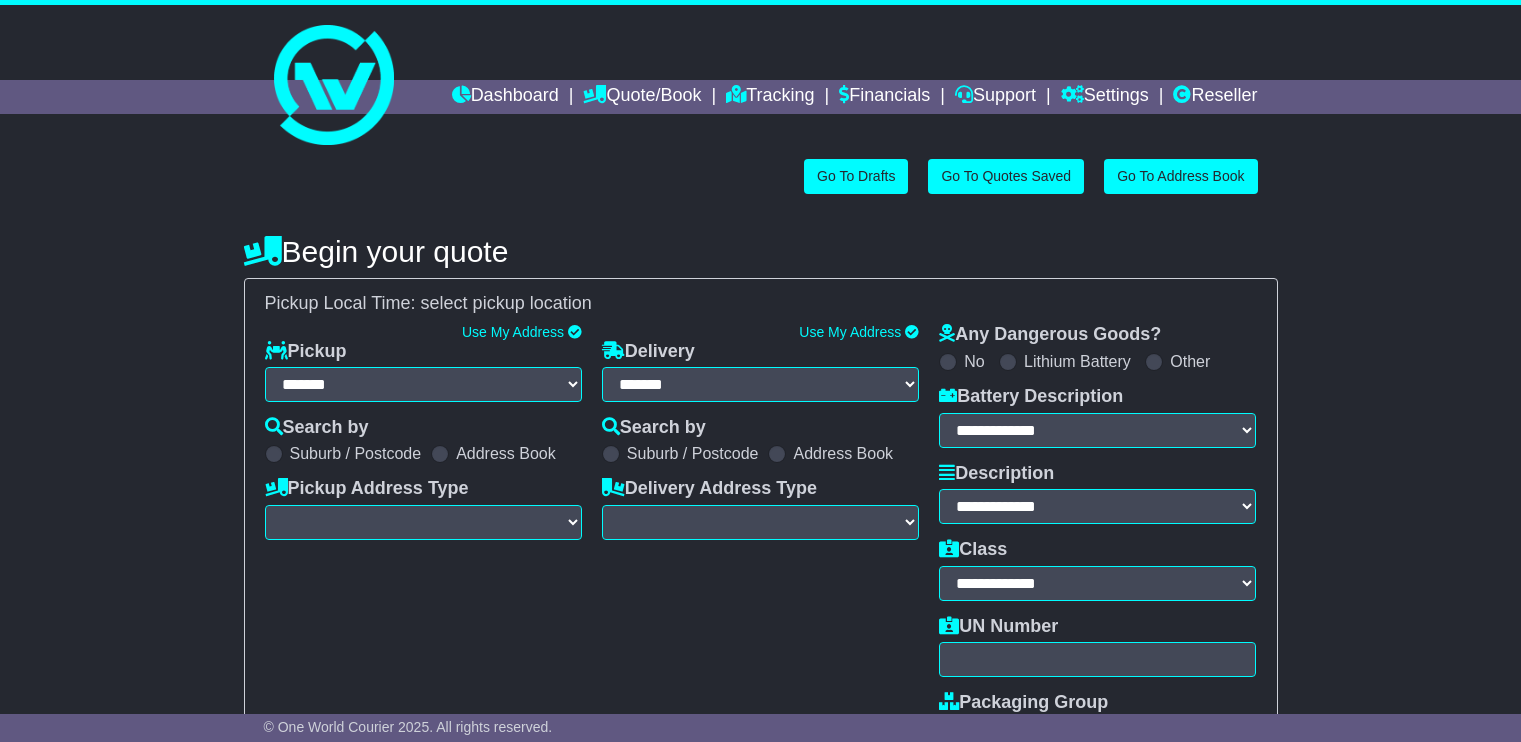 scroll, scrollTop: 0, scrollLeft: 0, axis: both 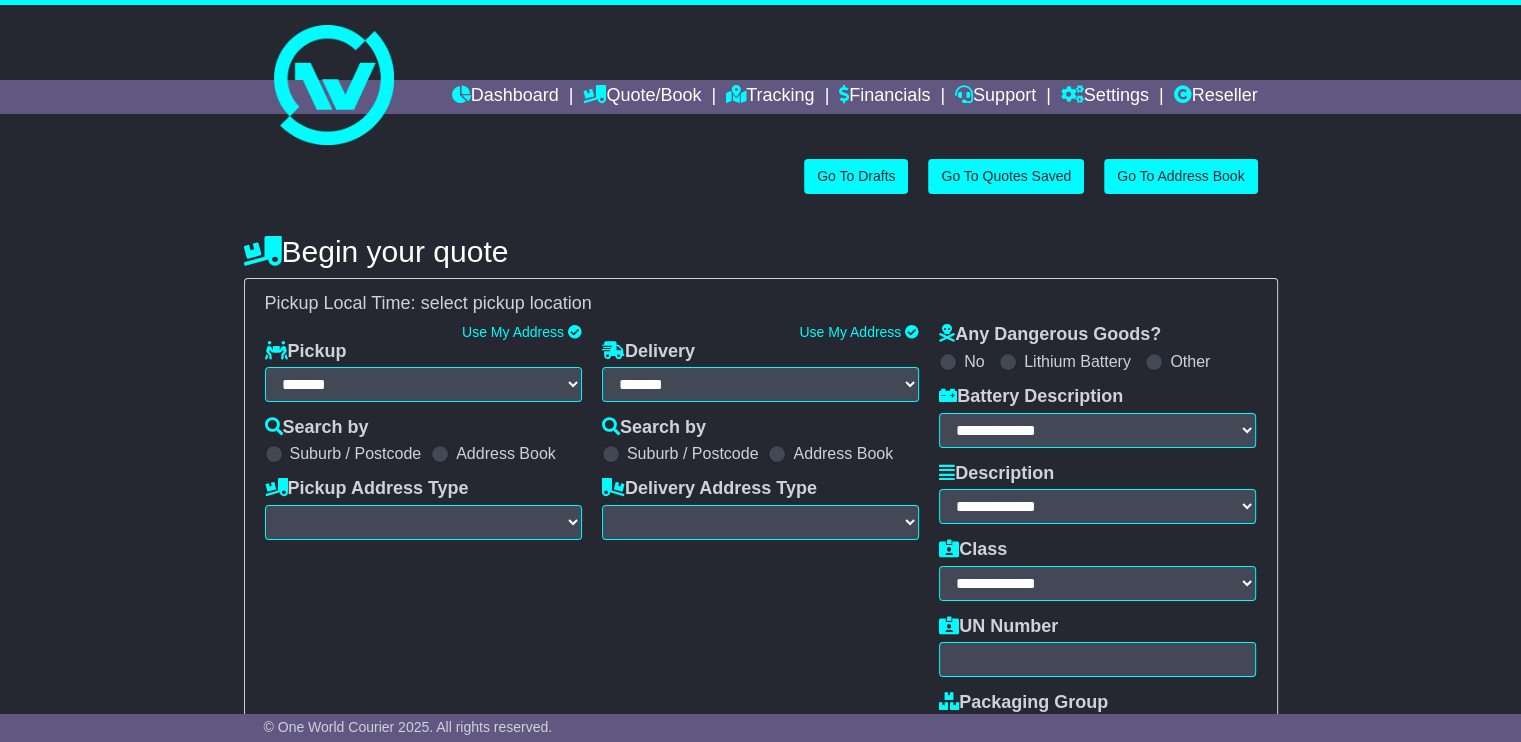 select 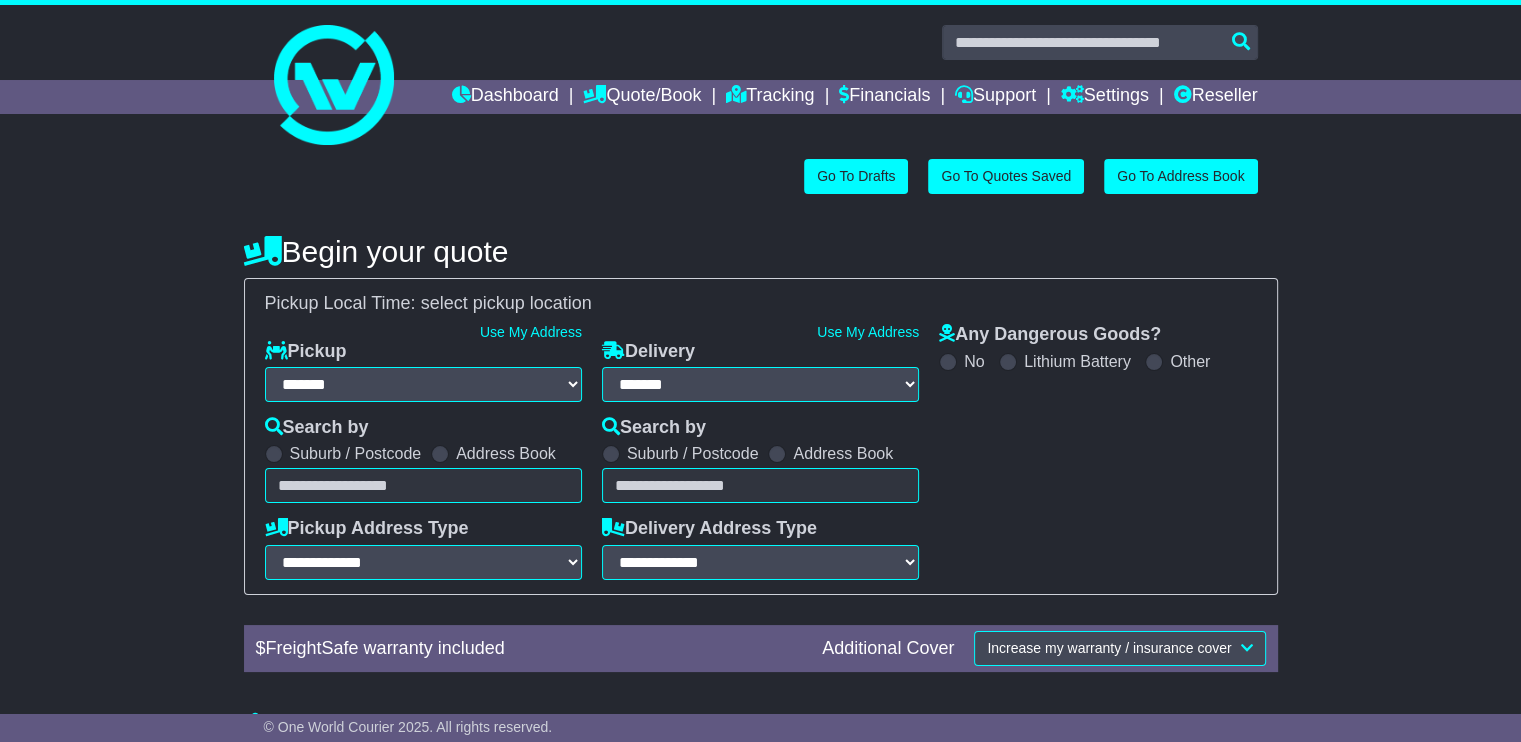 scroll, scrollTop: 0, scrollLeft: 0, axis: both 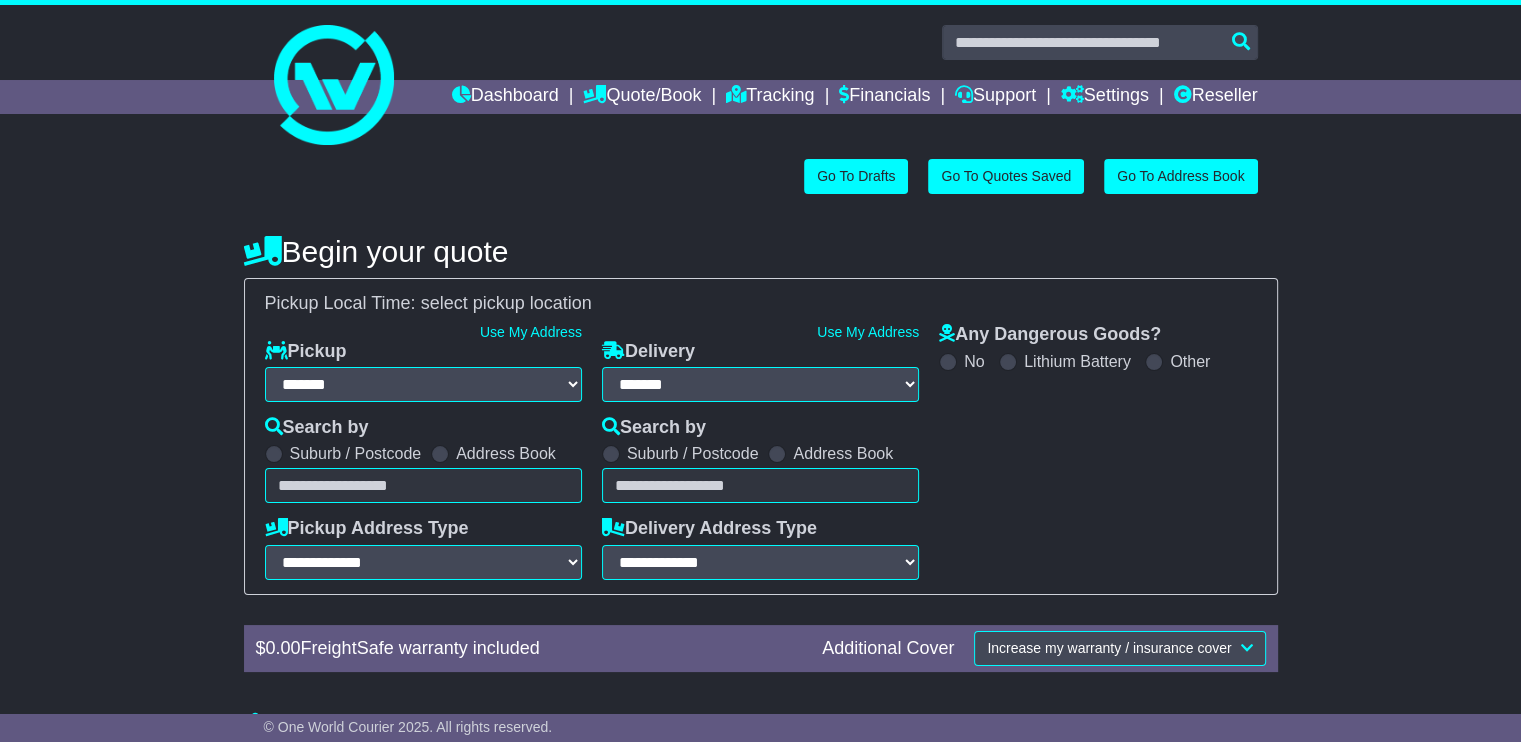 click at bounding box center (423, 485) 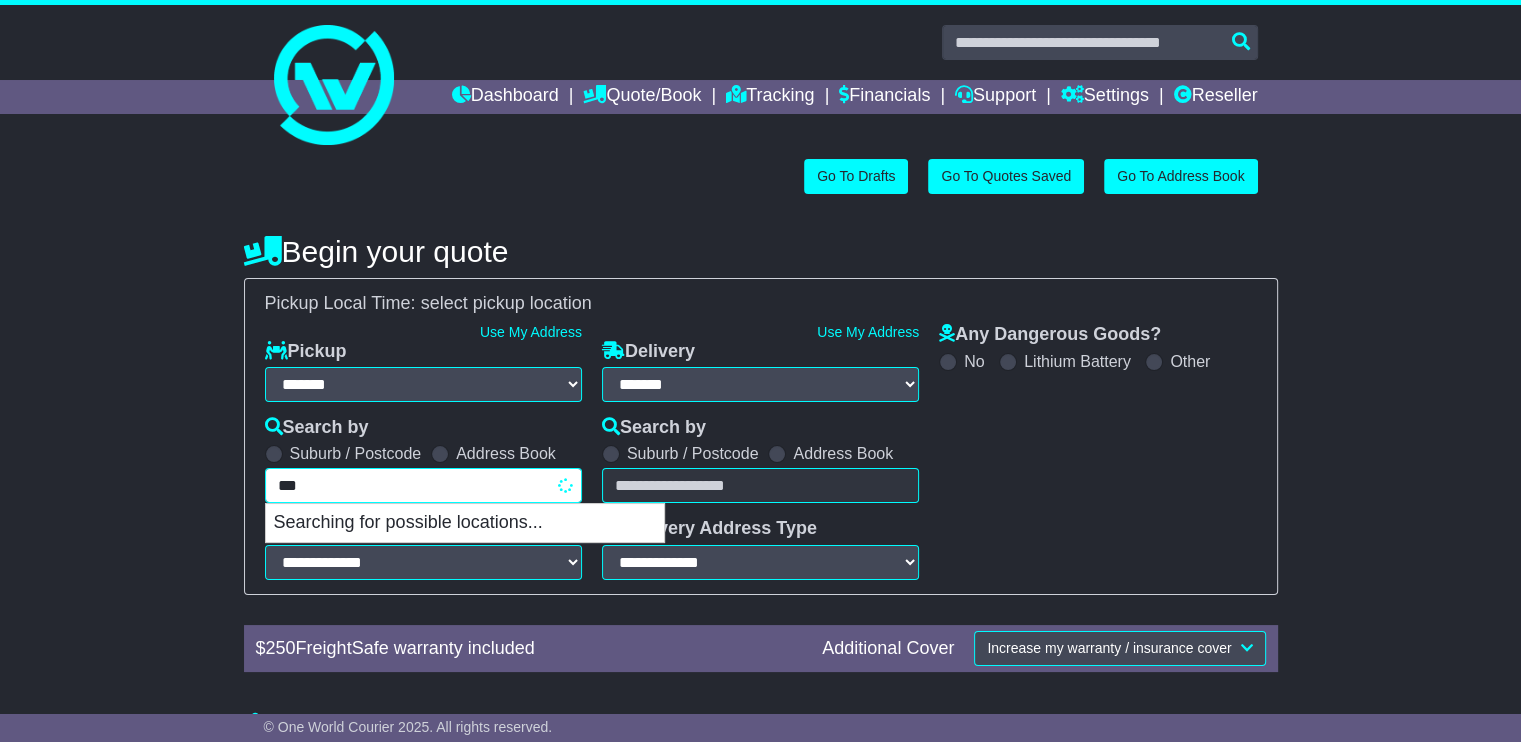 type on "****" 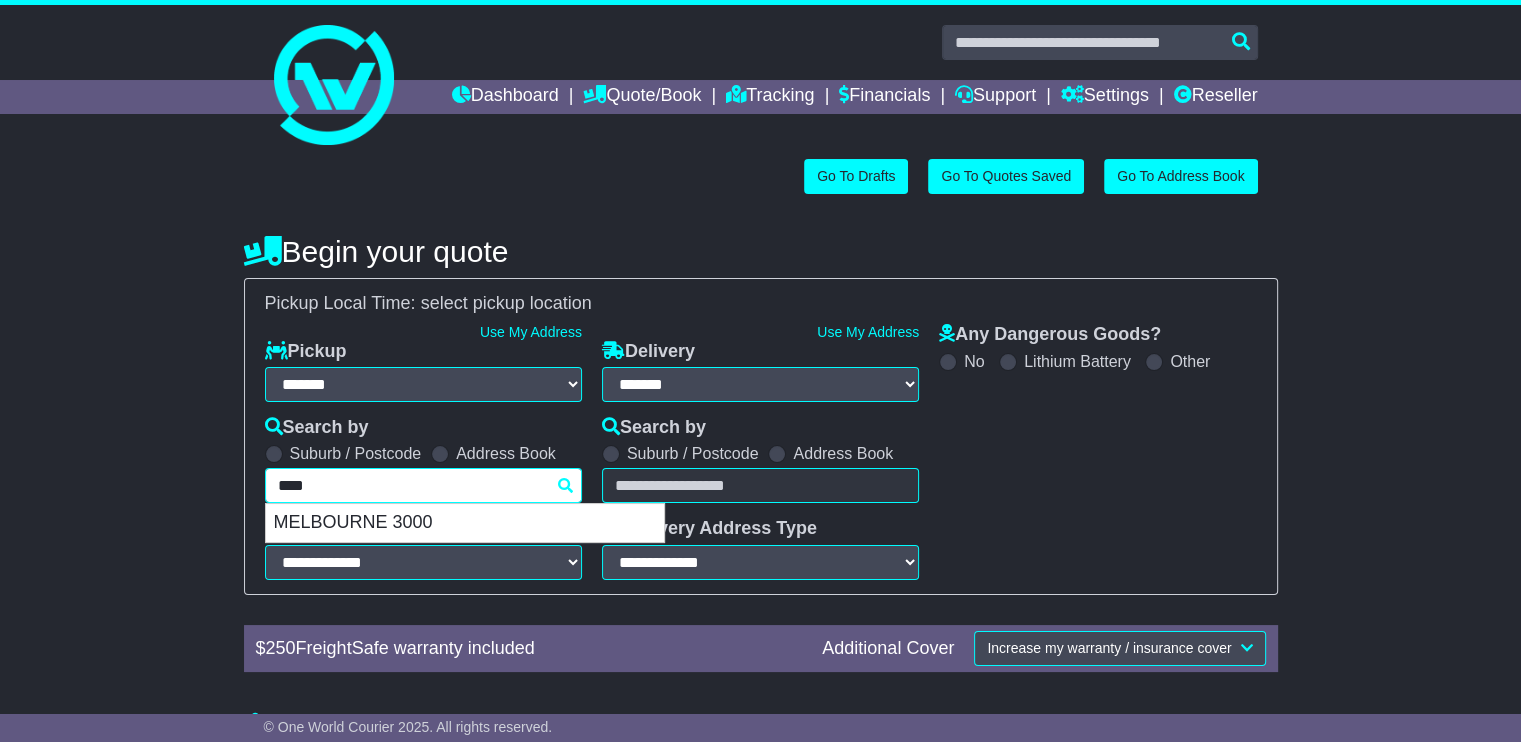 click on "MELBOURNE 3000" at bounding box center (465, 523) 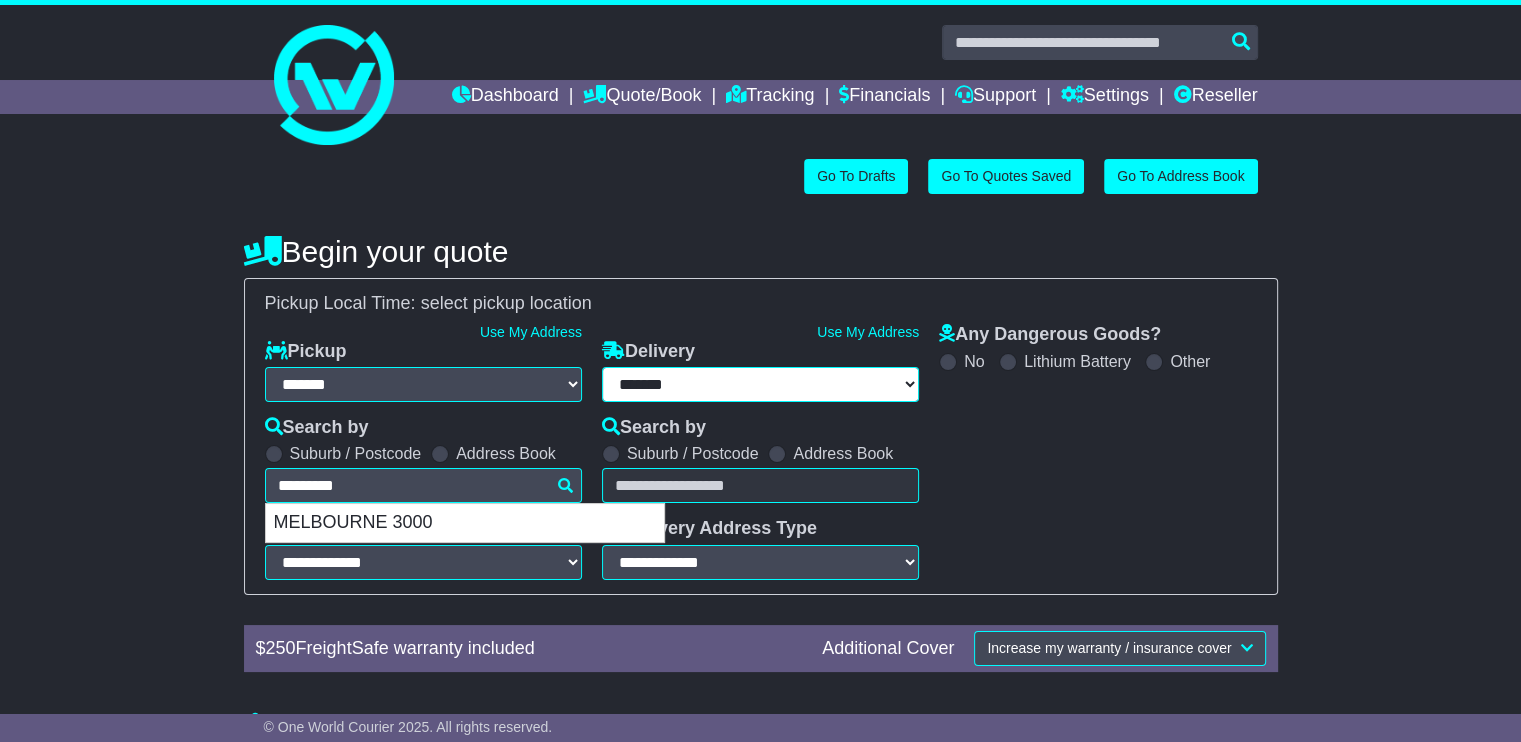 select 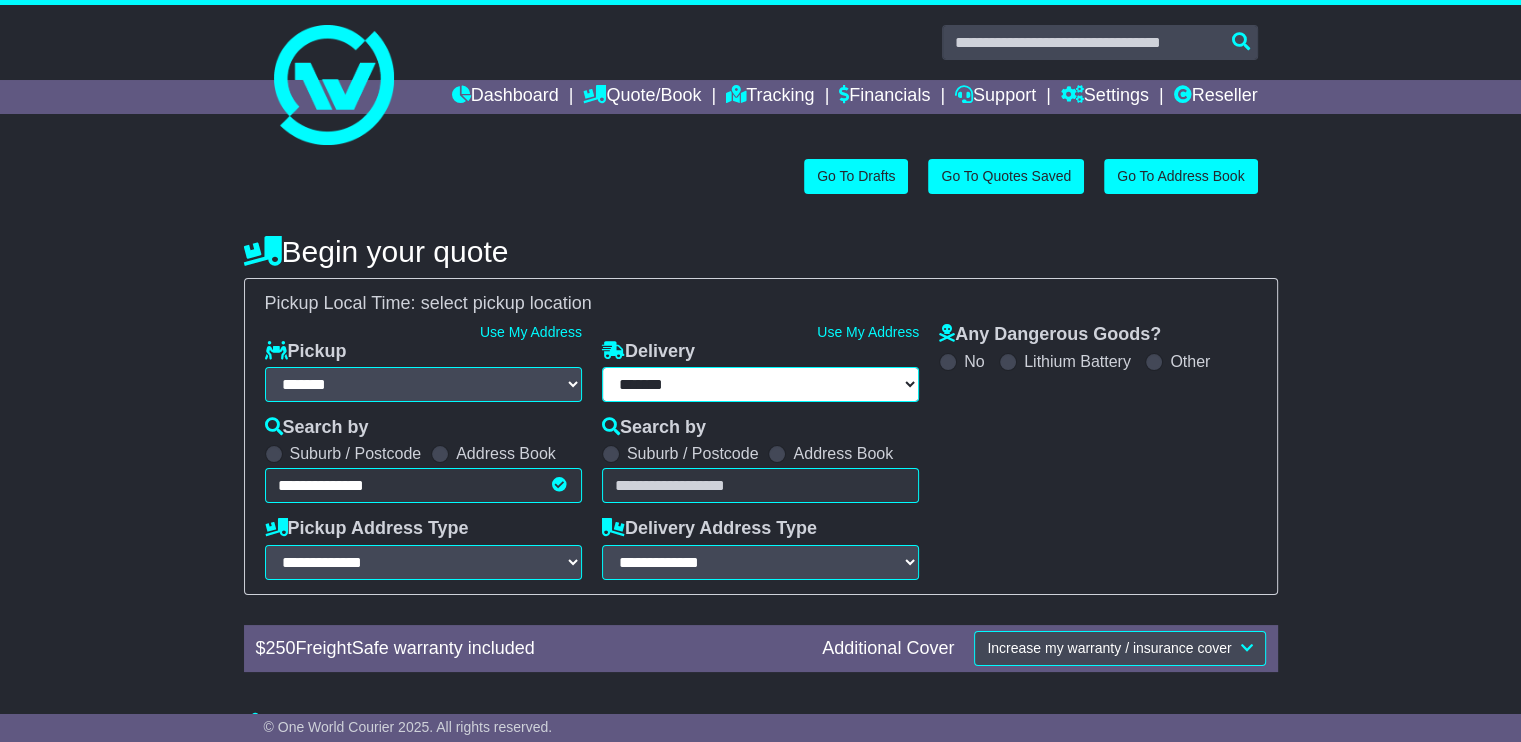 type on "**********" 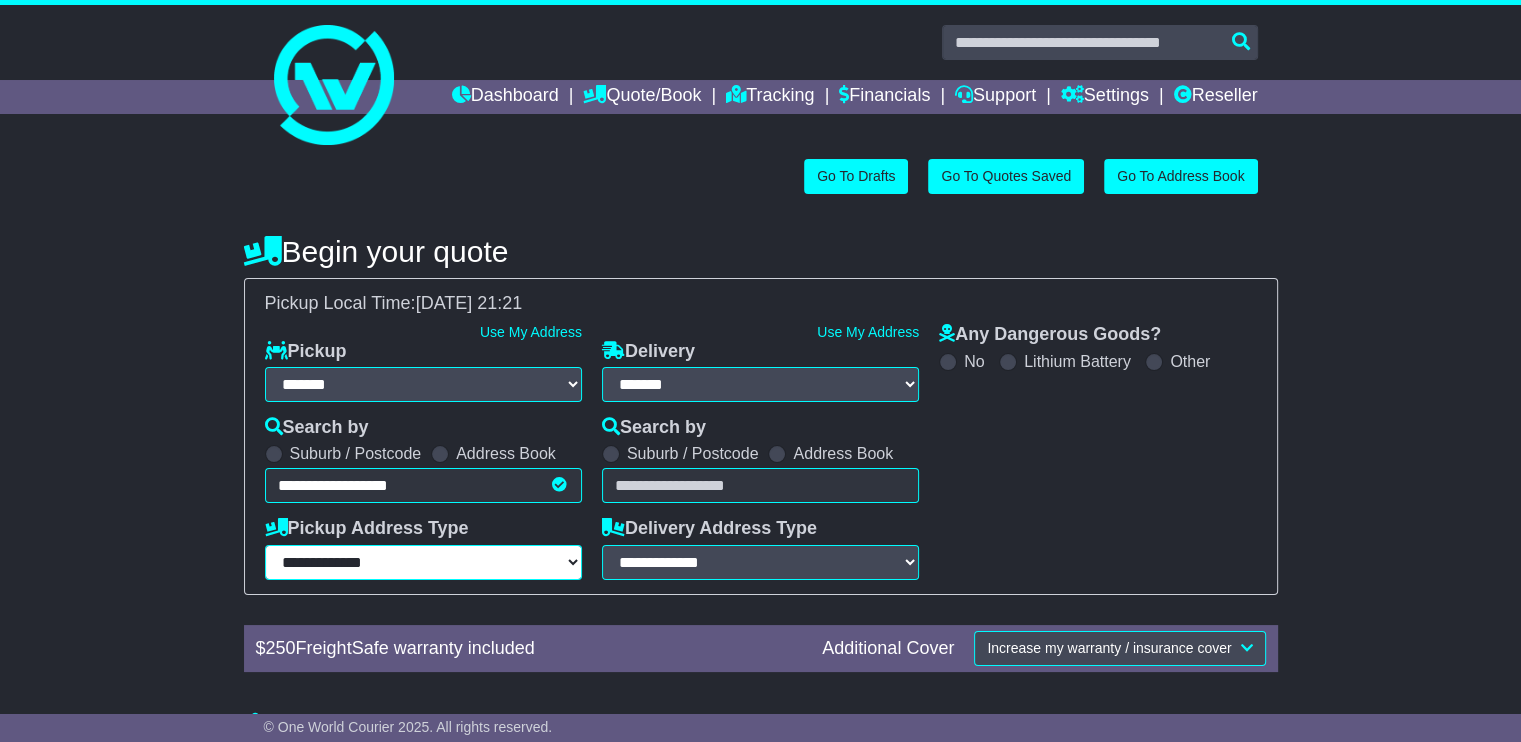 click on "**********" at bounding box center (423, 562) 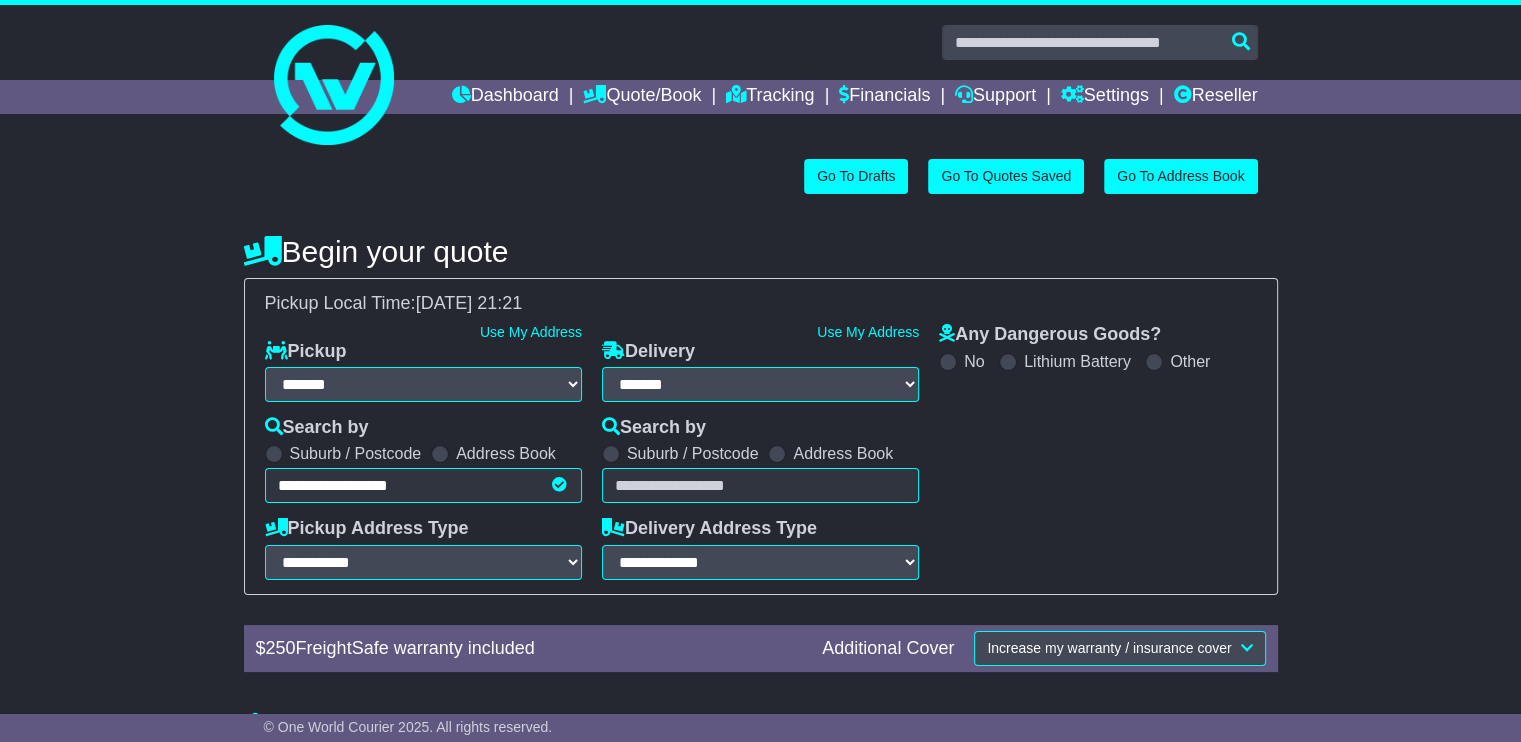 click on "**********" at bounding box center [760, 452] 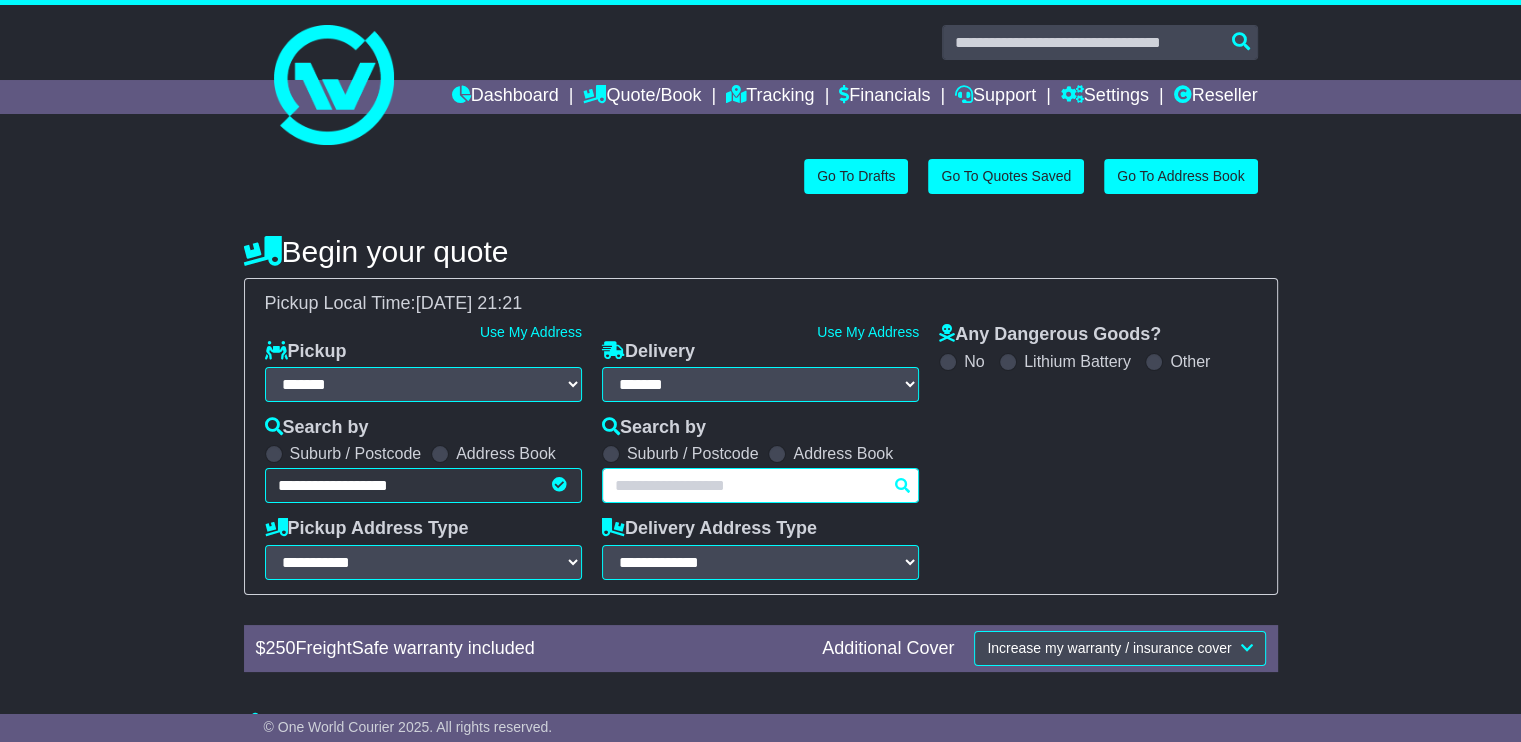 click at bounding box center [760, 485] 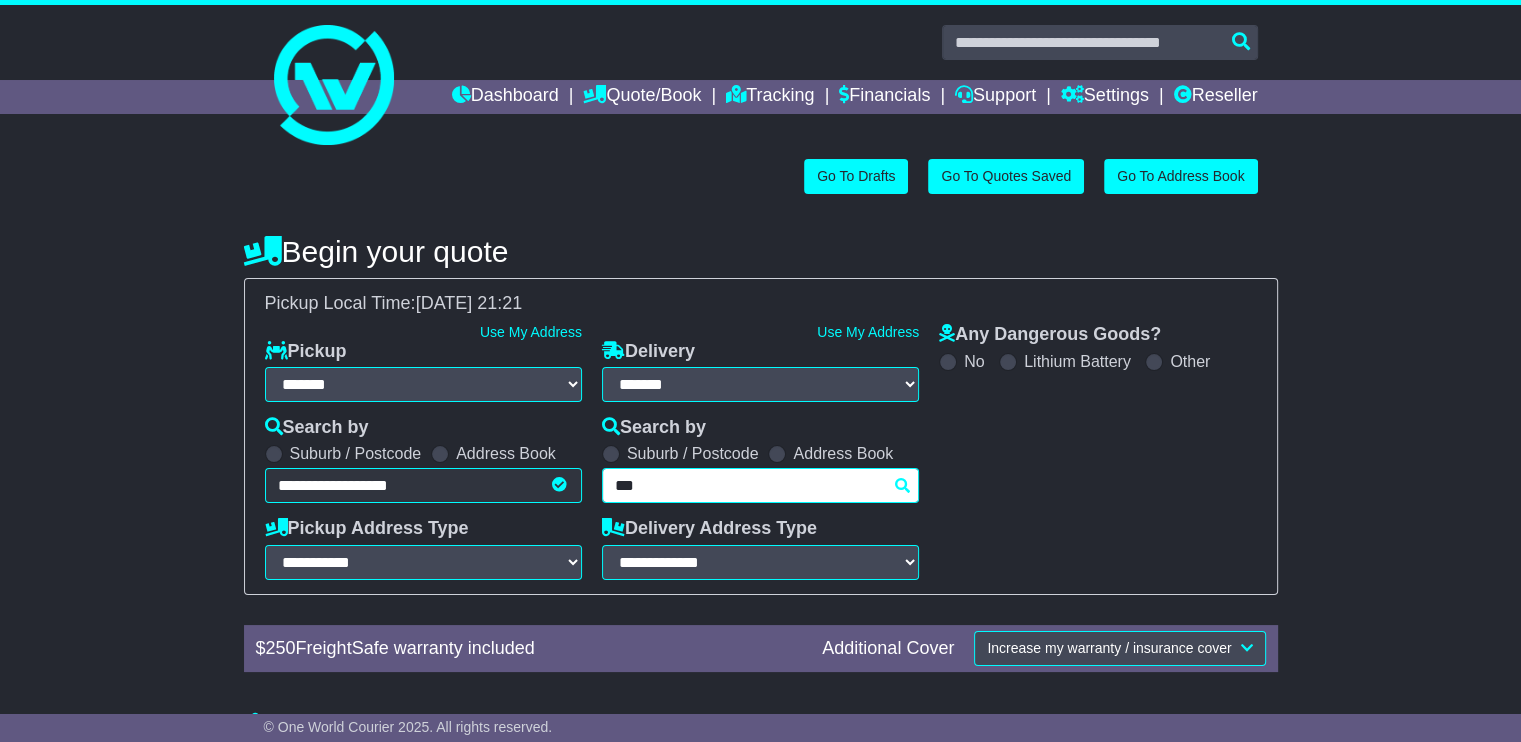 type on "****" 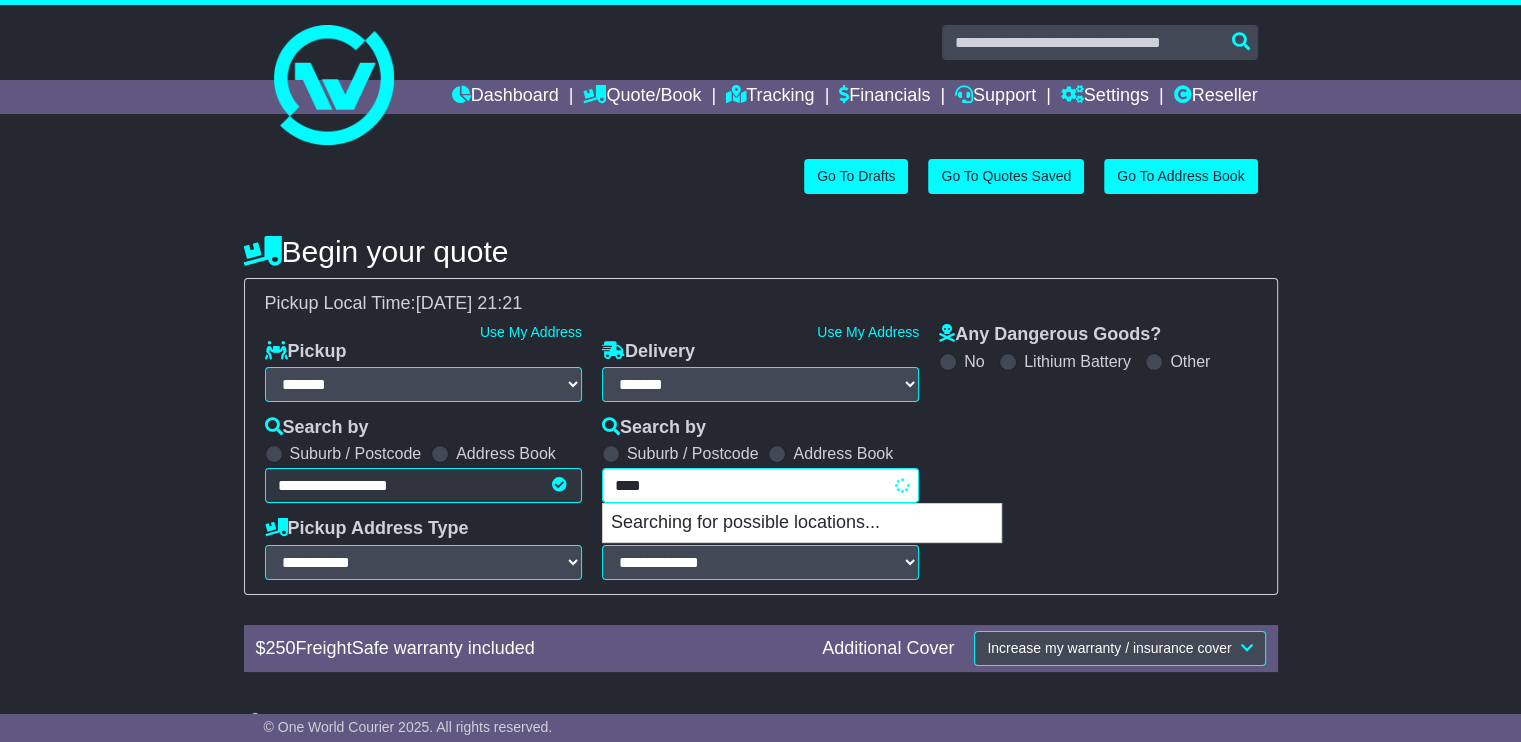 type 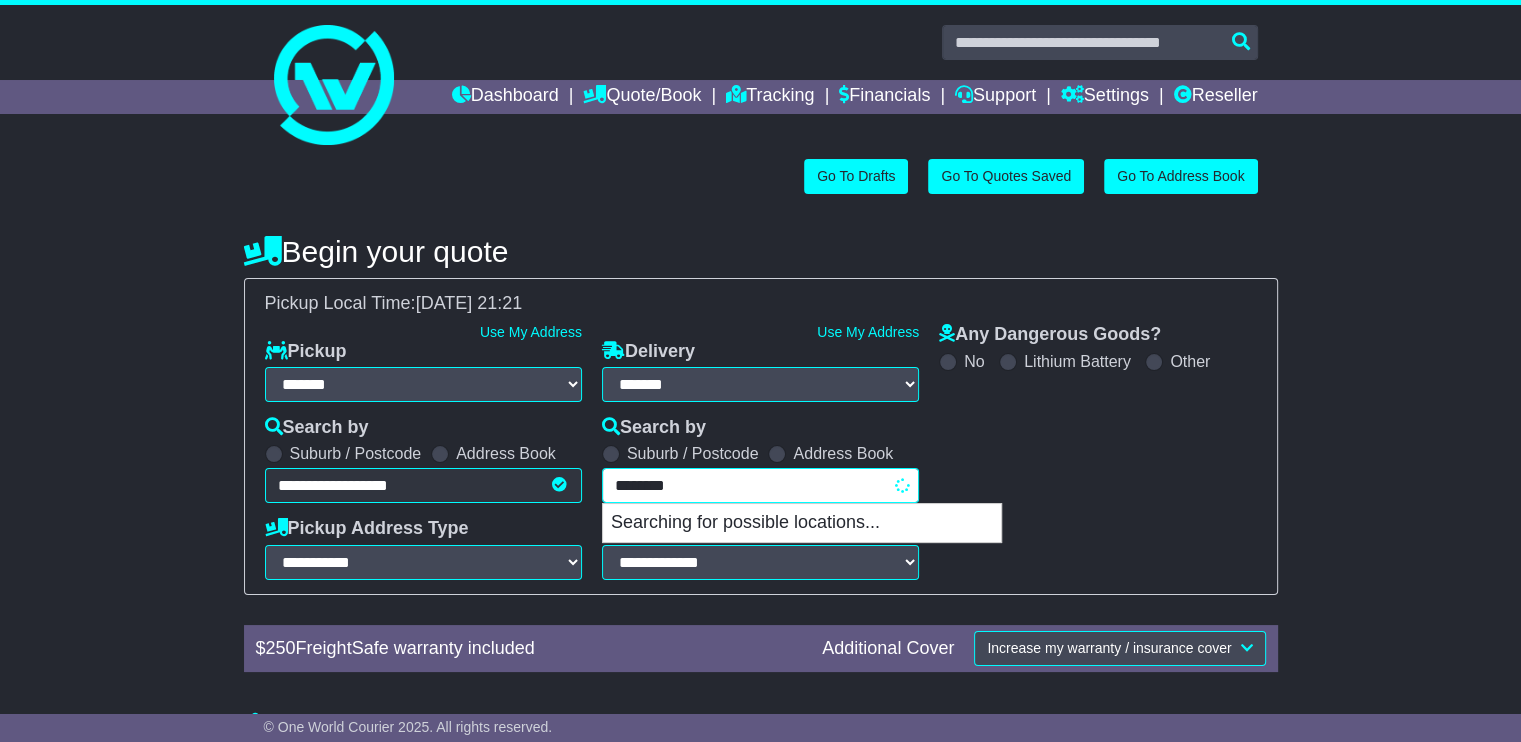 type on "*********" 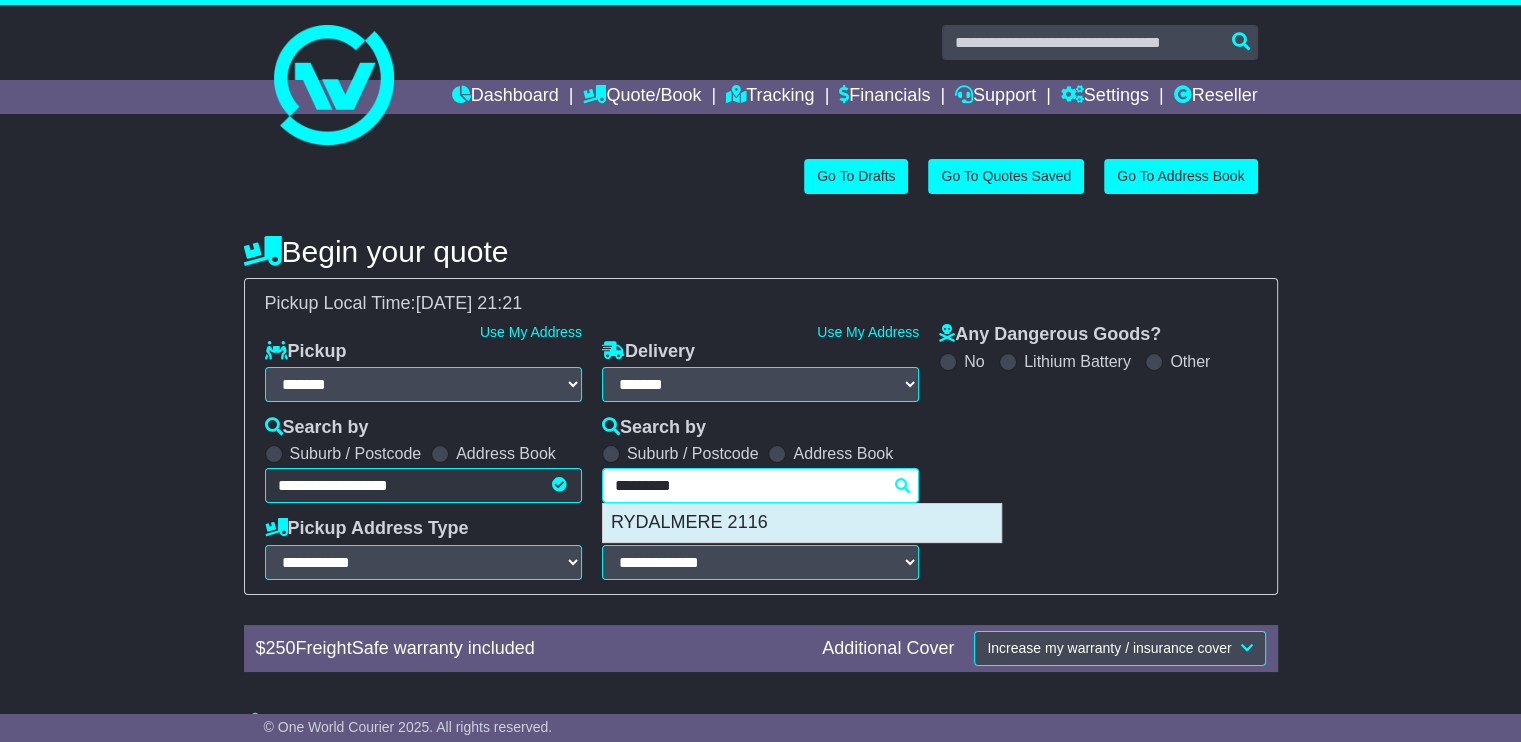 click on "RYDALMERE 2116" at bounding box center [802, 523] 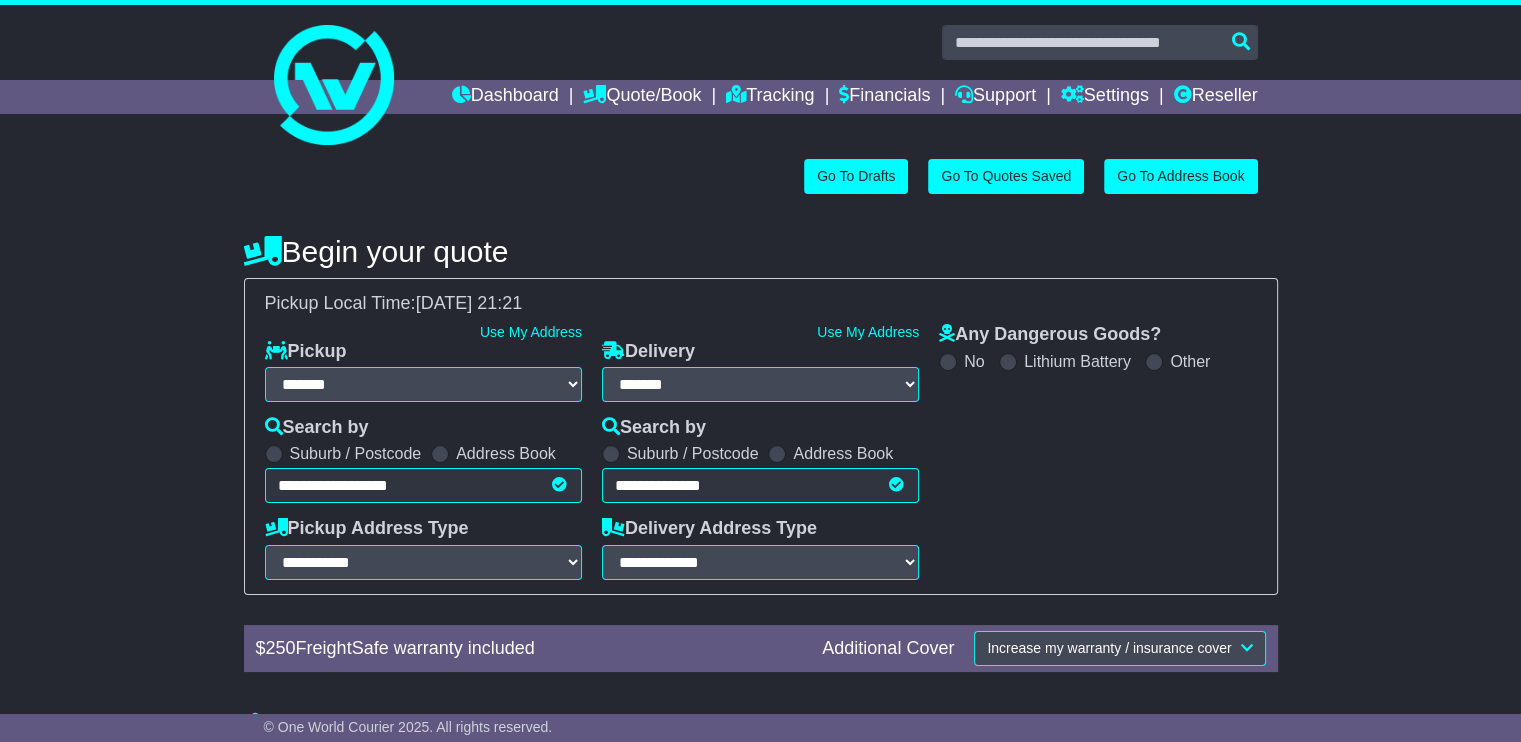 type on "**********" 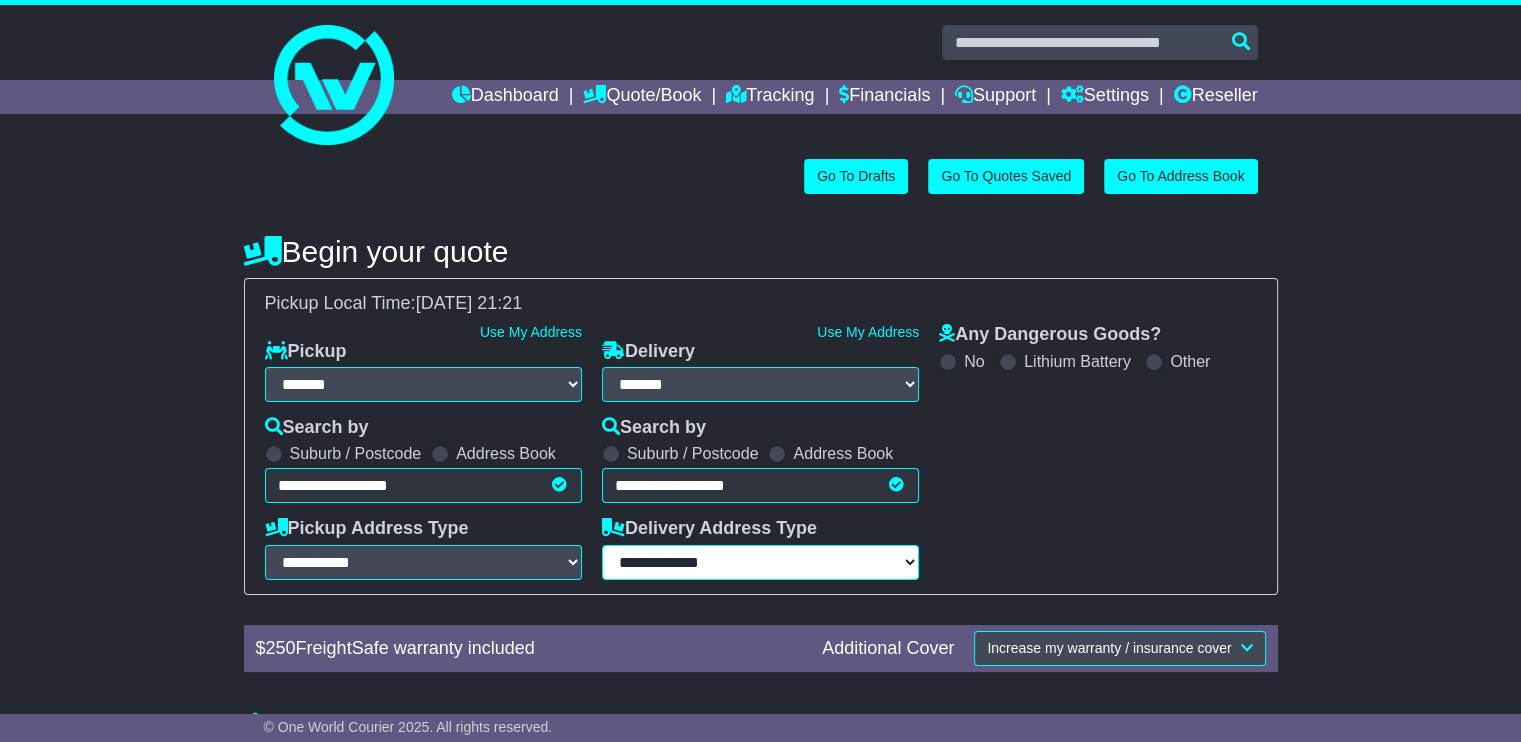 click on "**********" at bounding box center (760, 562) 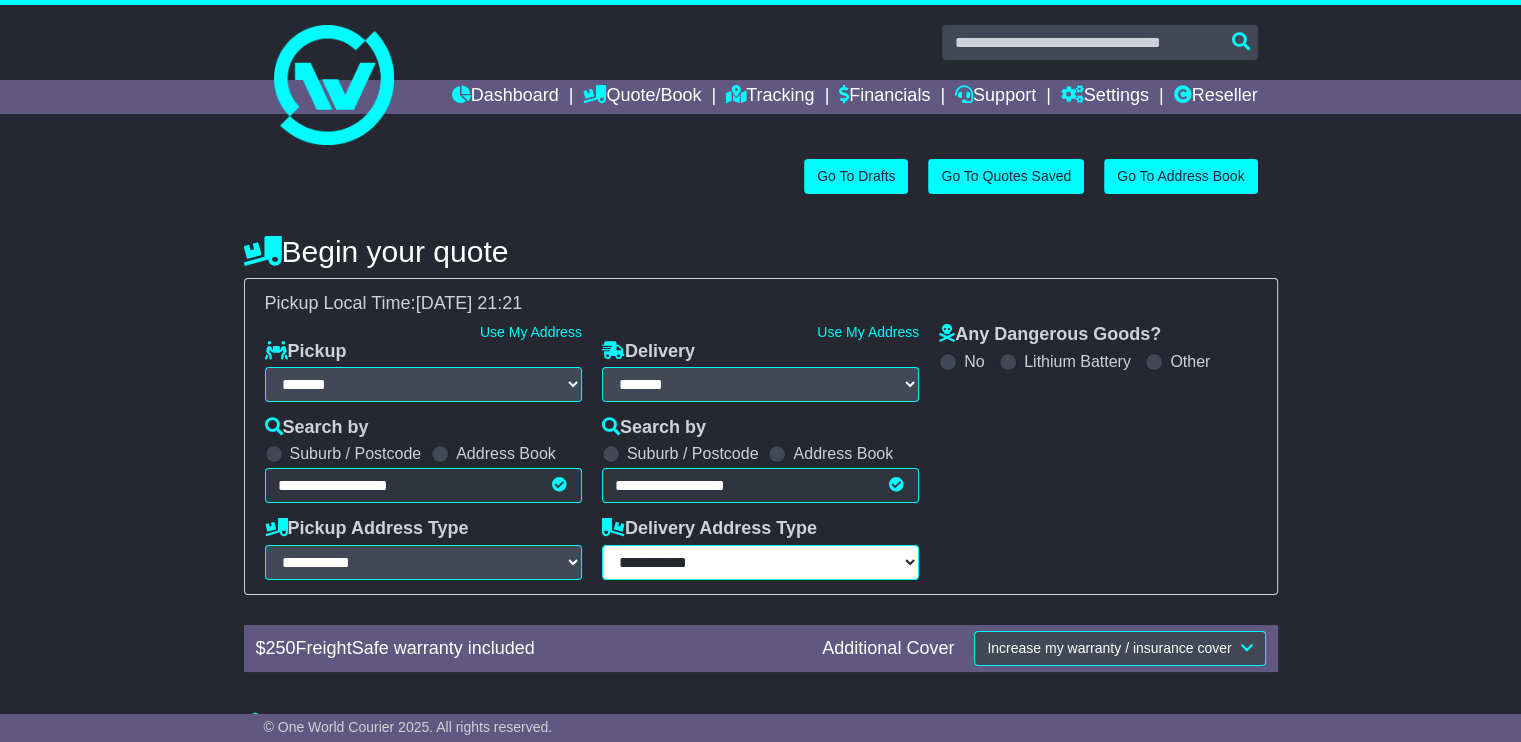 click on "**********" at bounding box center (760, 562) 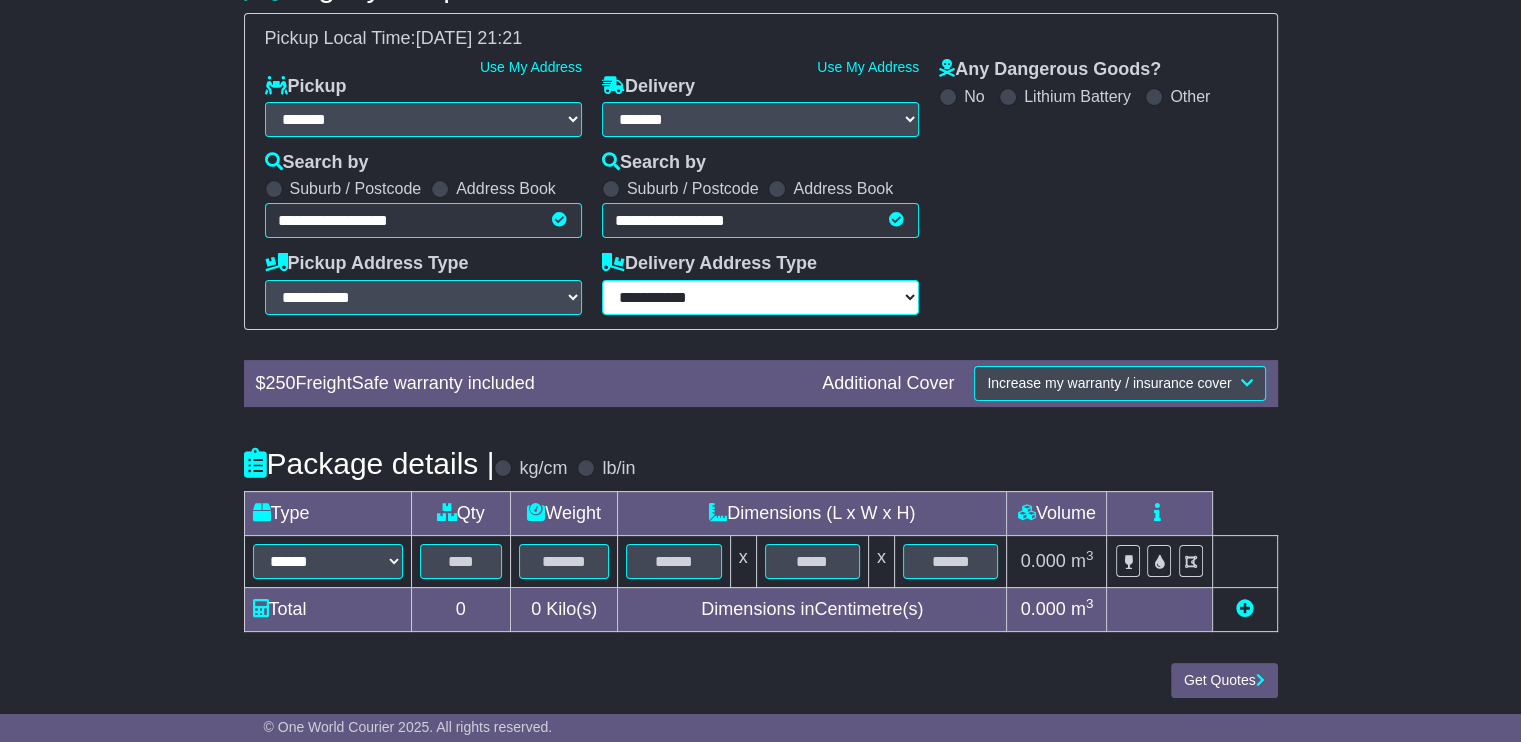 scroll, scrollTop: 268, scrollLeft: 0, axis: vertical 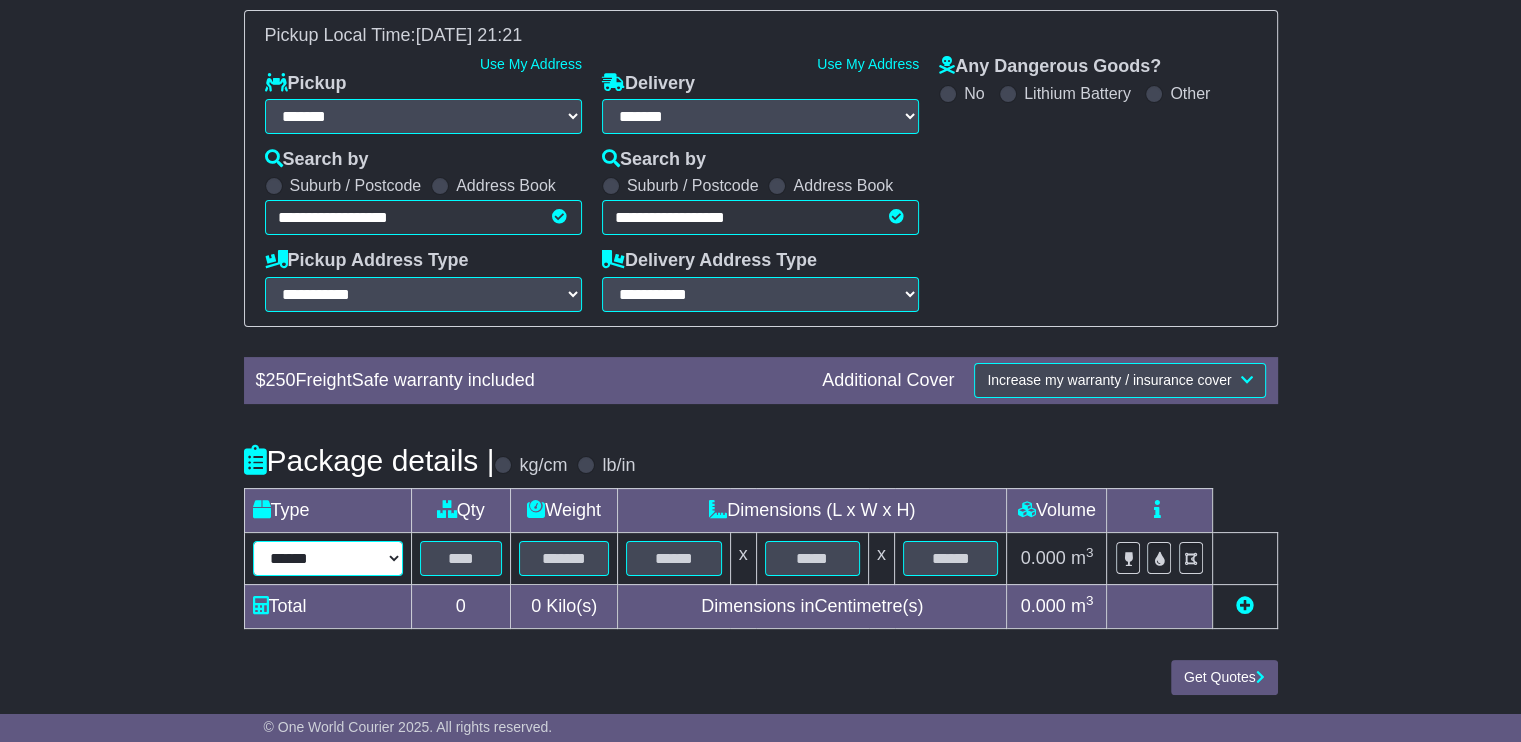 click on "****** ****** *** ******** ***** **** **** ****** *** *******" at bounding box center (328, 558) 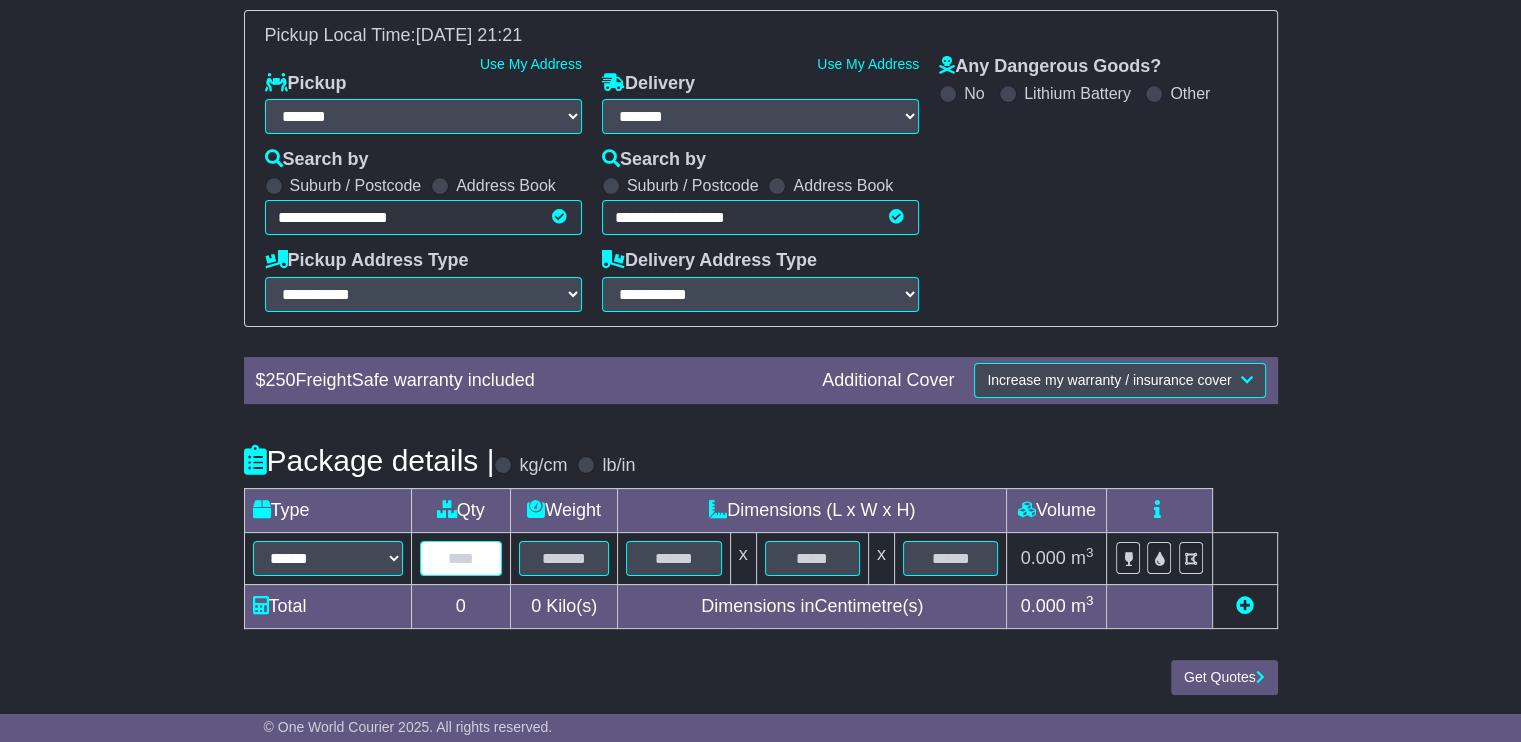 click at bounding box center [461, 558] 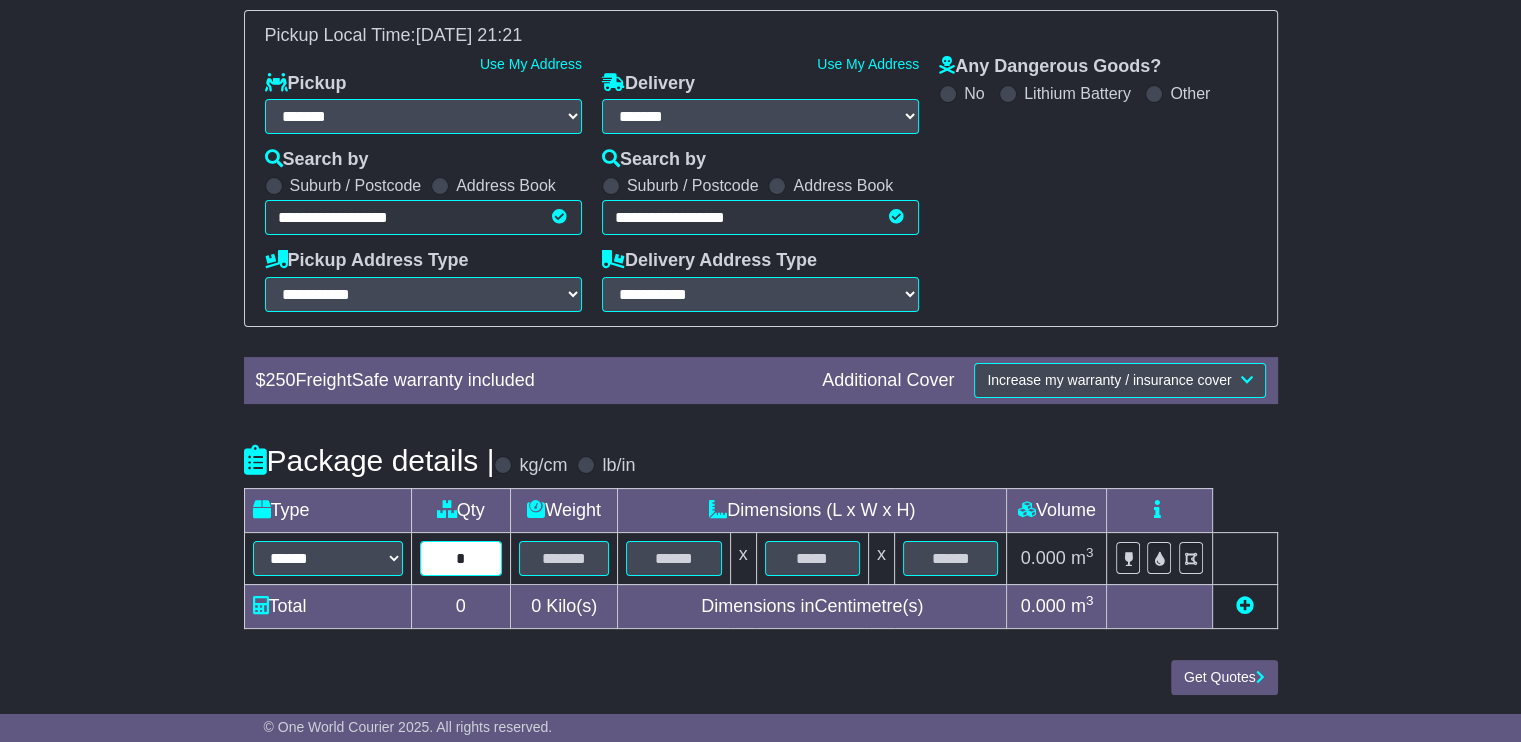 type on "*" 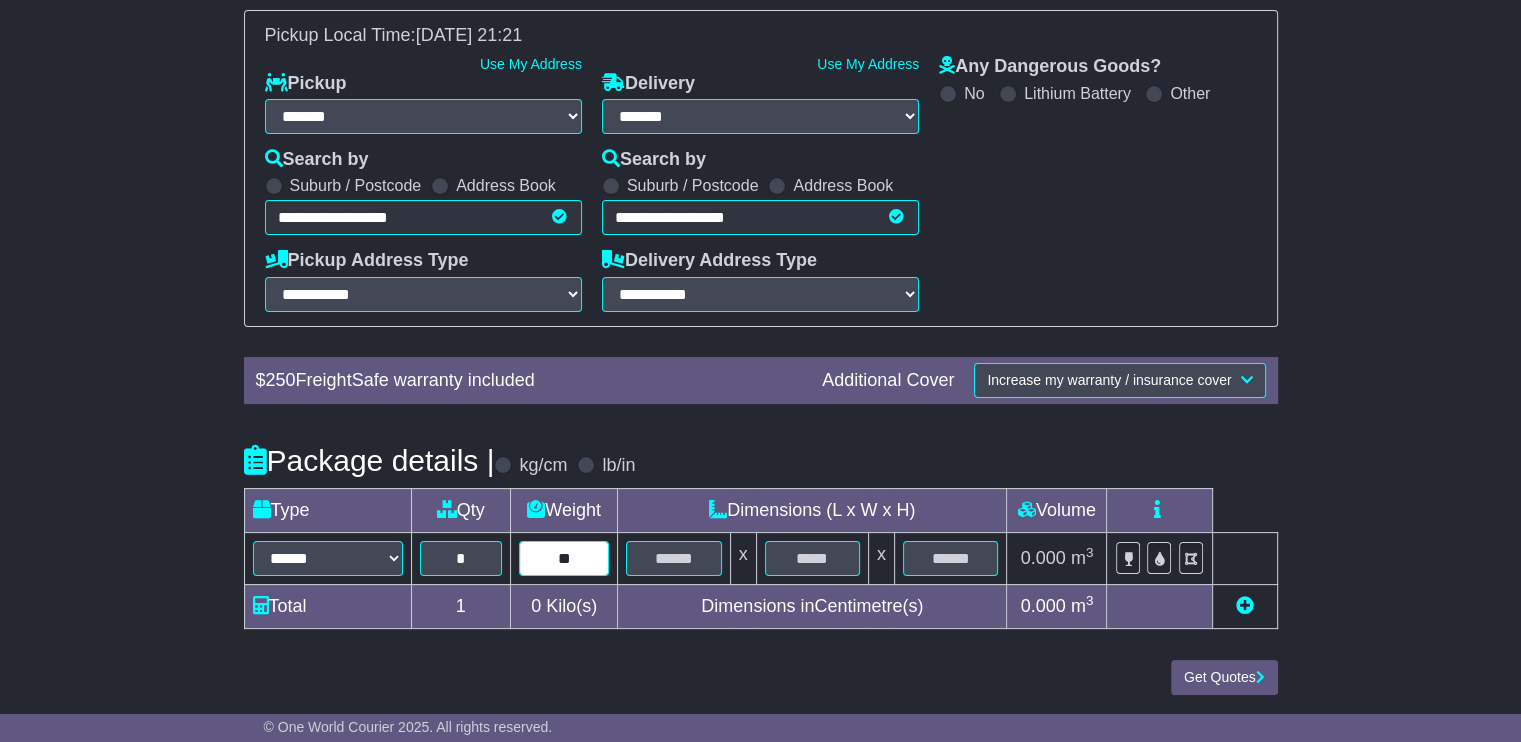 type on "**" 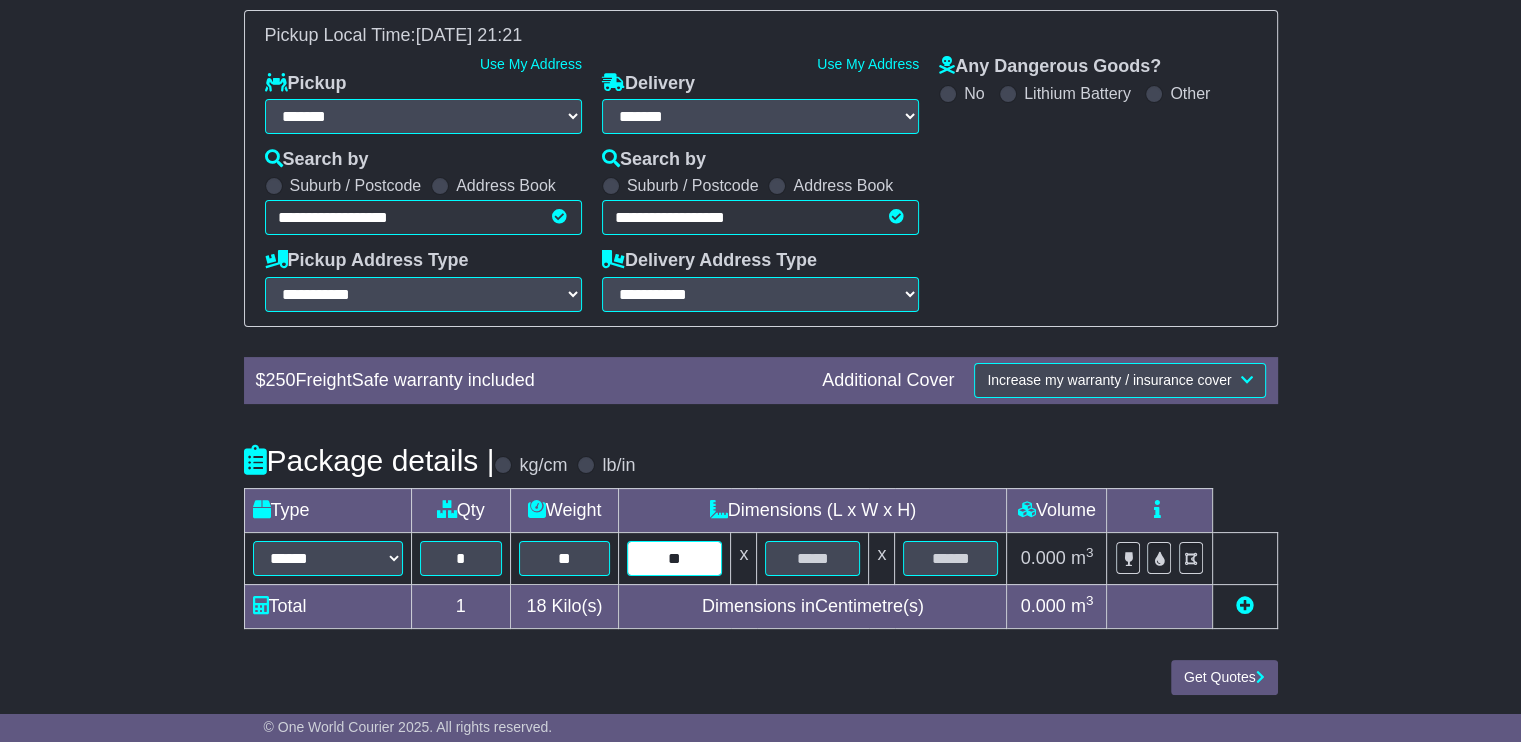 type on "**" 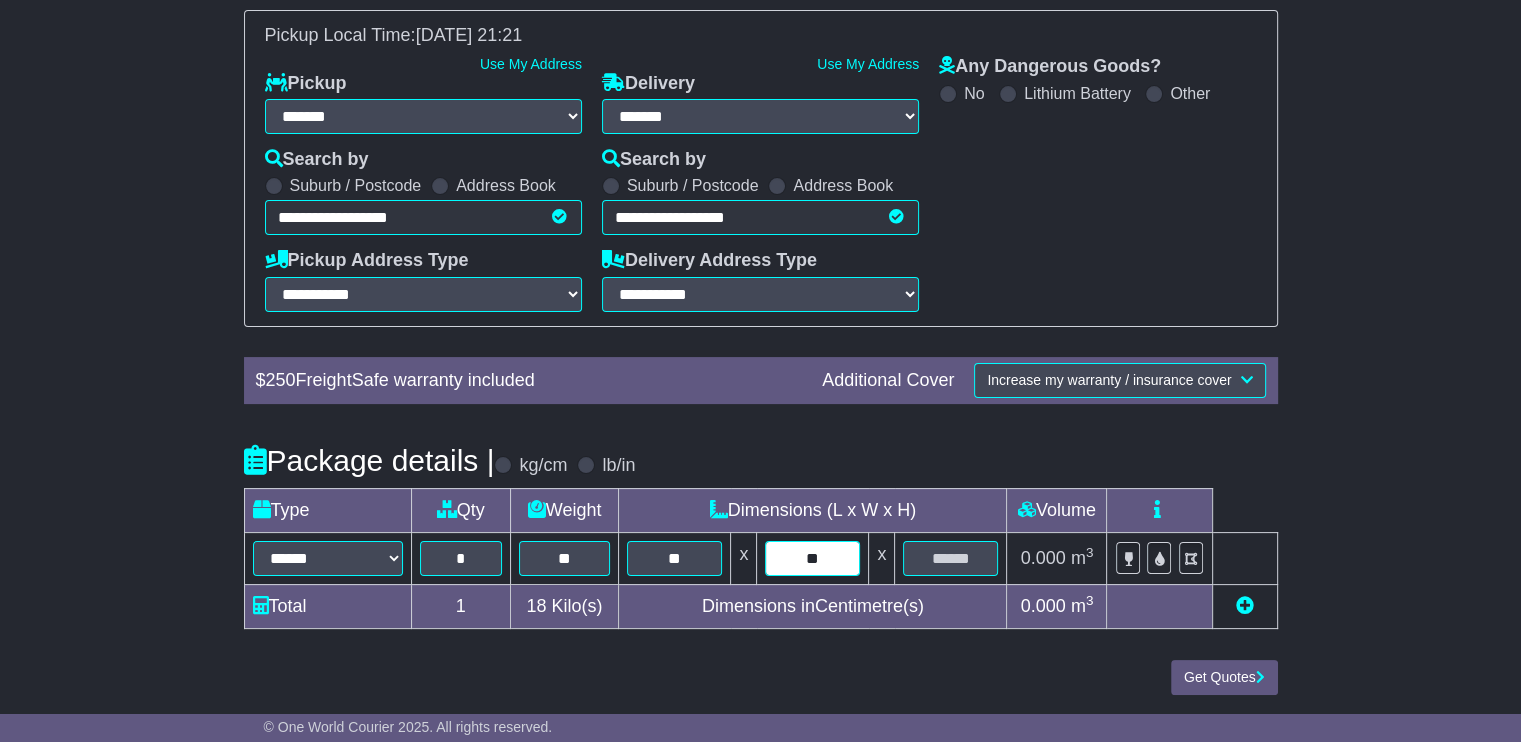 type on "**" 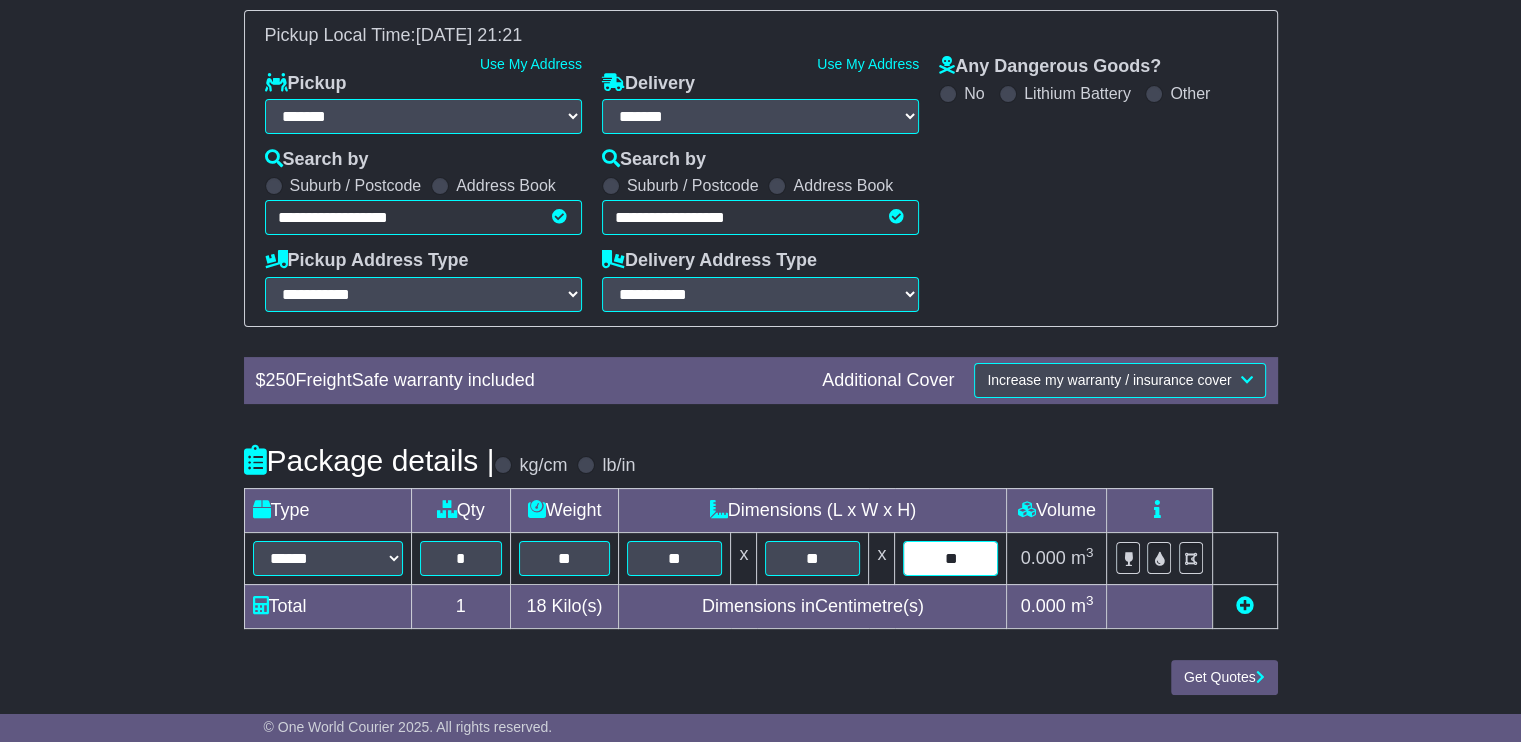 type on "**" 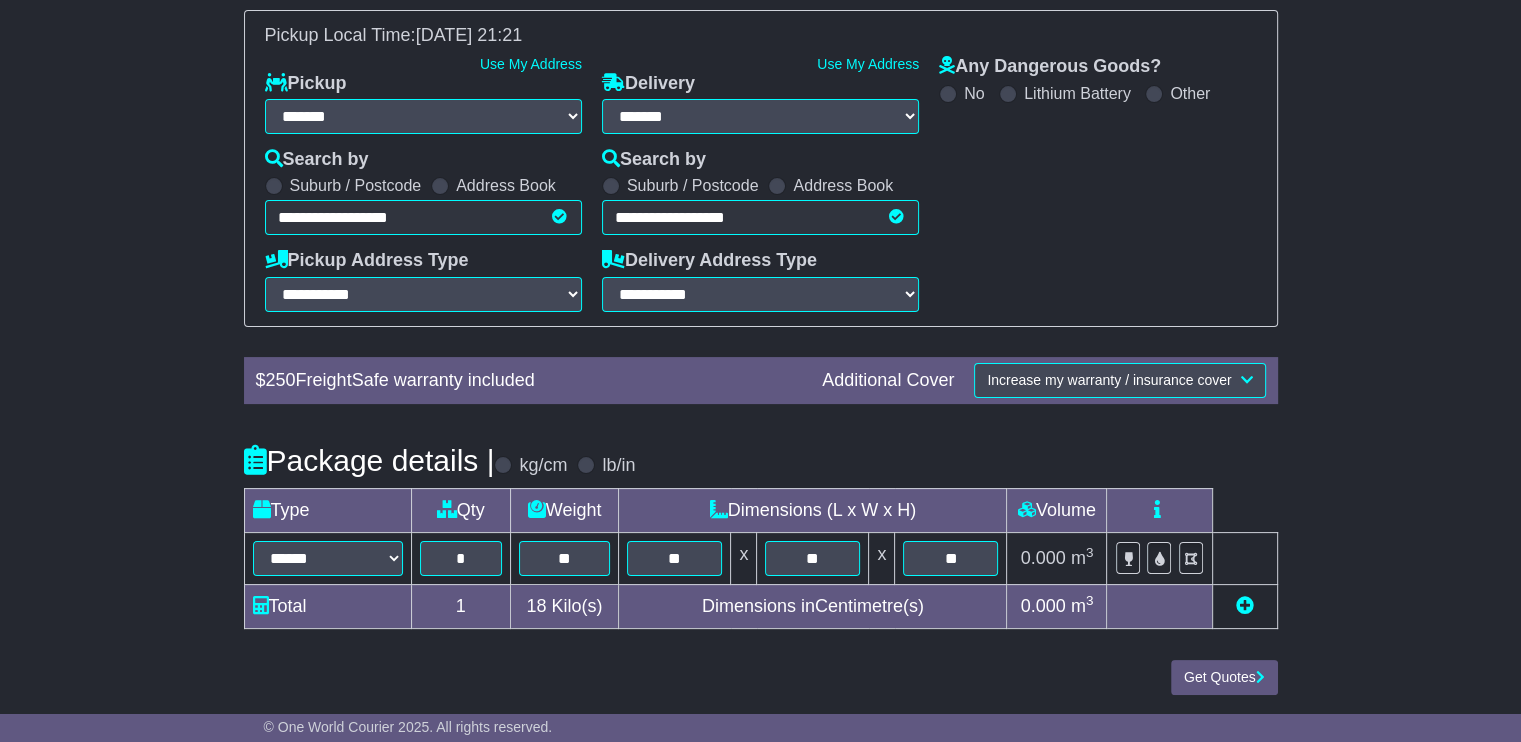 click at bounding box center (1245, 605) 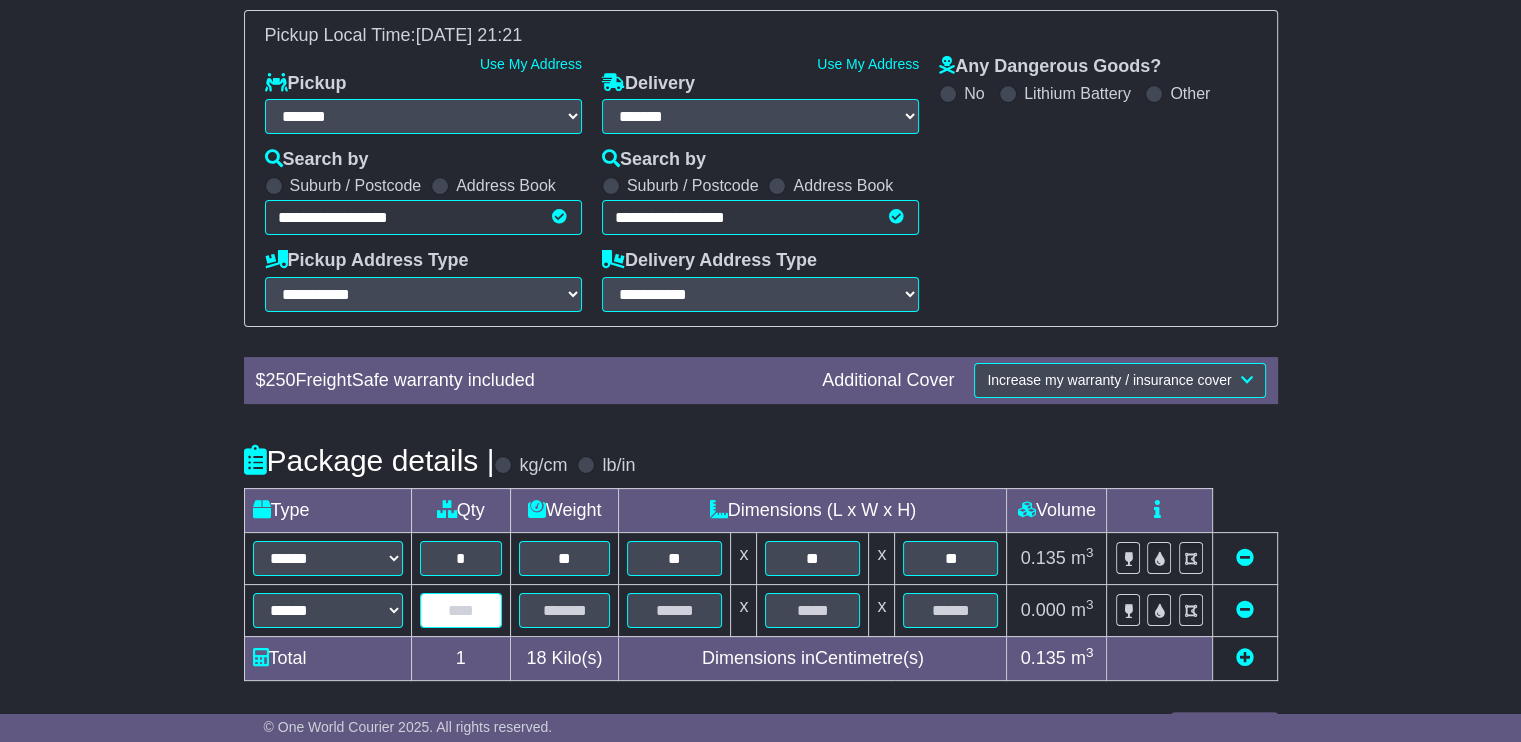 click at bounding box center (461, 610) 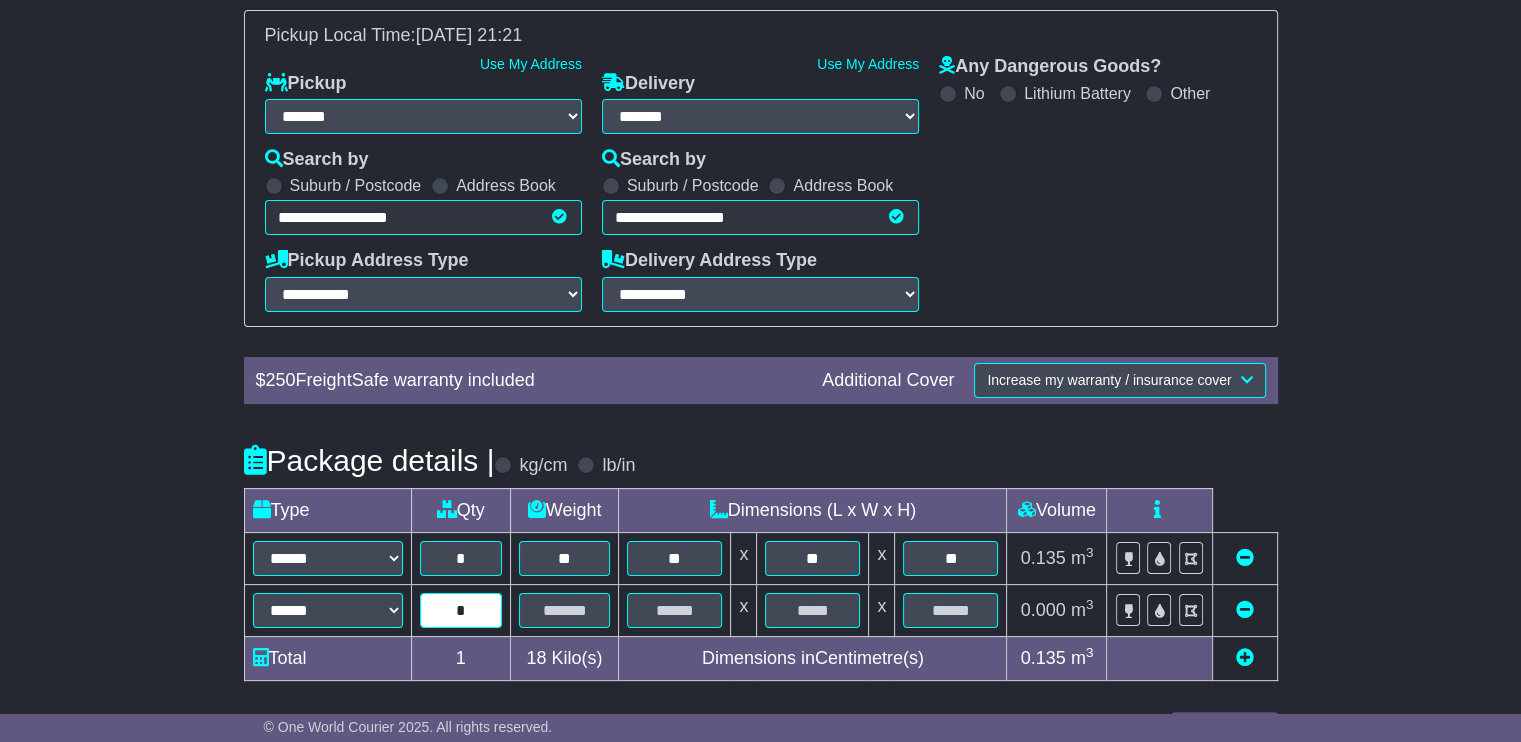 type on "*" 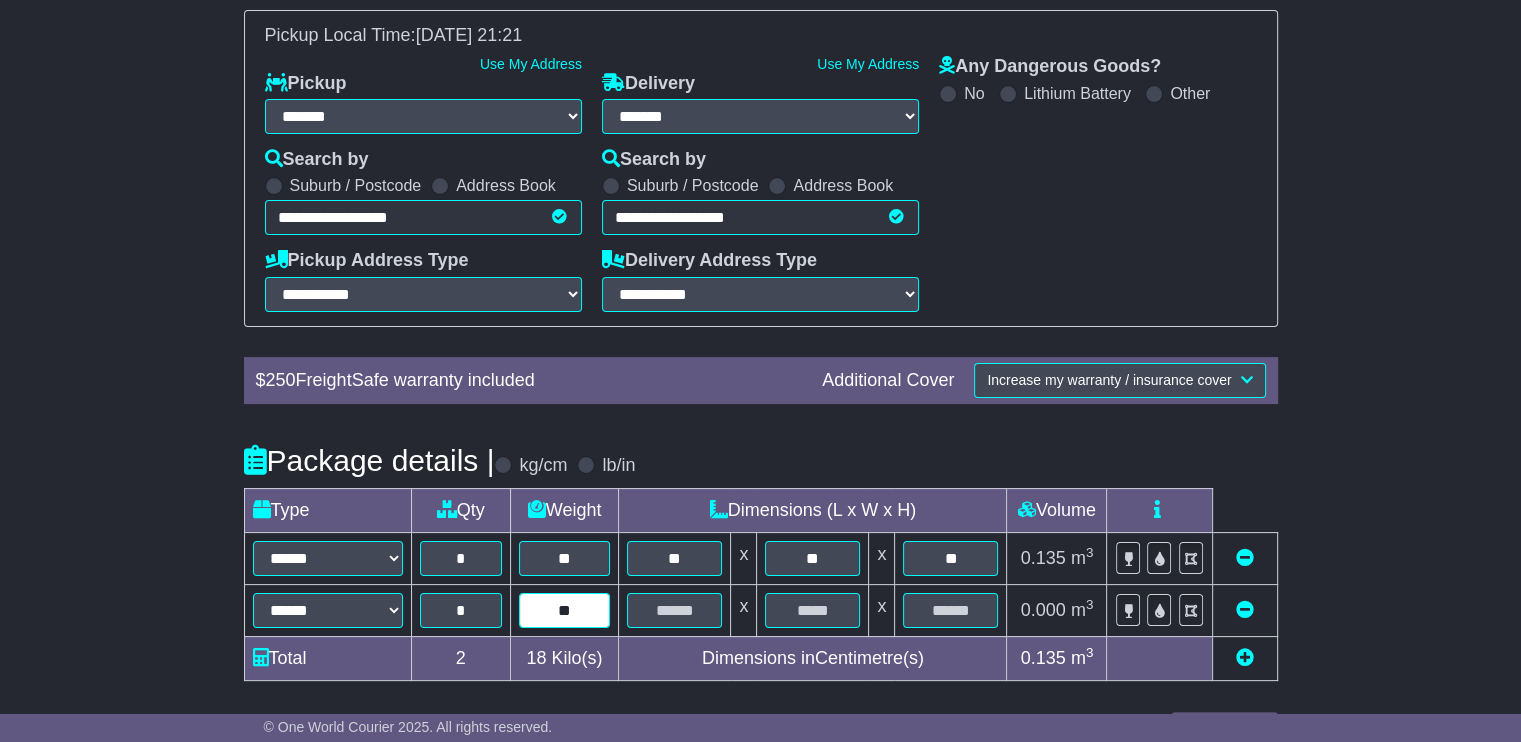 type on "**" 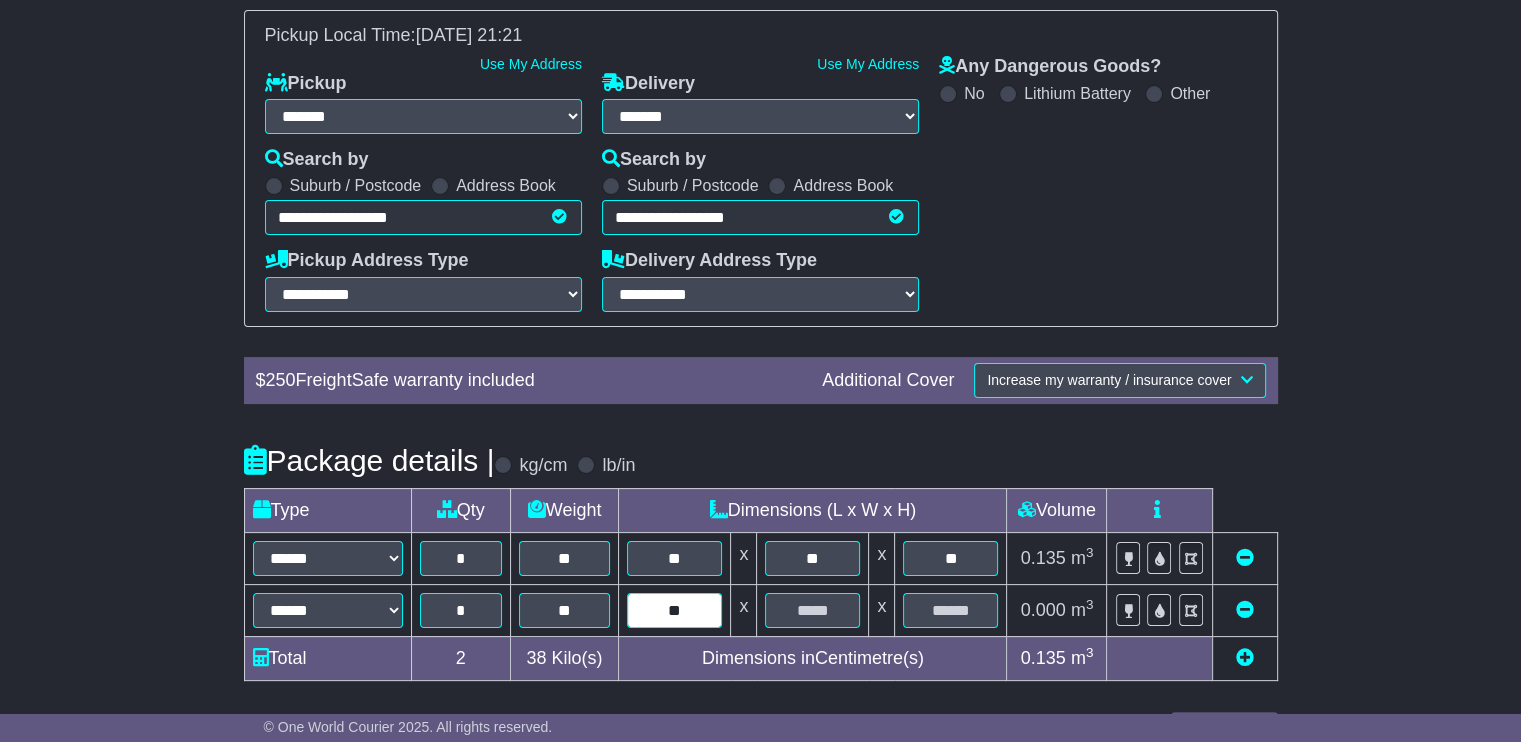 type on "**" 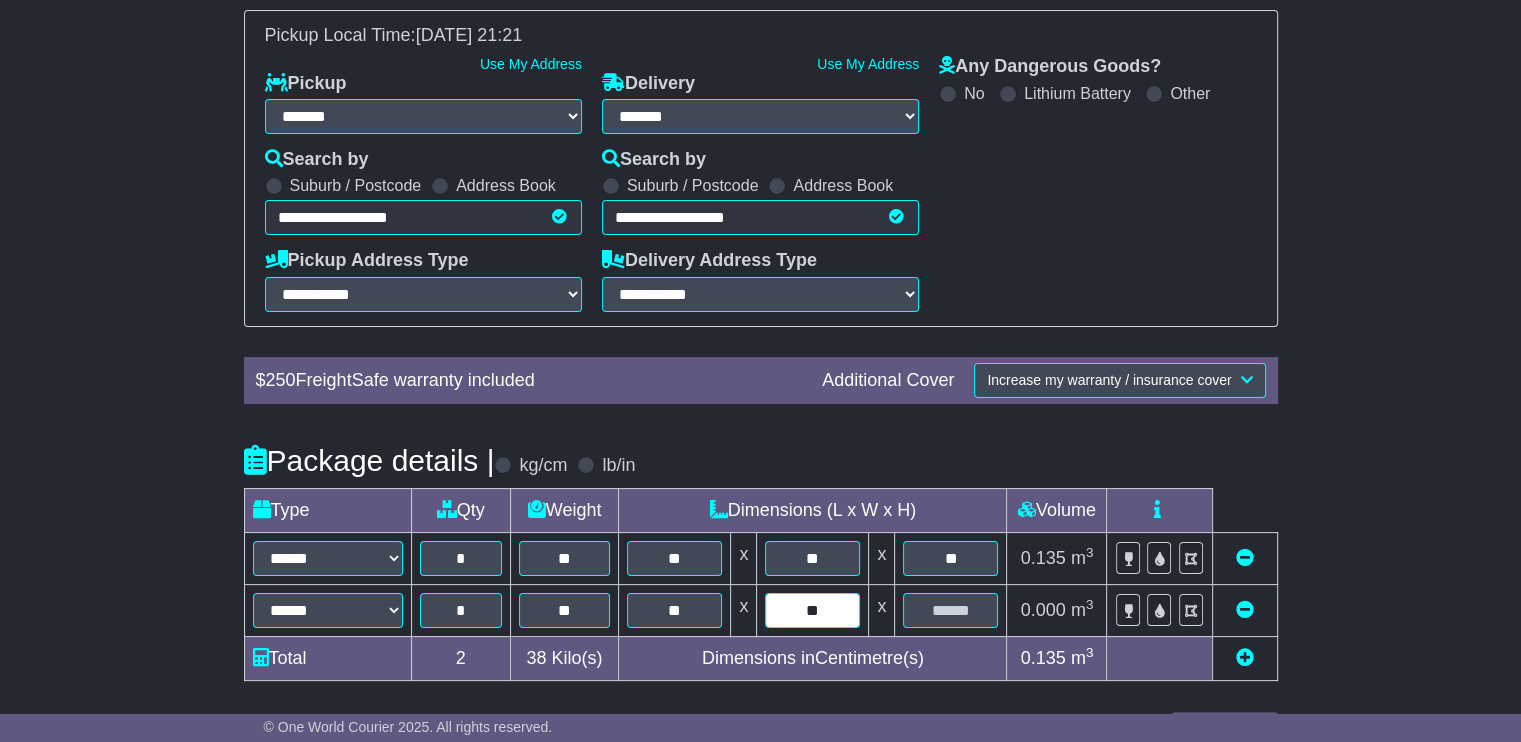 type on "**" 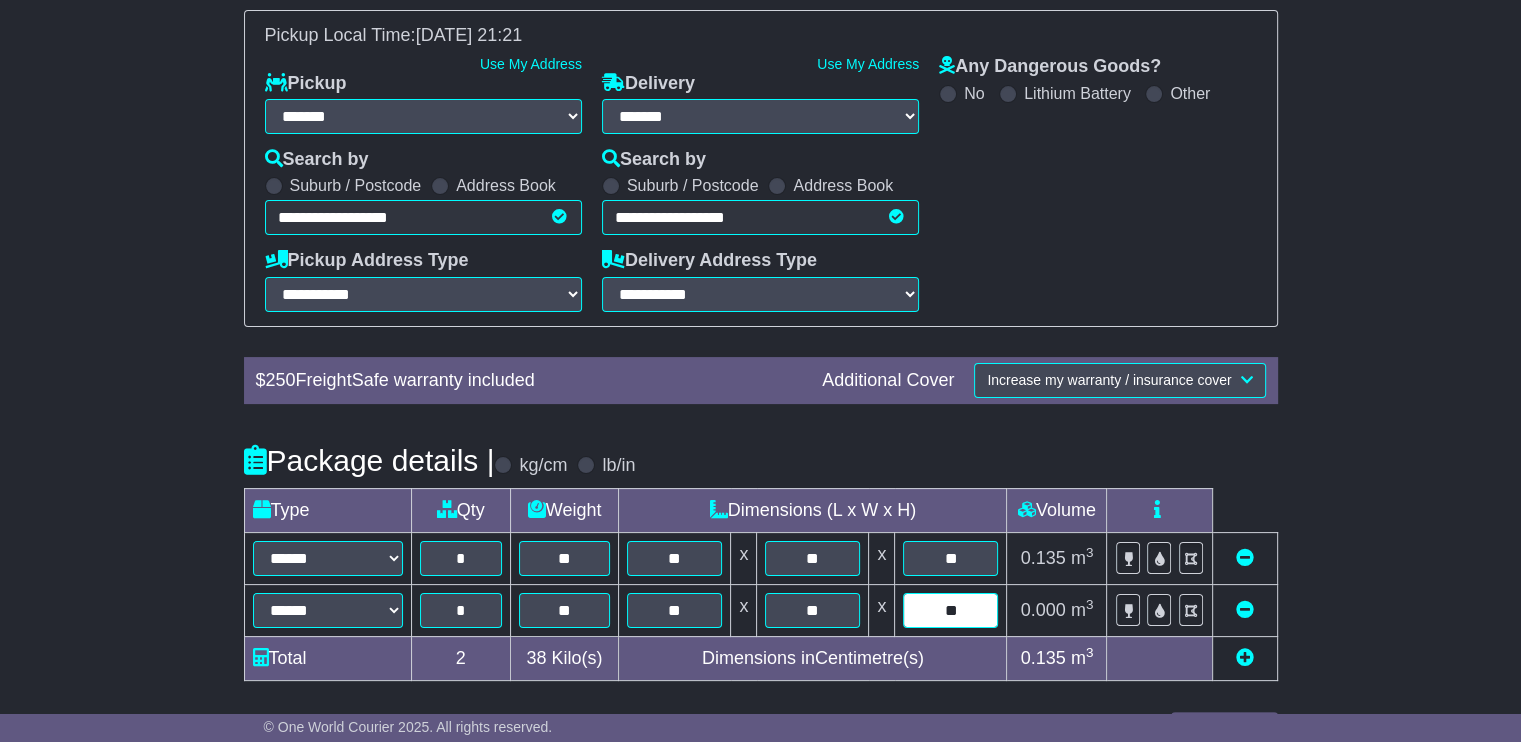 type on "**" 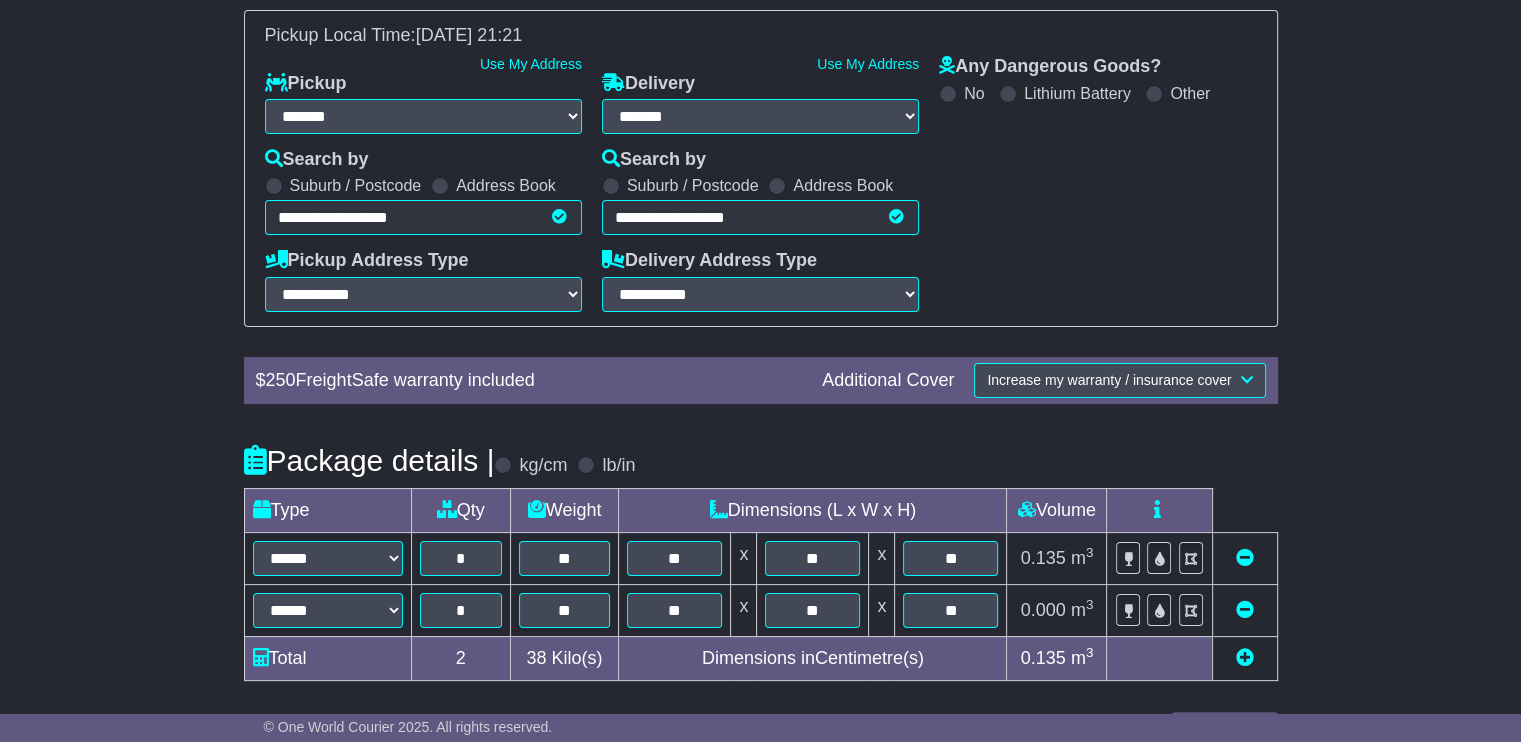 click on "**********" at bounding box center [760, 319] 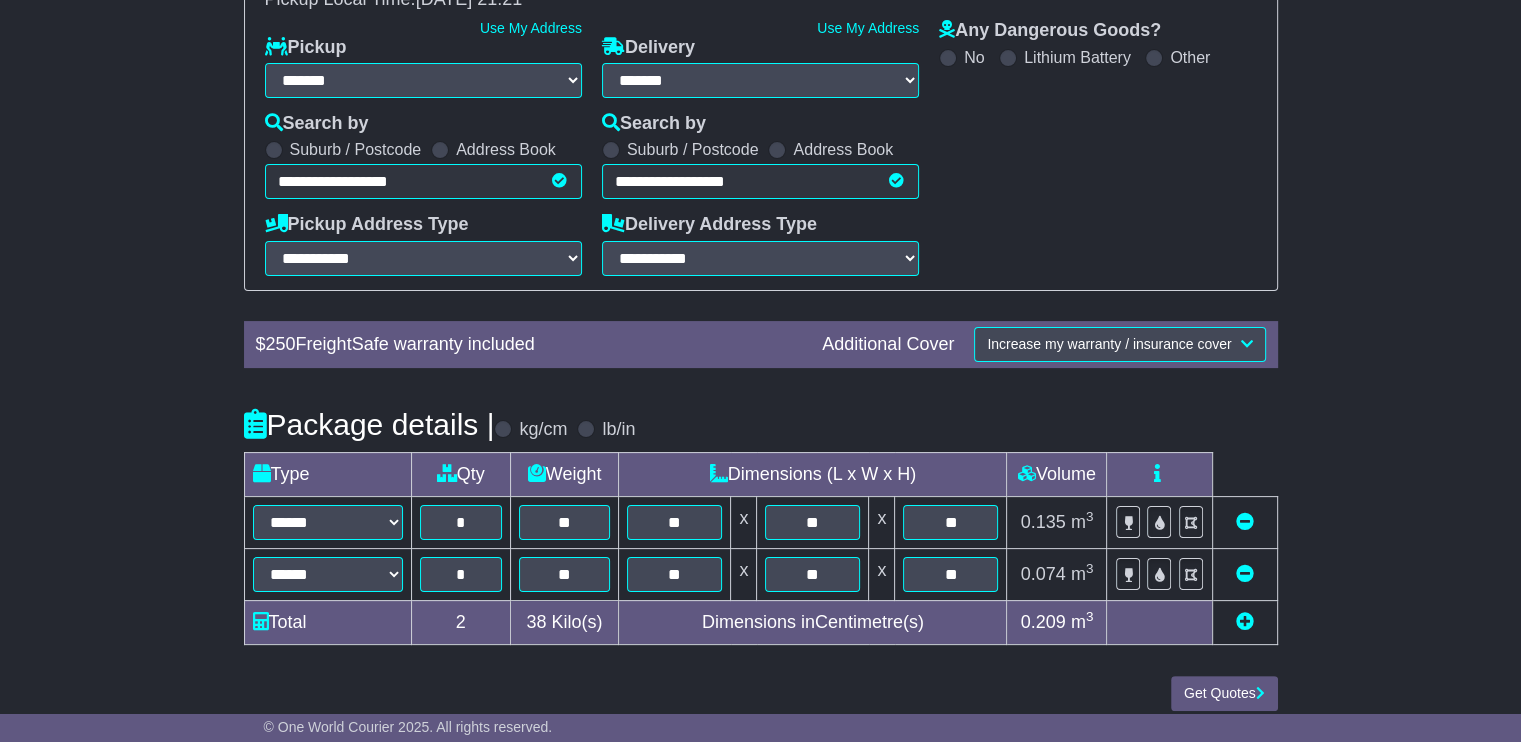 scroll, scrollTop: 320, scrollLeft: 0, axis: vertical 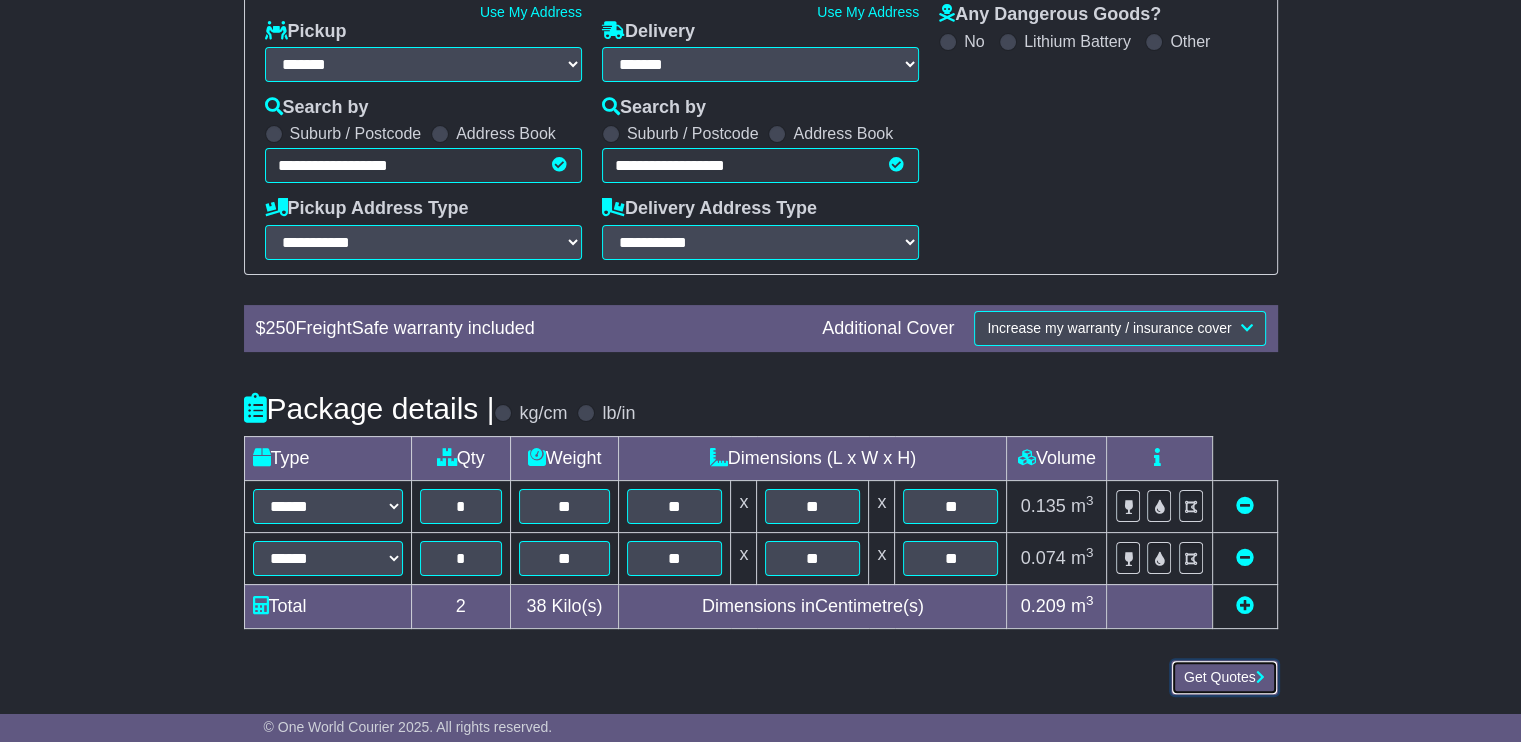 click on "Get Quotes" at bounding box center [1224, 677] 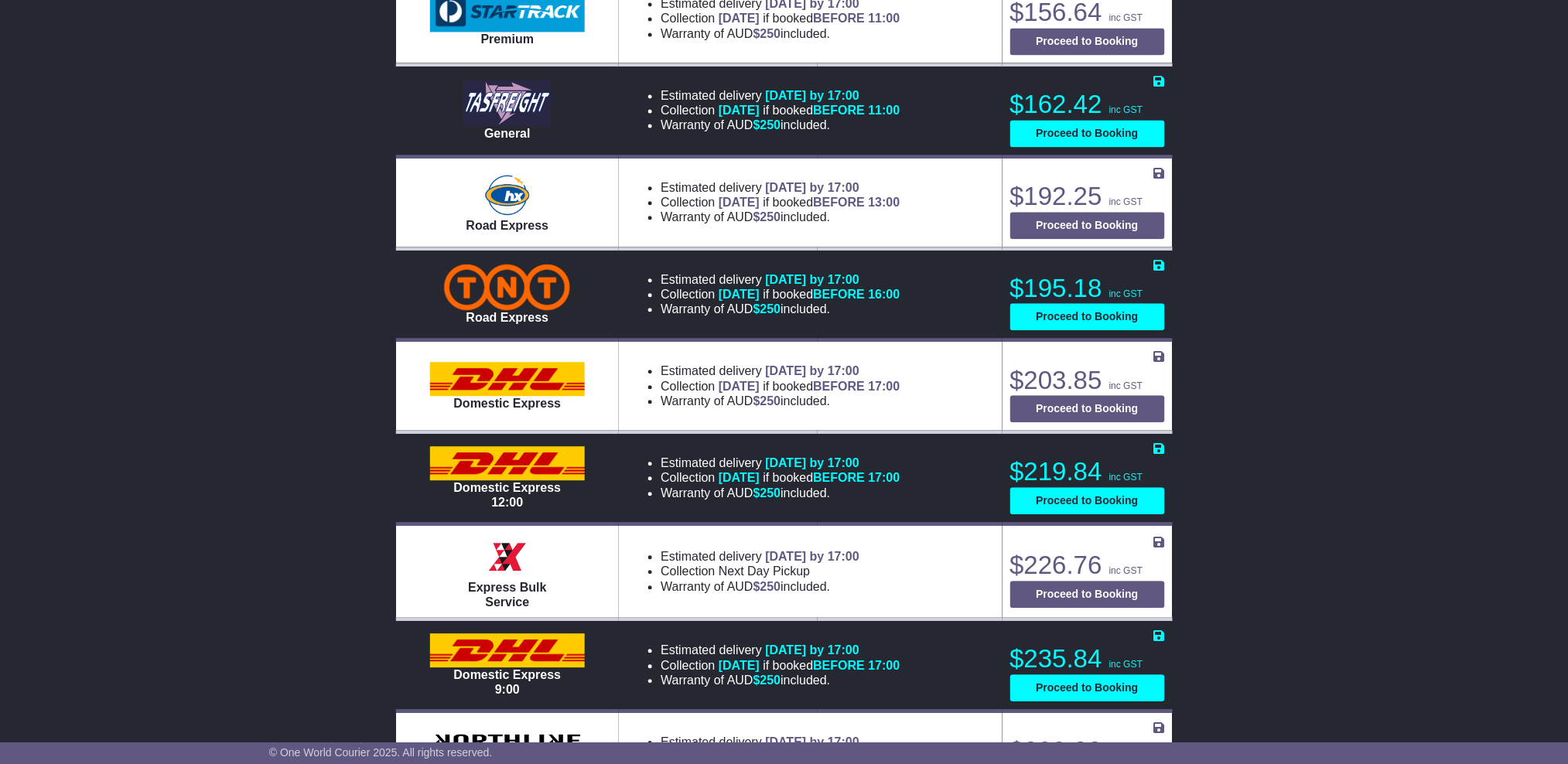 scroll, scrollTop: 1237, scrollLeft: 0, axis: vertical 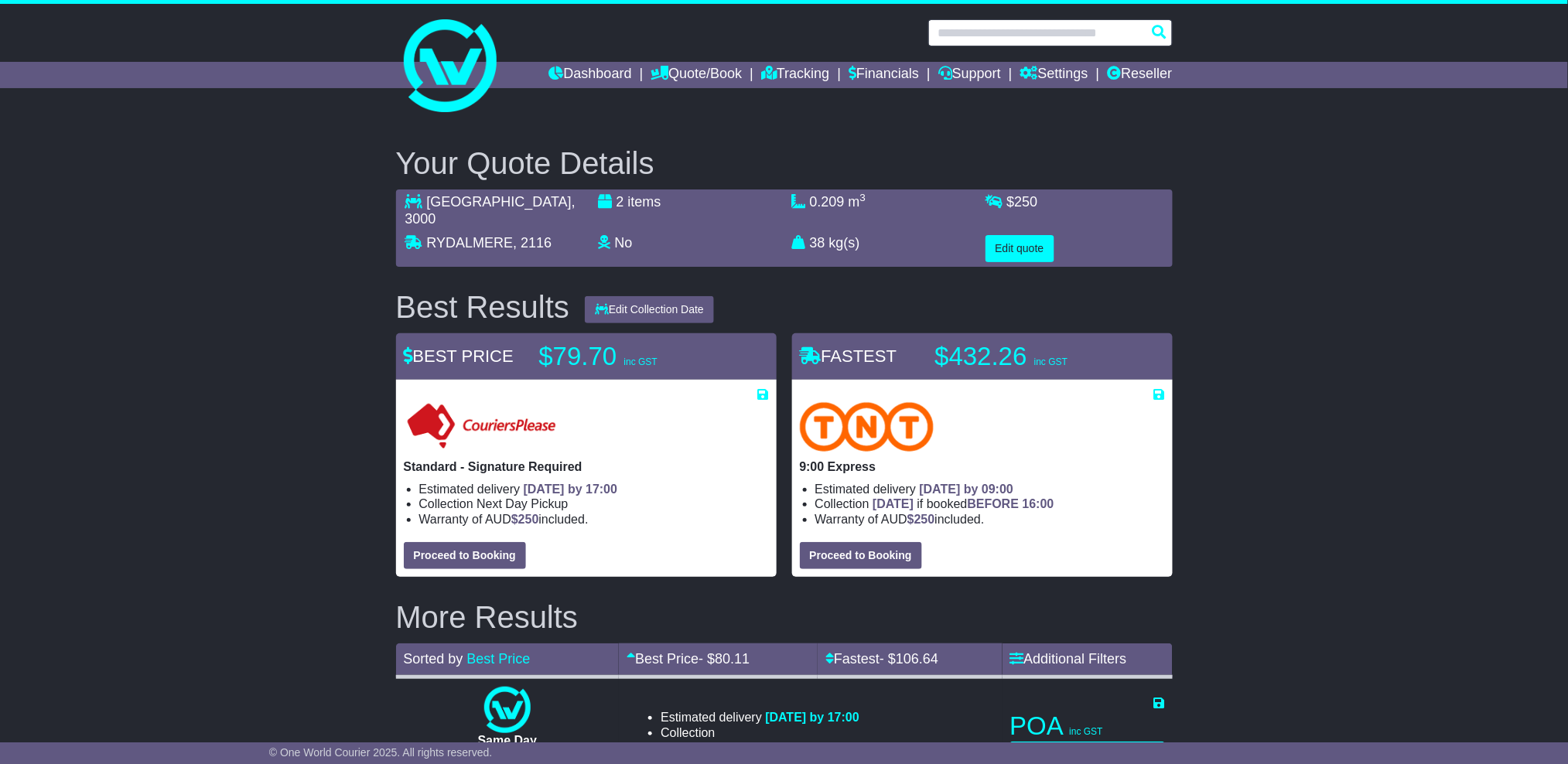 click at bounding box center (1050, 32) 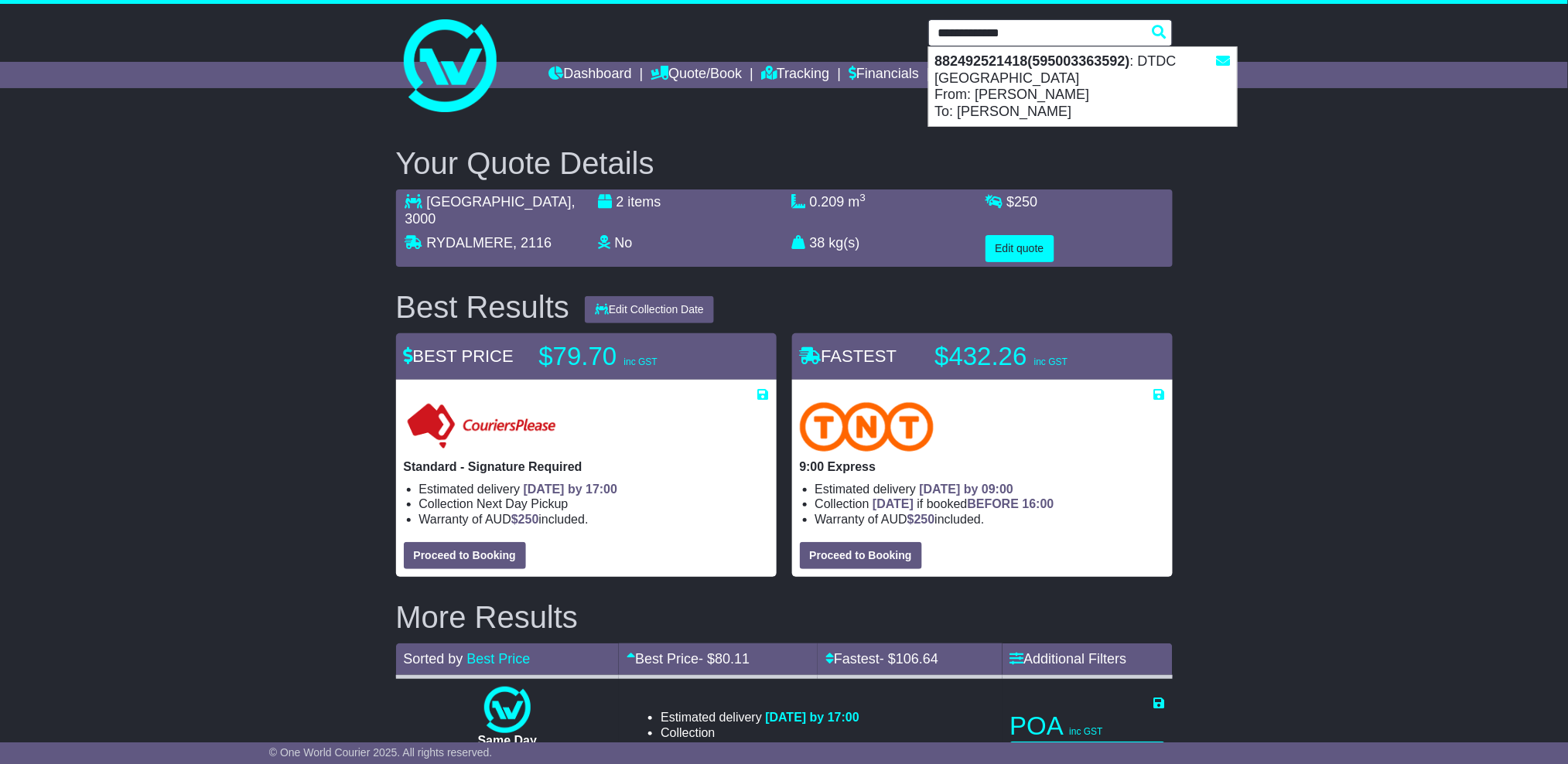 click on "**********" at bounding box center [1050, 32] 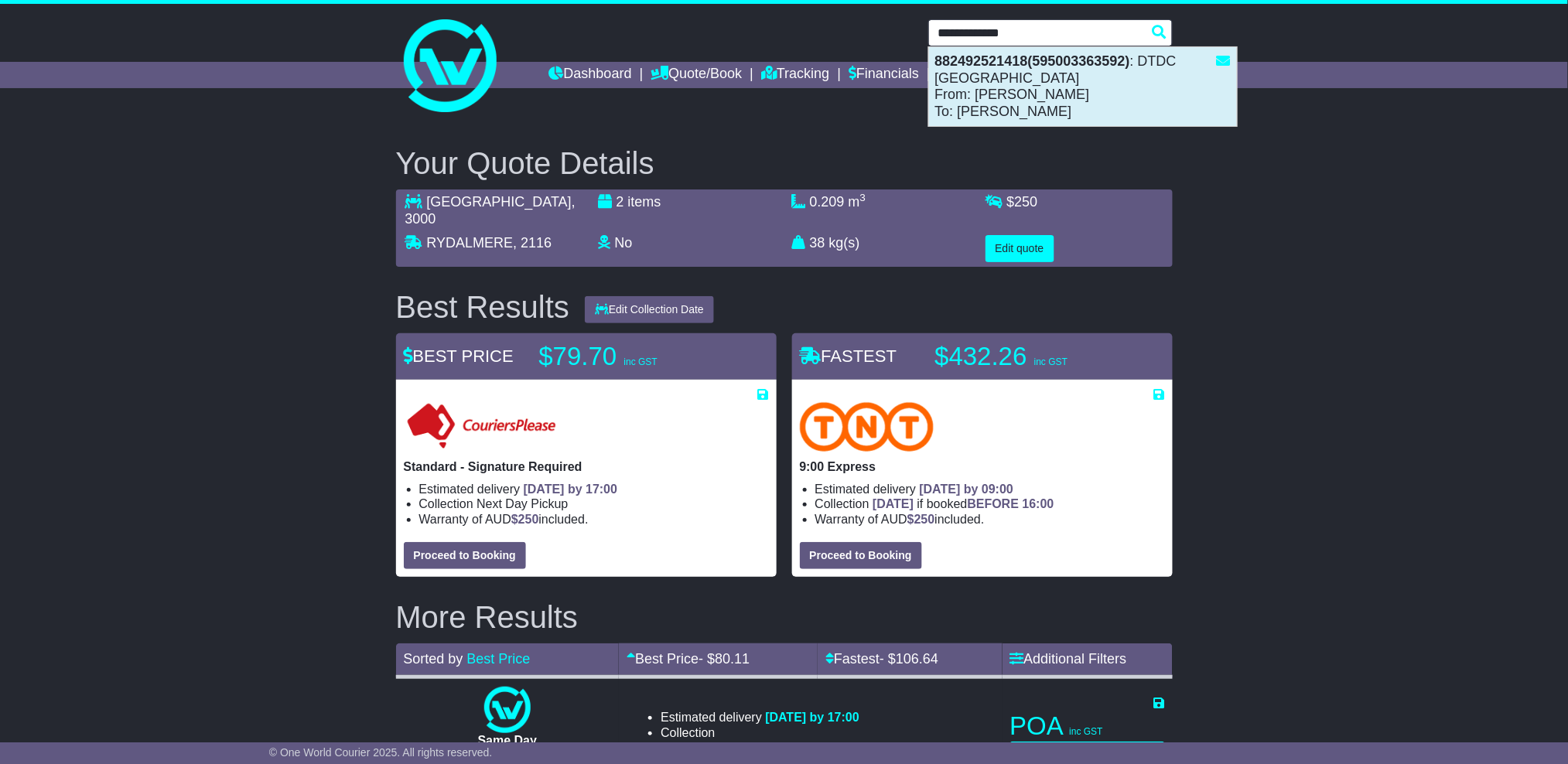 click on "882492521418(595003363592) : DTDC Australia From: Emily Nolan To: FRIEDRICH CHEN" at bounding box center [1083, 87] 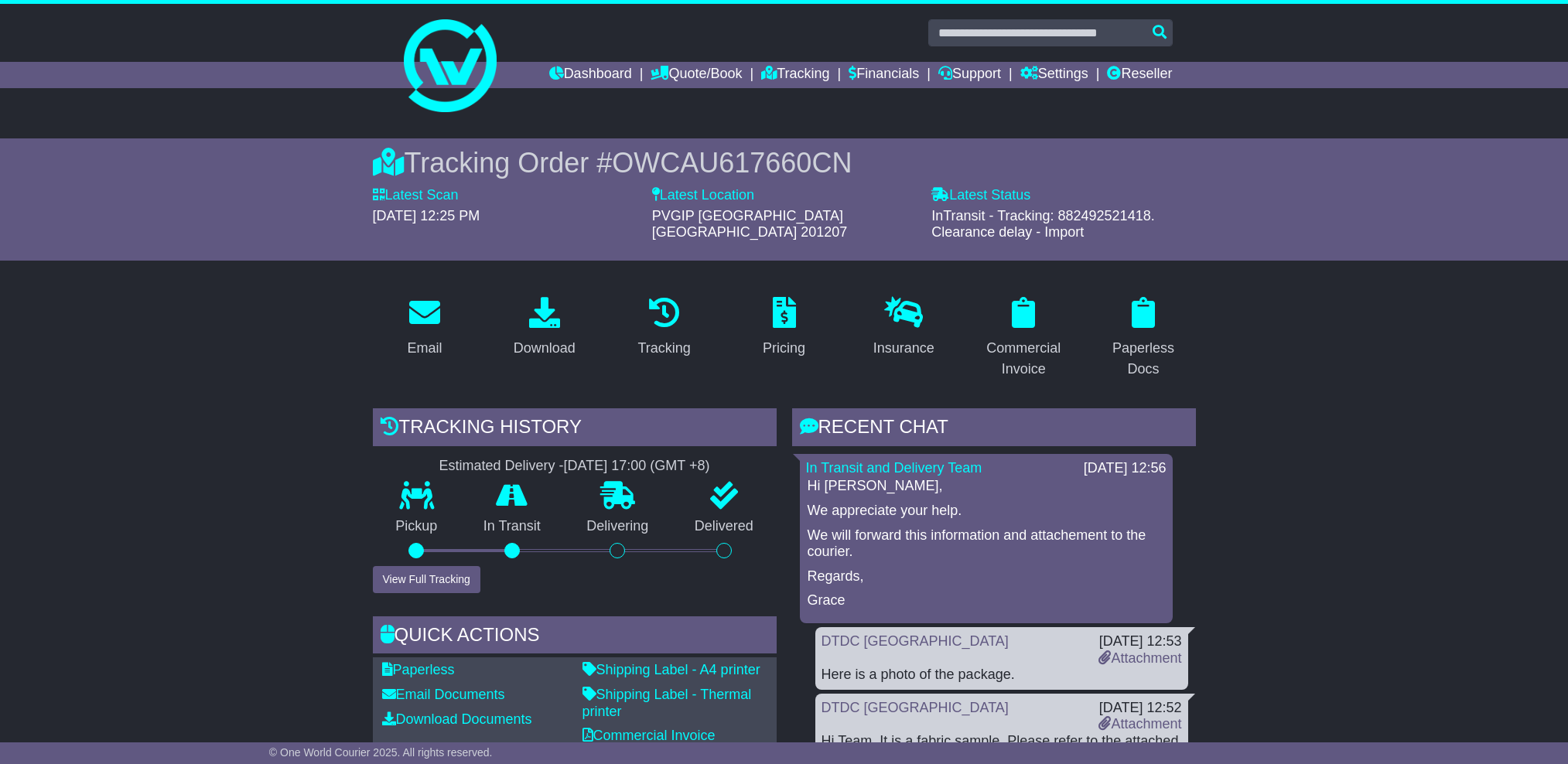 scroll, scrollTop: 0, scrollLeft: 0, axis: both 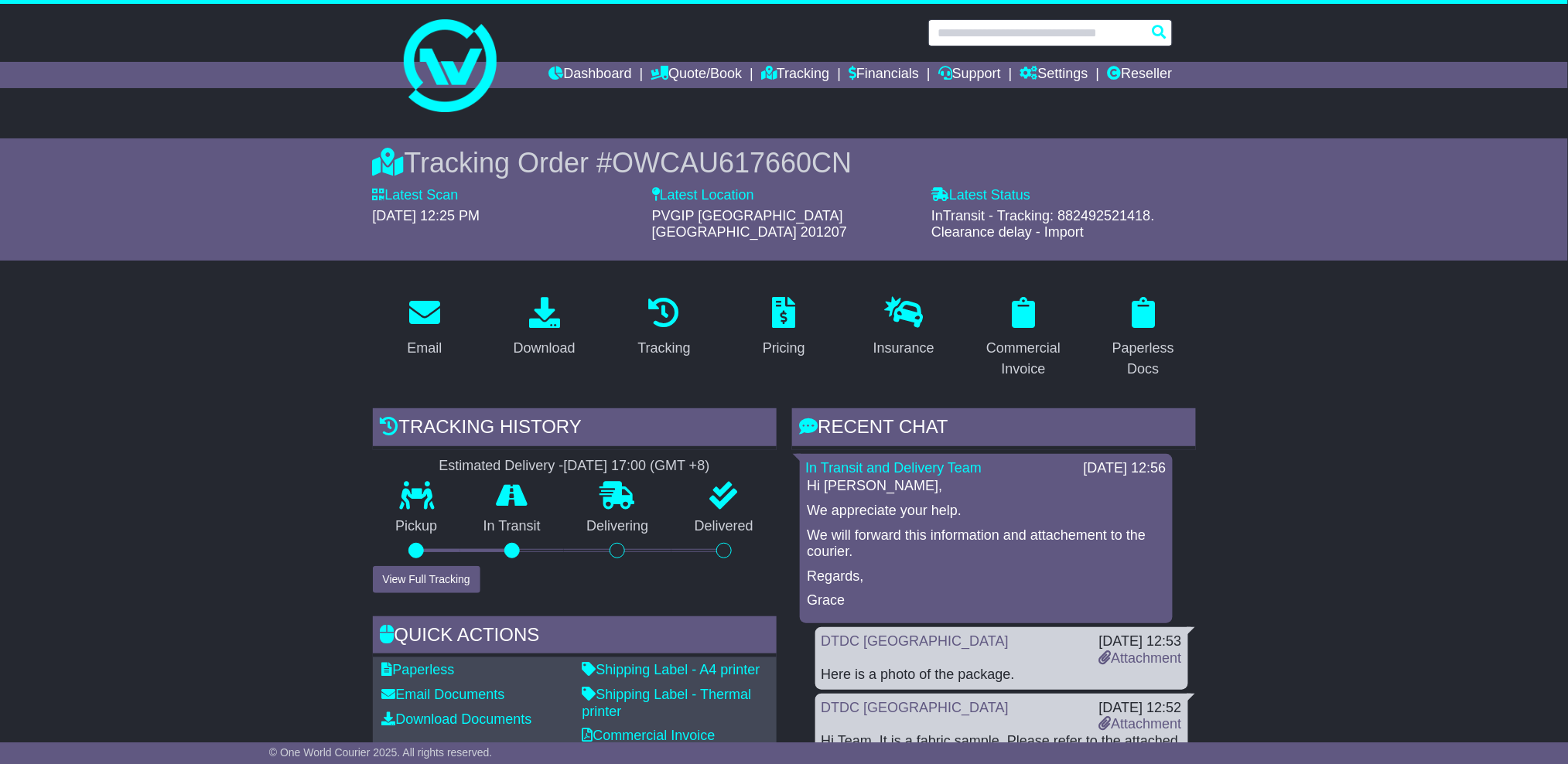 click at bounding box center [1050, 32] 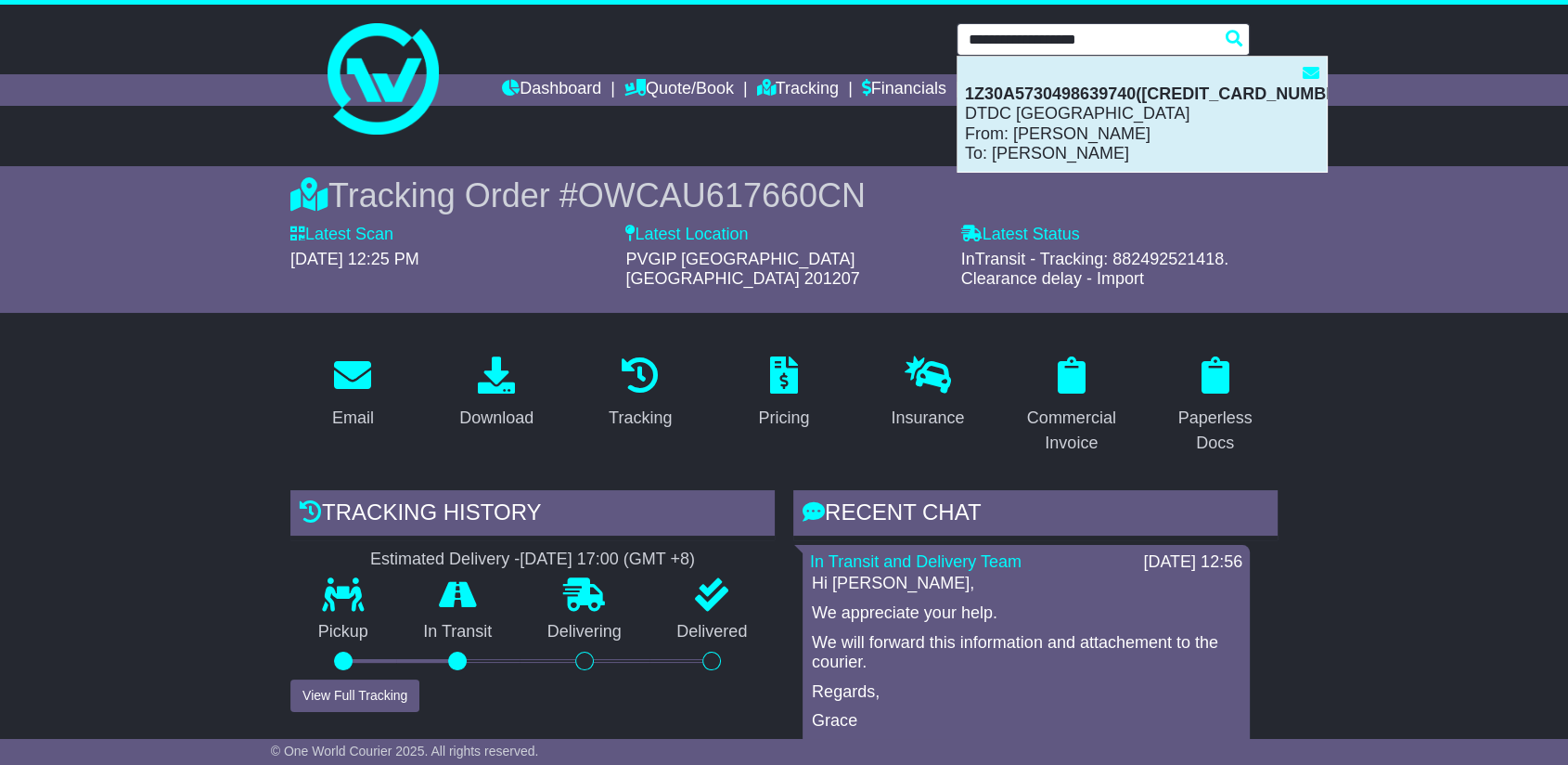 click on "1Z30A5730498639740([CREDIT_CARD_NUMBER]) : DTDC Australia From: [PERSON_NAME] To: [PERSON_NAME]" at bounding box center (1142, 114) 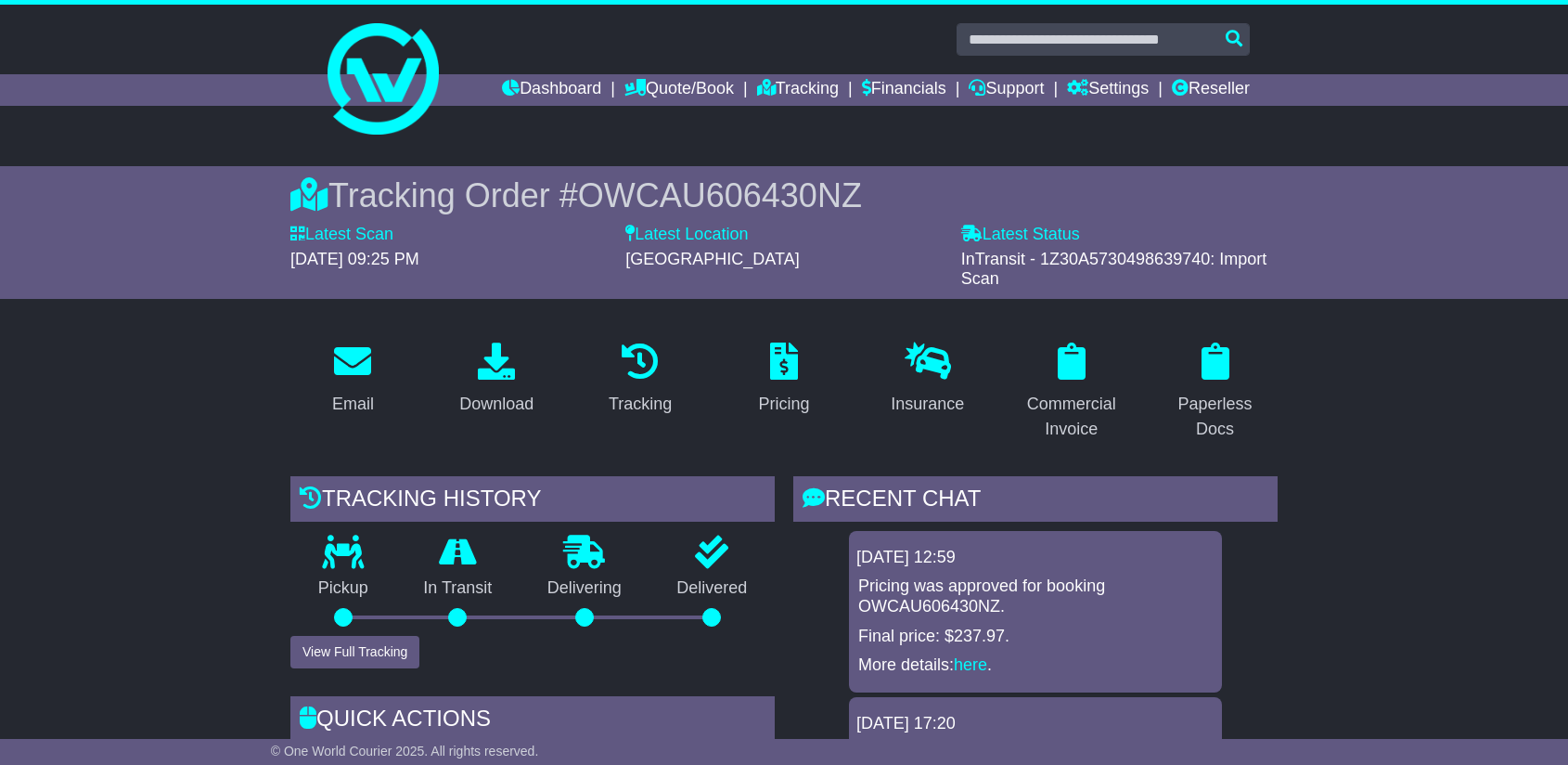 scroll, scrollTop: 0, scrollLeft: 0, axis: both 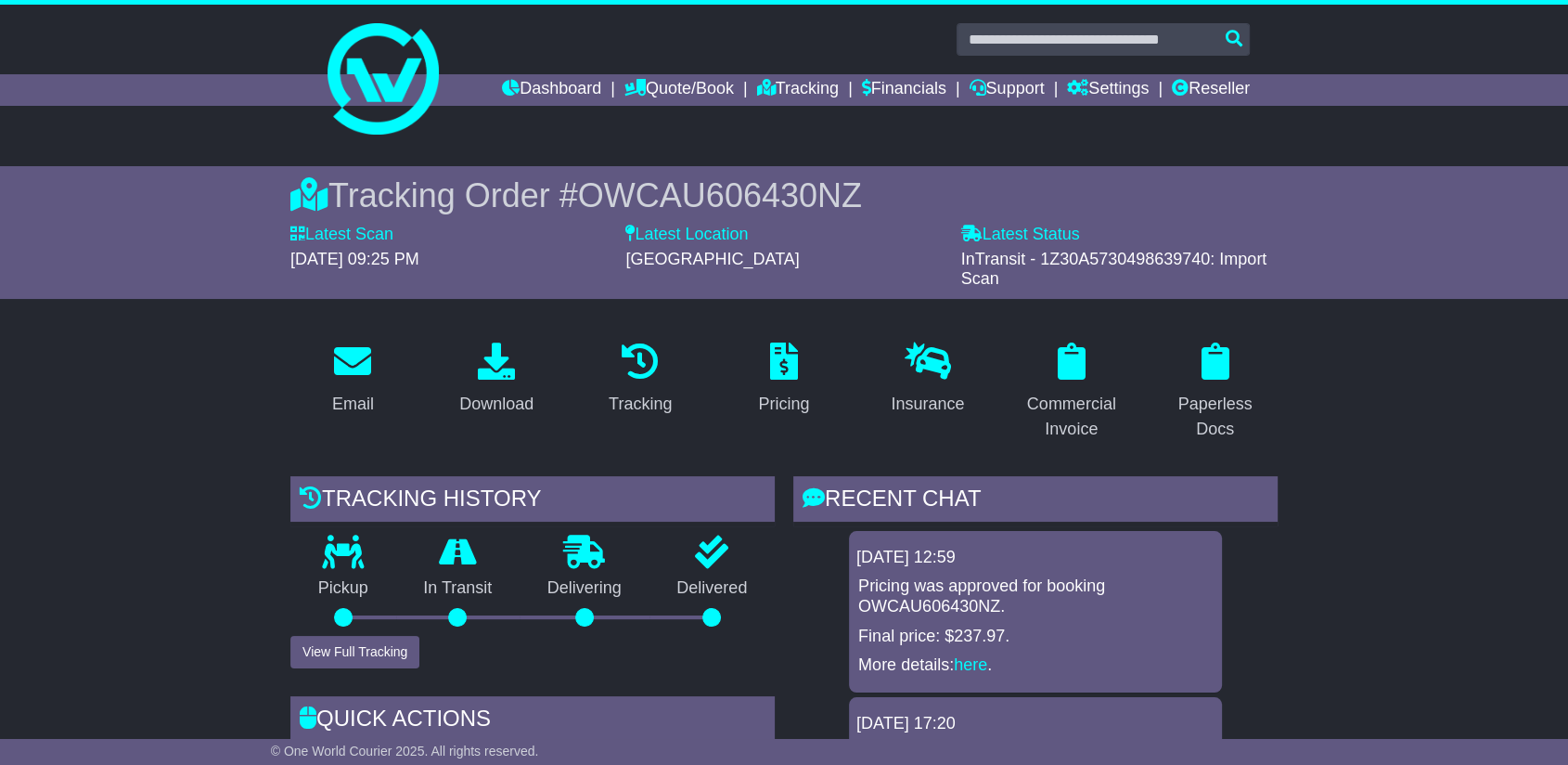 click on "Tracking history
Pickup
In Transit
Problem
Unknown
Delivering
Delivered
View Full Tracking
Quick Actions
Paperless
Email Documents
Download Documents" at bounding box center [533, 759] 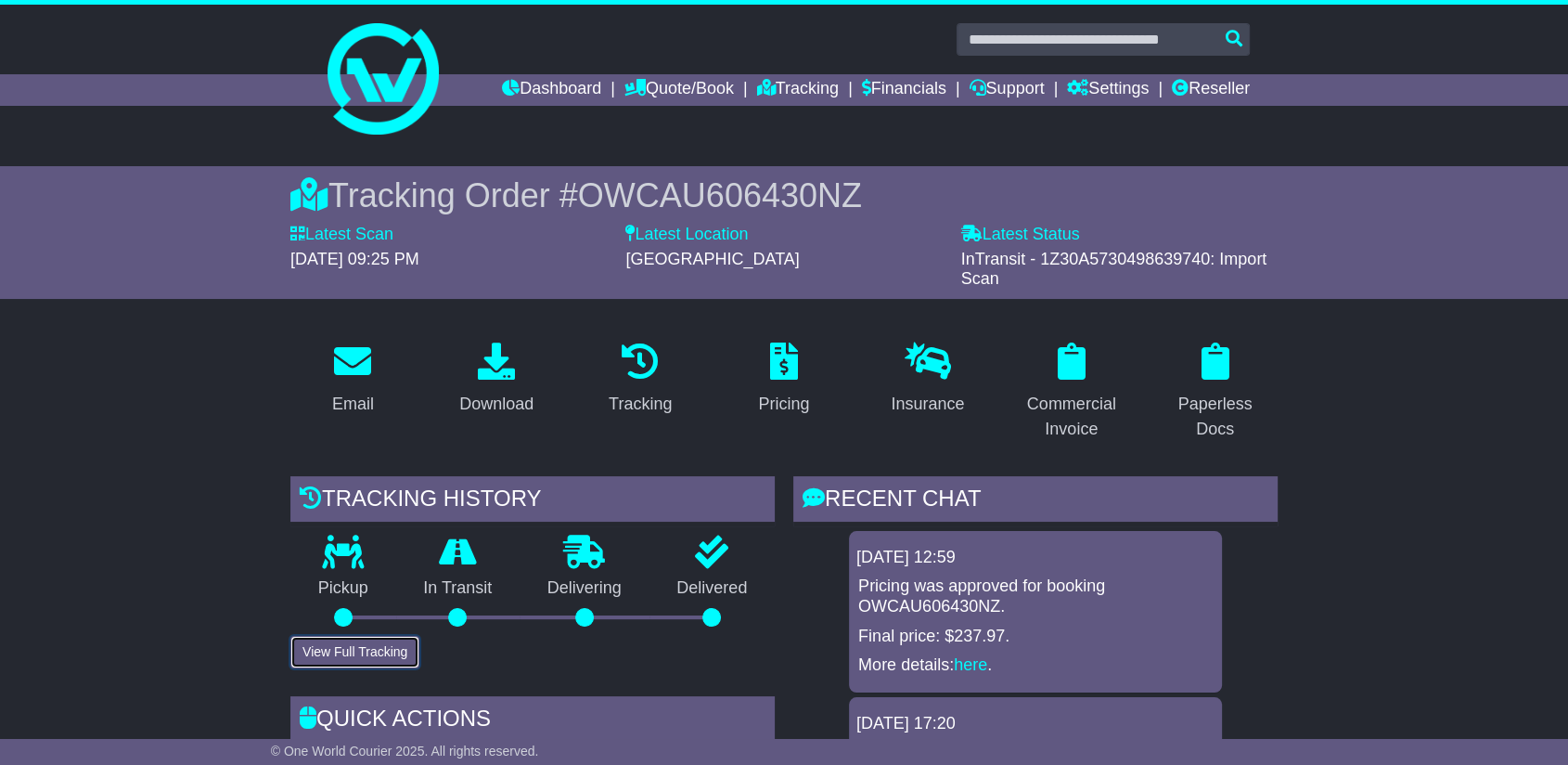 click on "View Full Tracking" at bounding box center (354, 652) 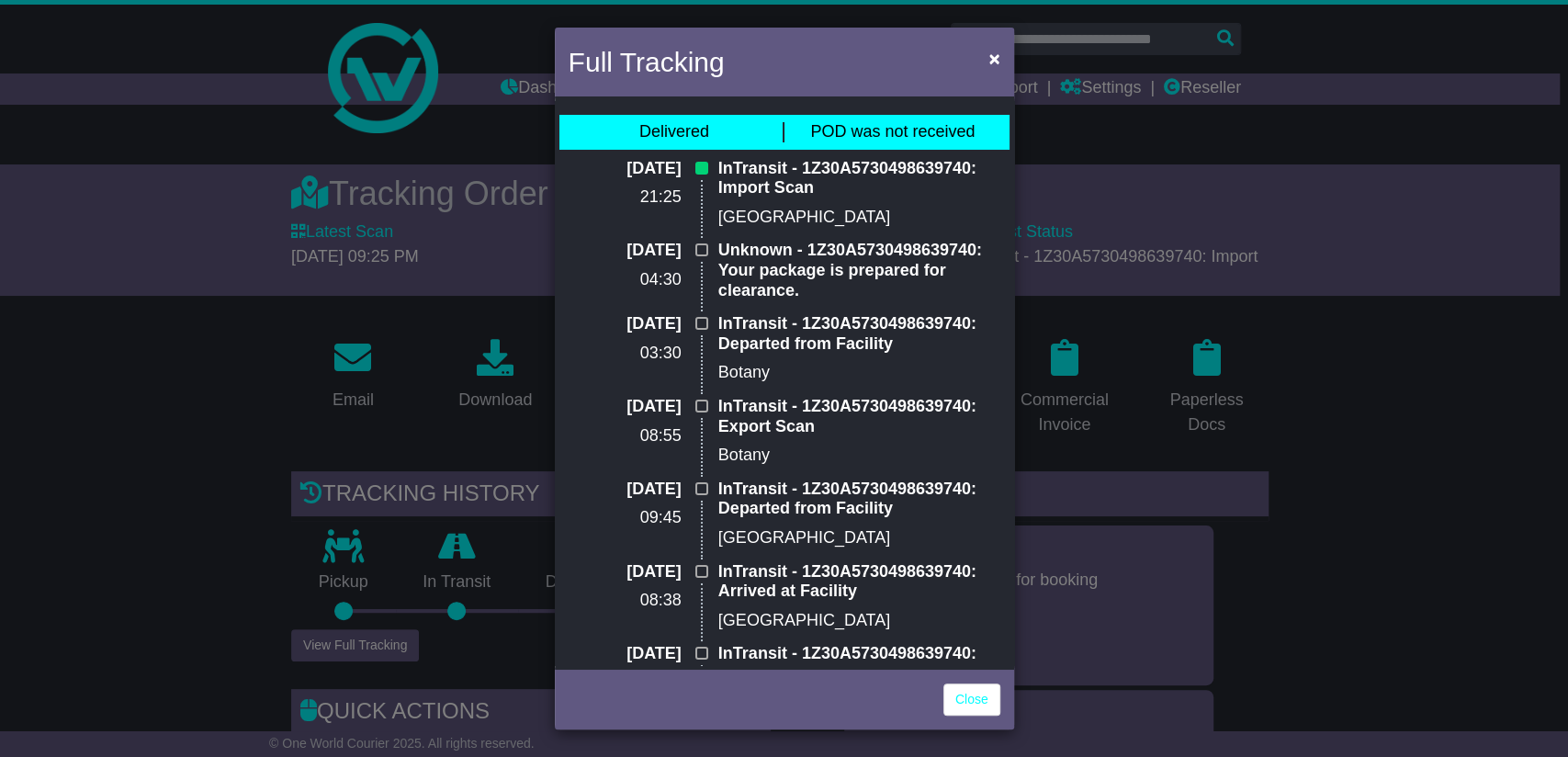 click on "[GEOGRAPHIC_DATA]" at bounding box center (859, 218) 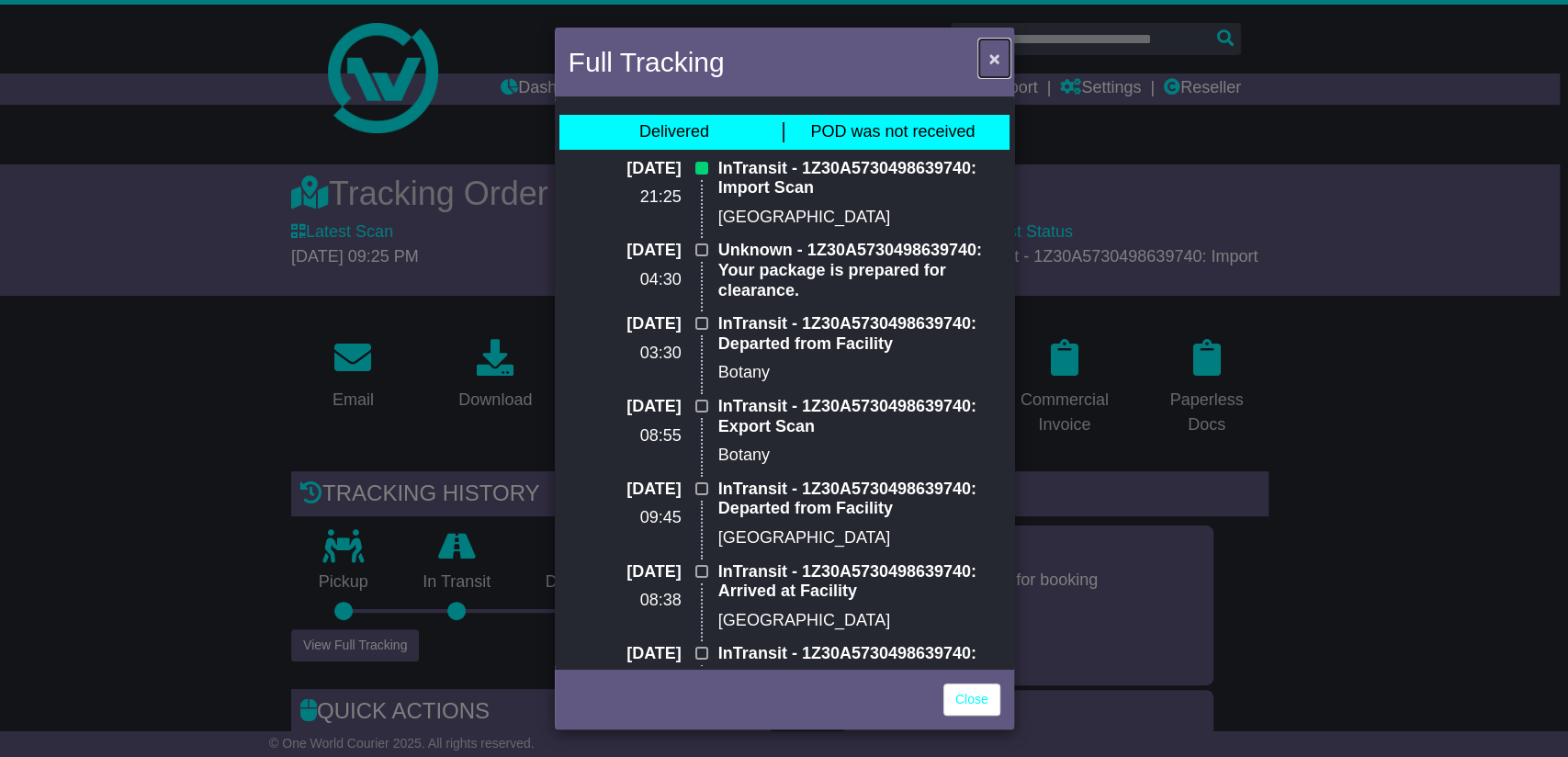 click on "×" at bounding box center [994, 58] 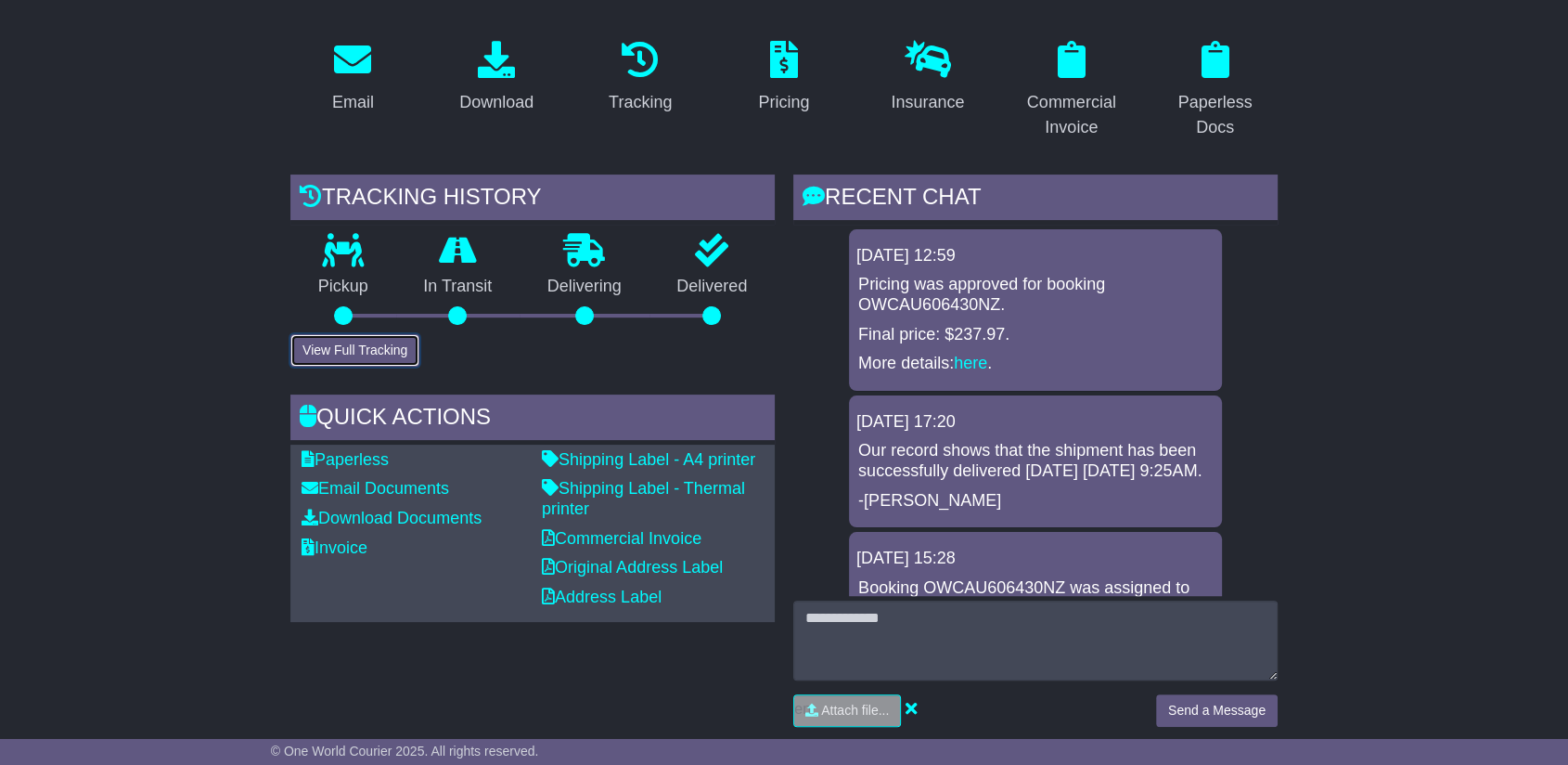 scroll, scrollTop: 309, scrollLeft: 0, axis: vertical 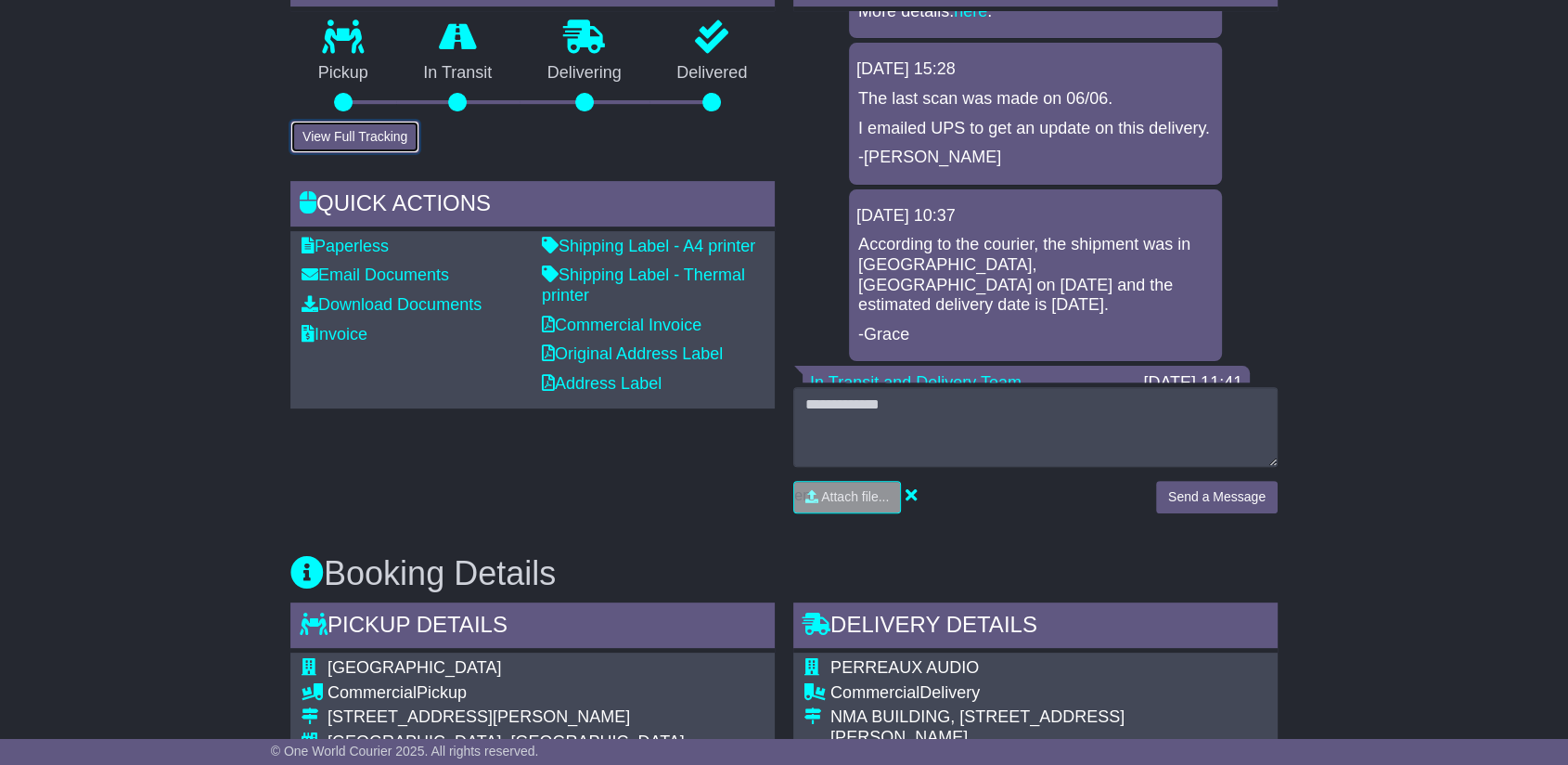 click on "View Full Tracking" at bounding box center (354, 136) 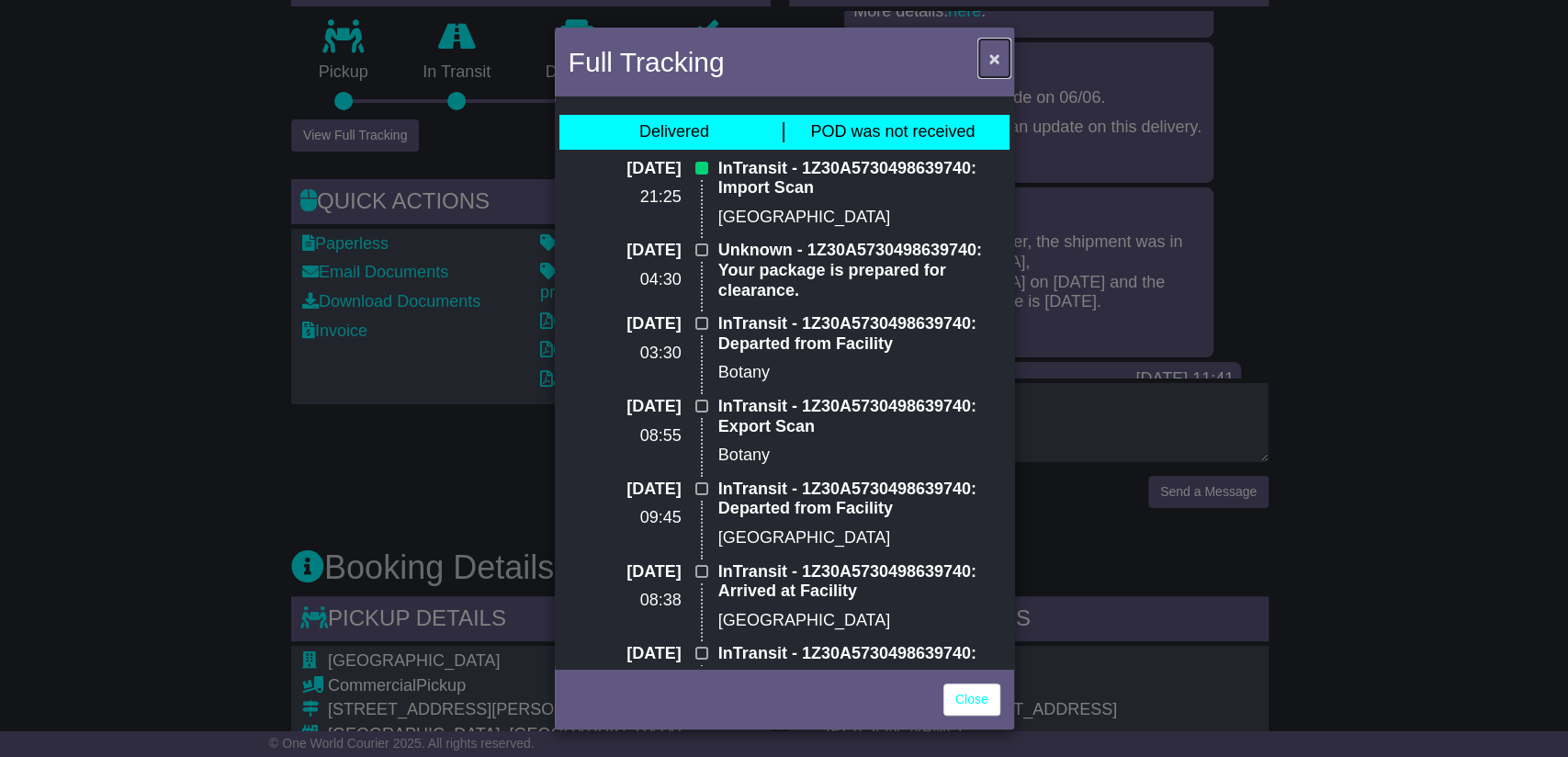click on "×" at bounding box center [994, 58] 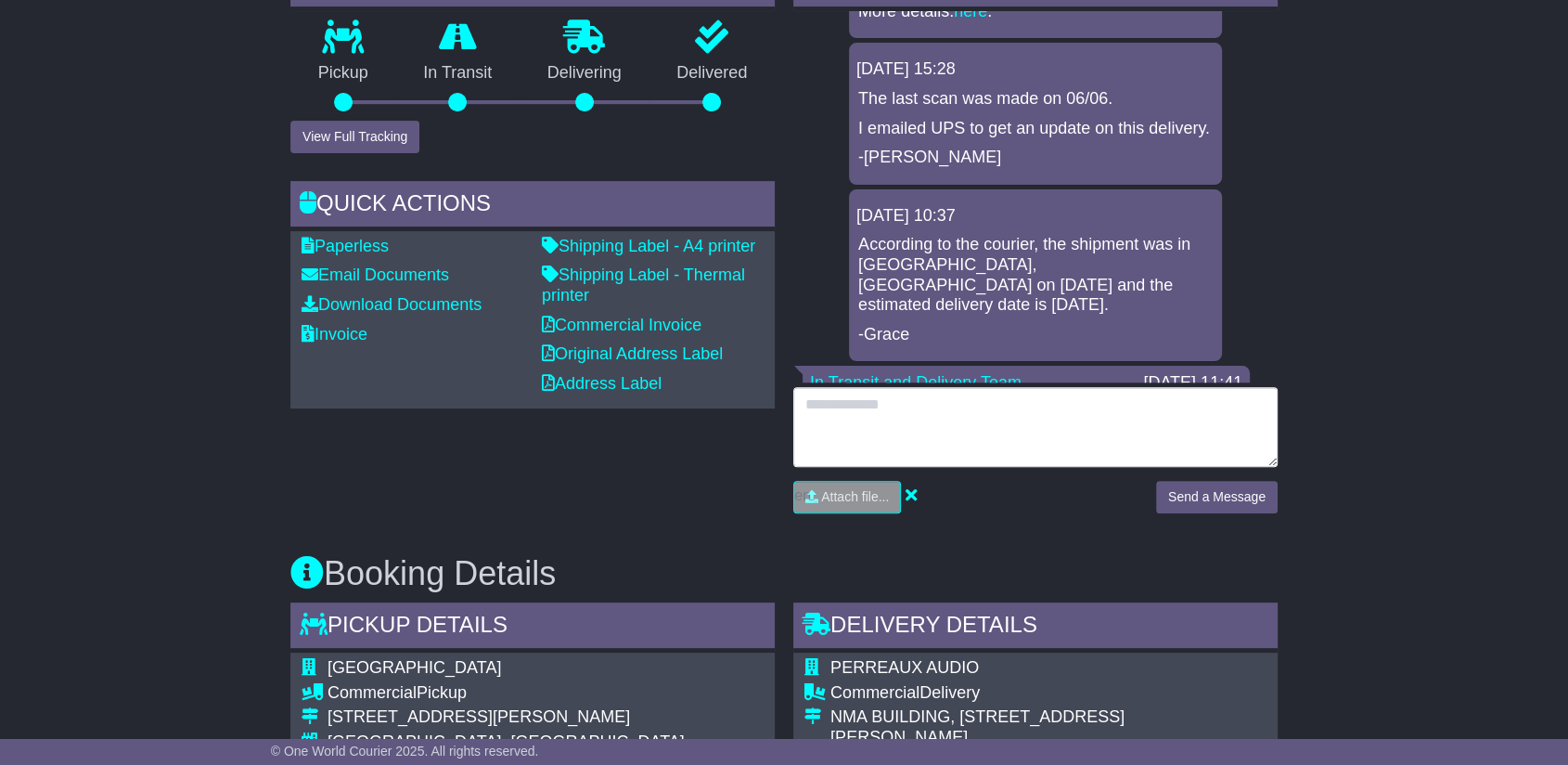 click at bounding box center (1035, 427) 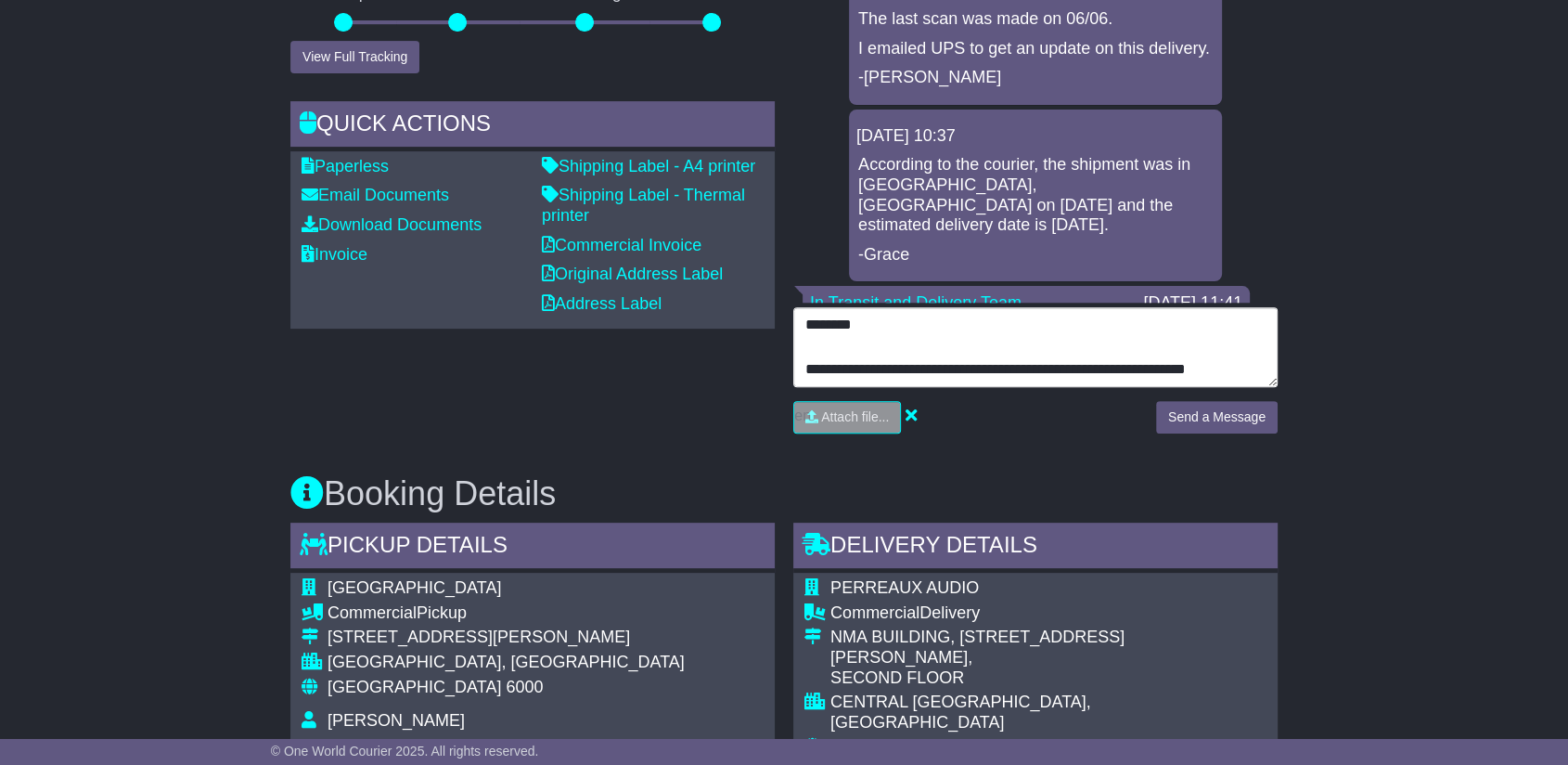 scroll, scrollTop: 515, scrollLeft: 0, axis: vertical 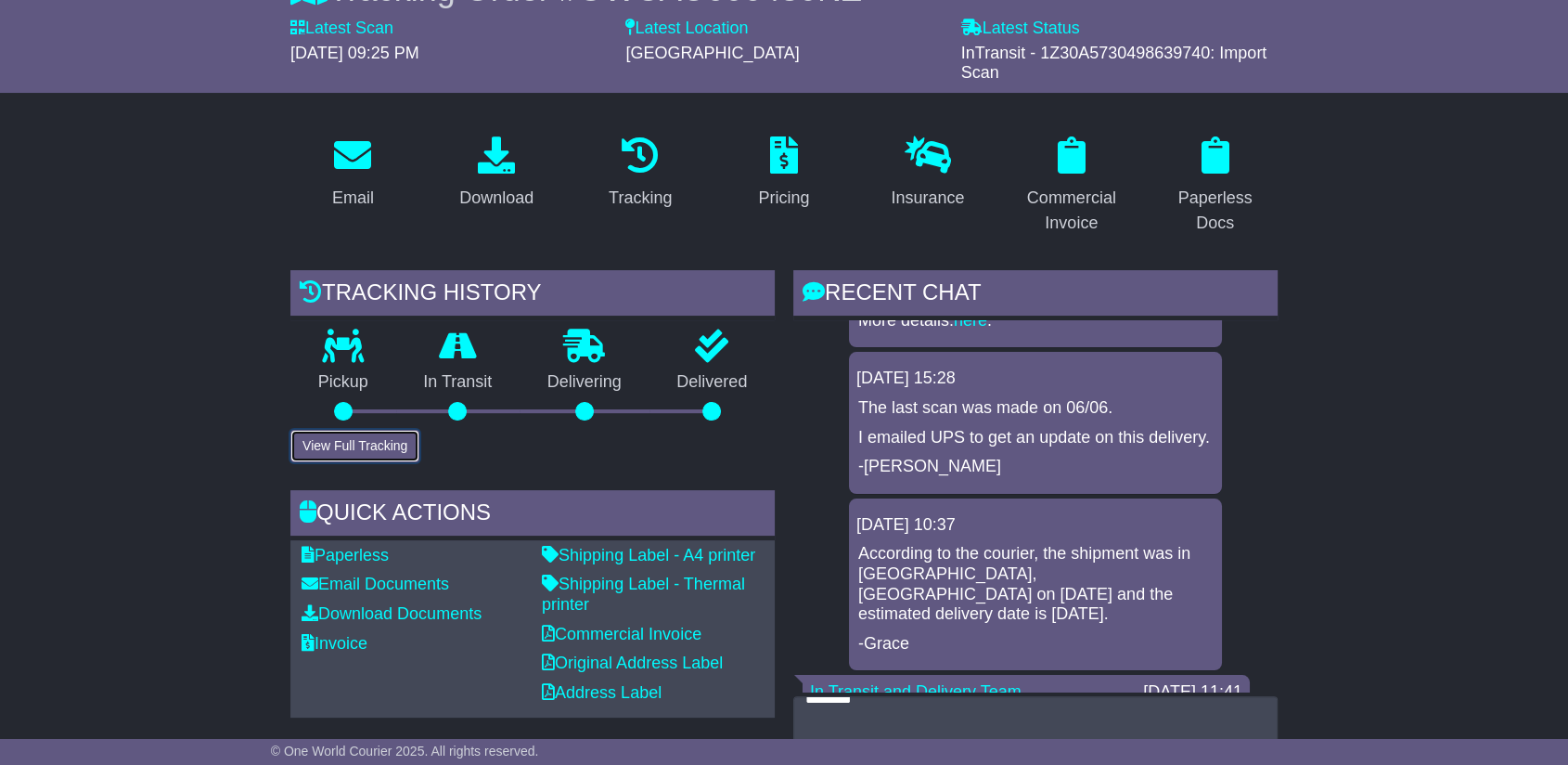 click on "View Full Tracking" at bounding box center [354, 446] 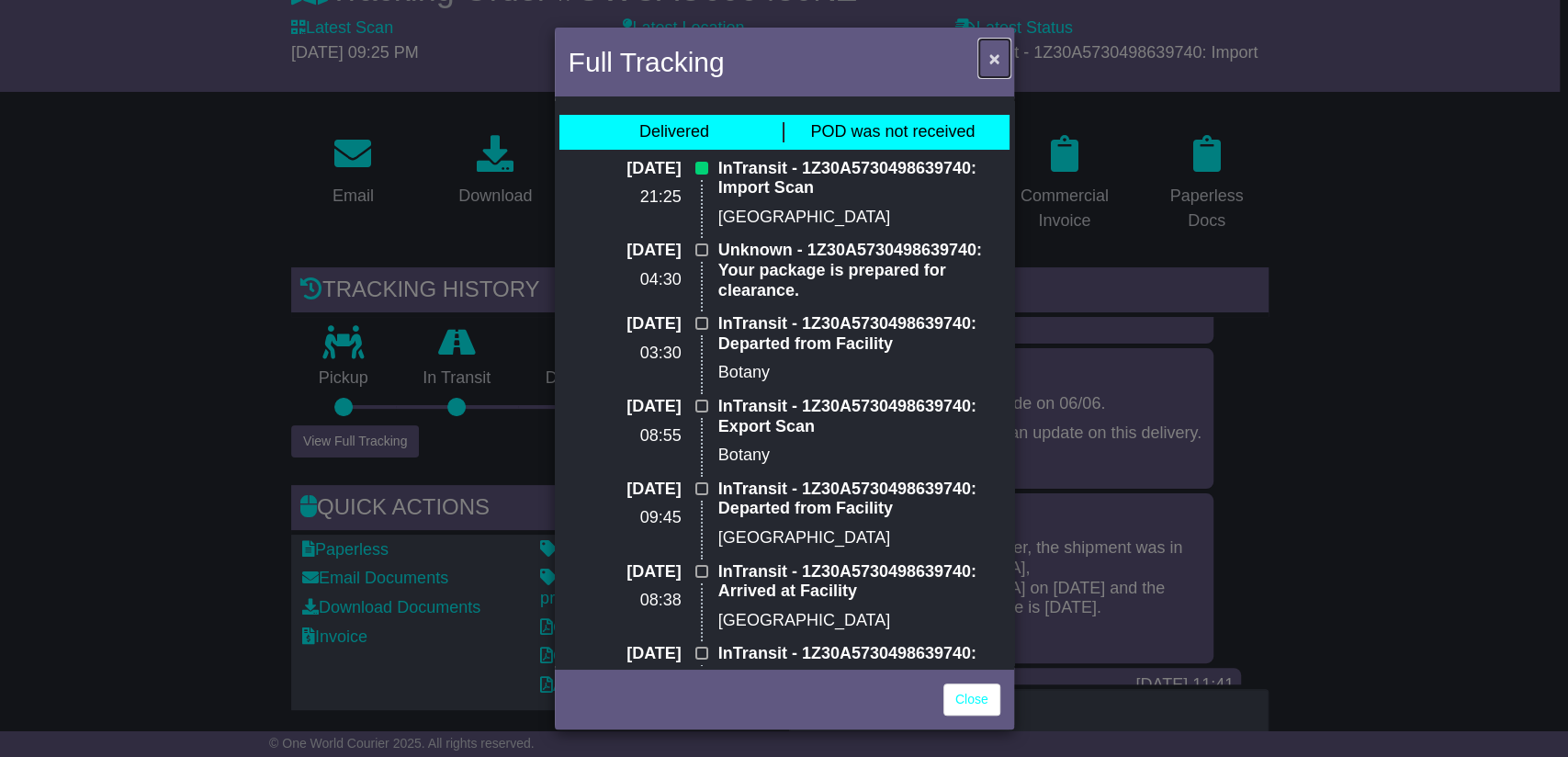 click on "×" at bounding box center (994, 58) 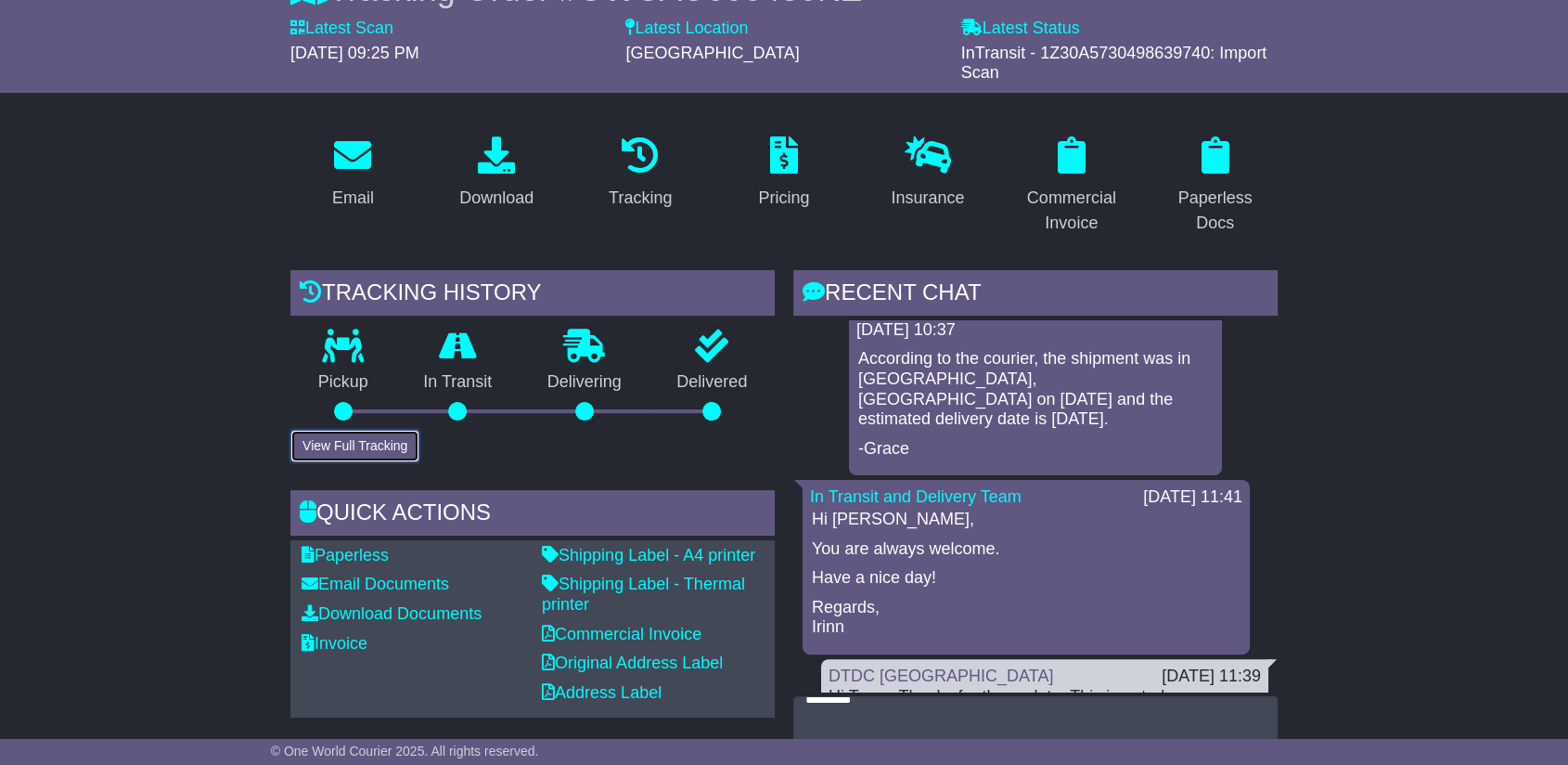 scroll, scrollTop: 618, scrollLeft: 0, axis: vertical 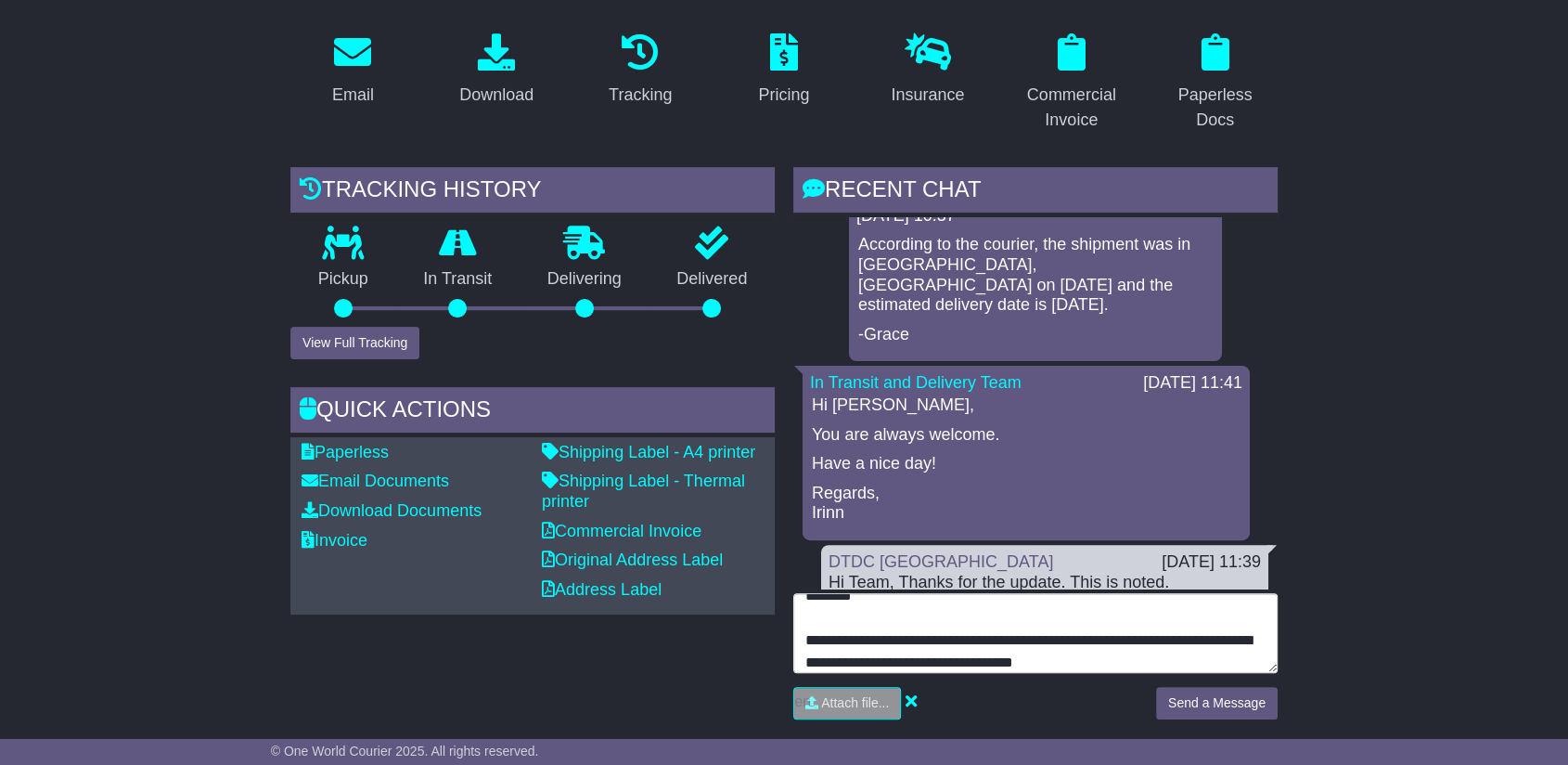 click on "**********" at bounding box center (1035, 633) 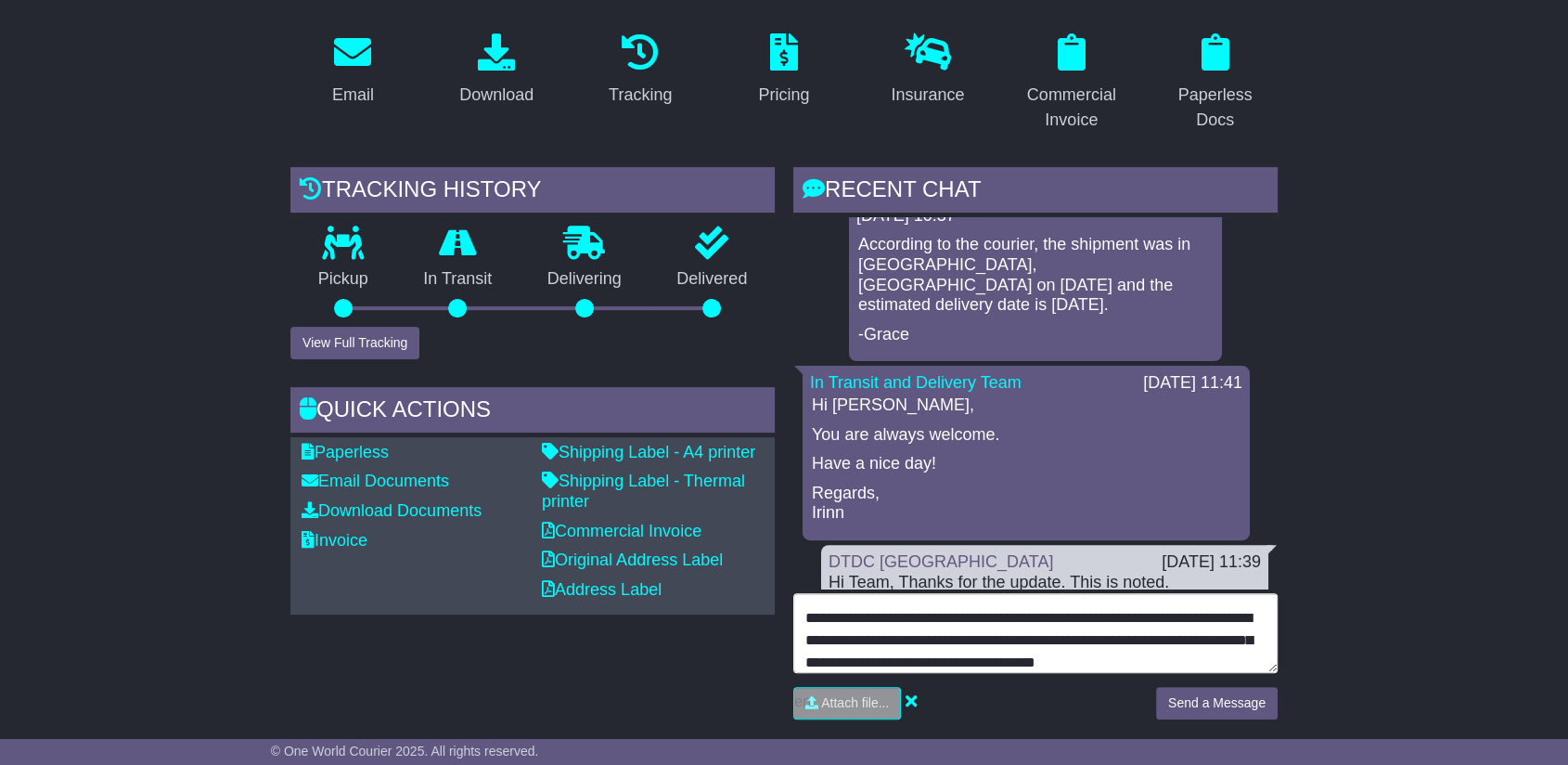 scroll, scrollTop: 59, scrollLeft: 0, axis: vertical 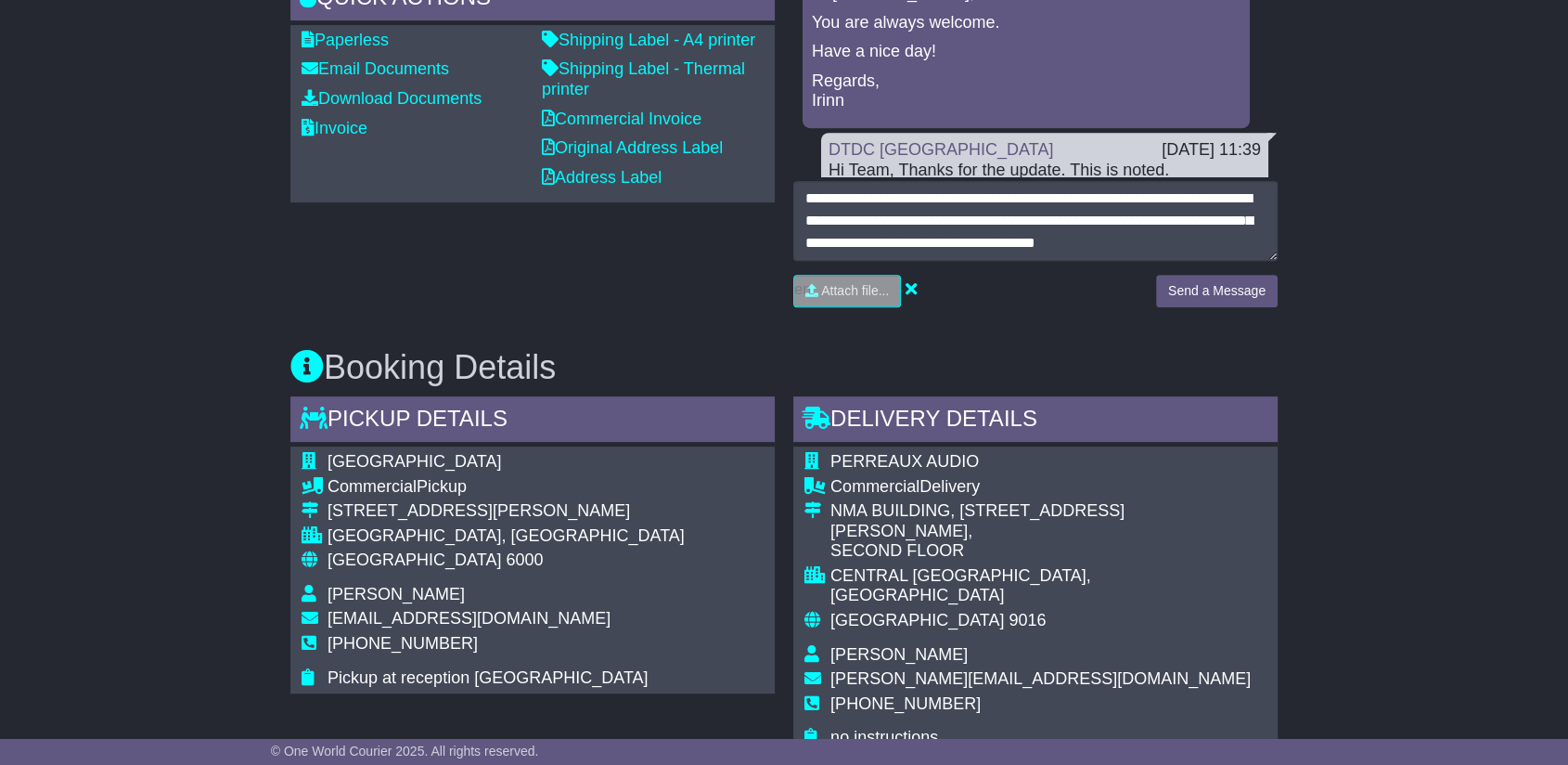 click on "PERREAUX AUDIO" at bounding box center [905, 461] 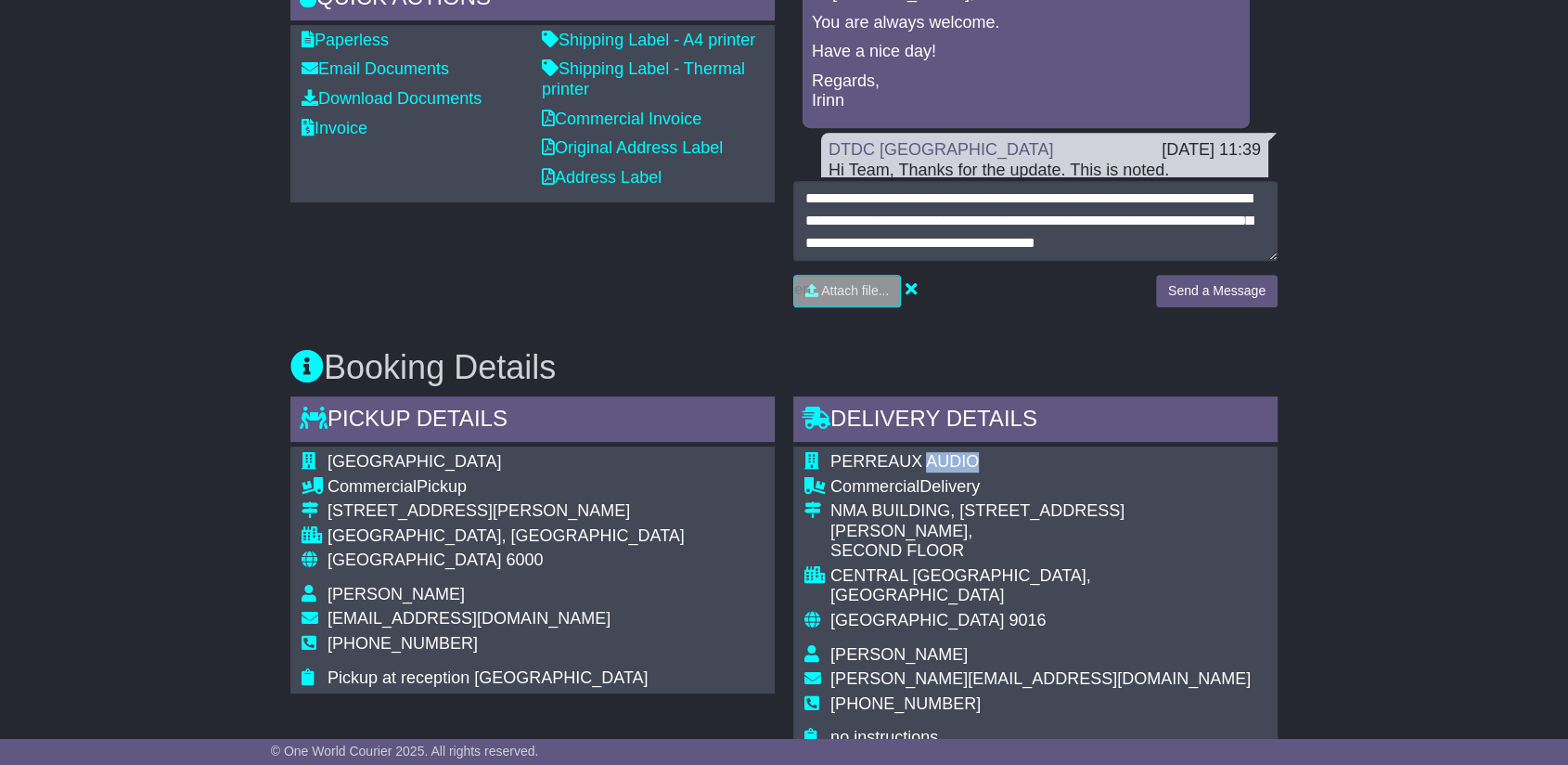 click on "PERREAUX AUDIO" at bounding box center (905, 461) 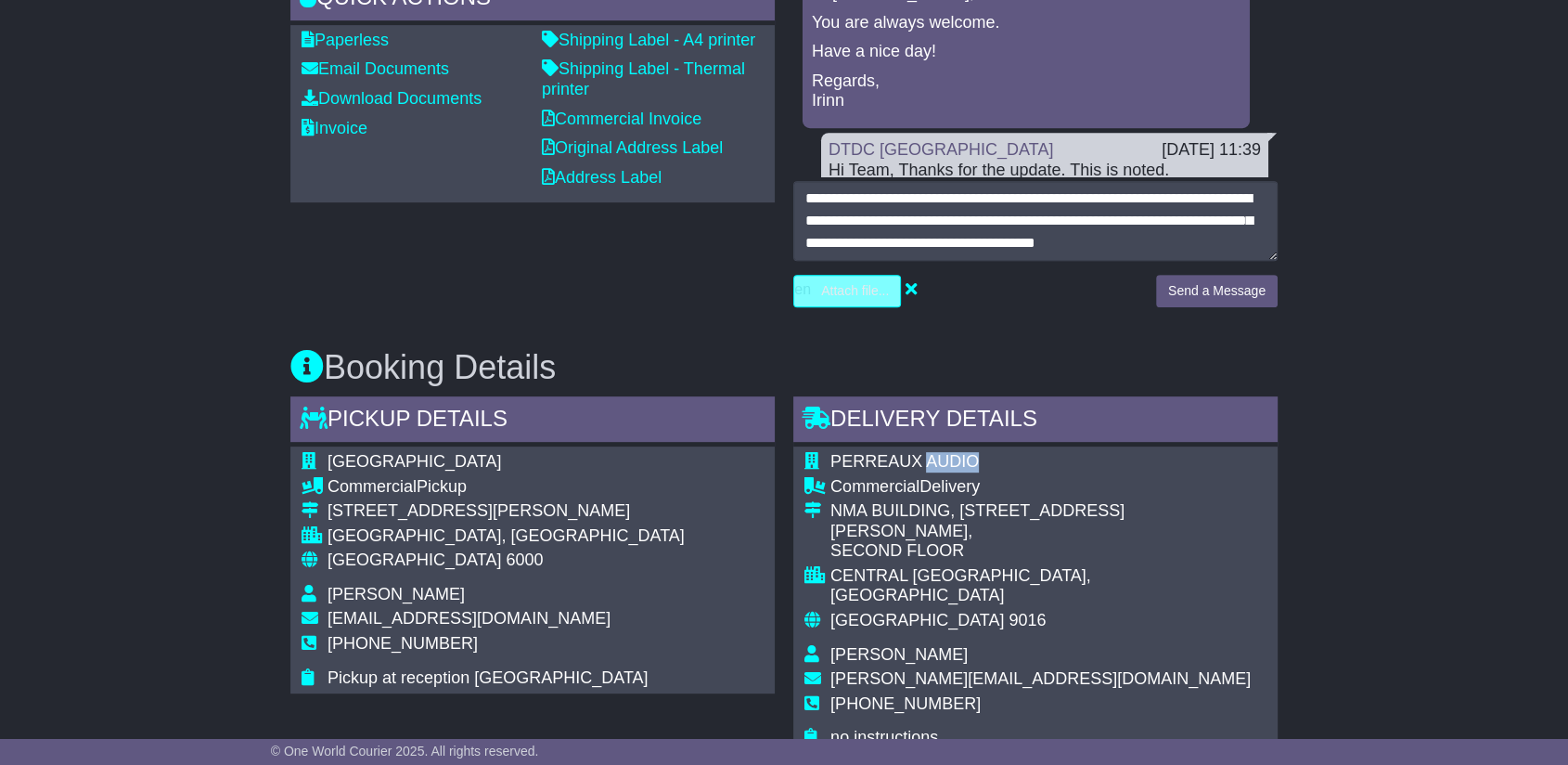 copy on "AUDIO" 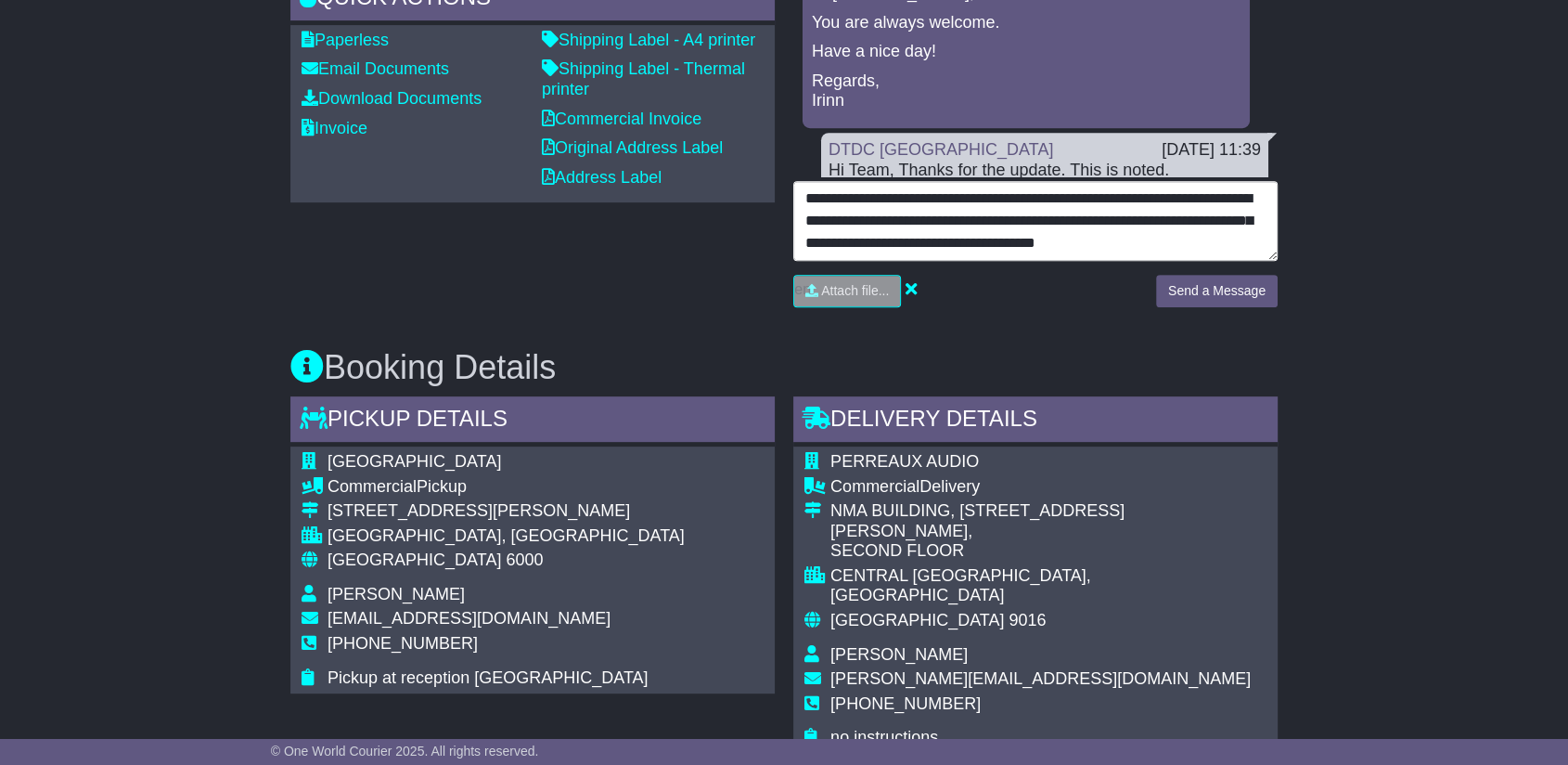 click on "**********" at bounding box center (1035, 221) 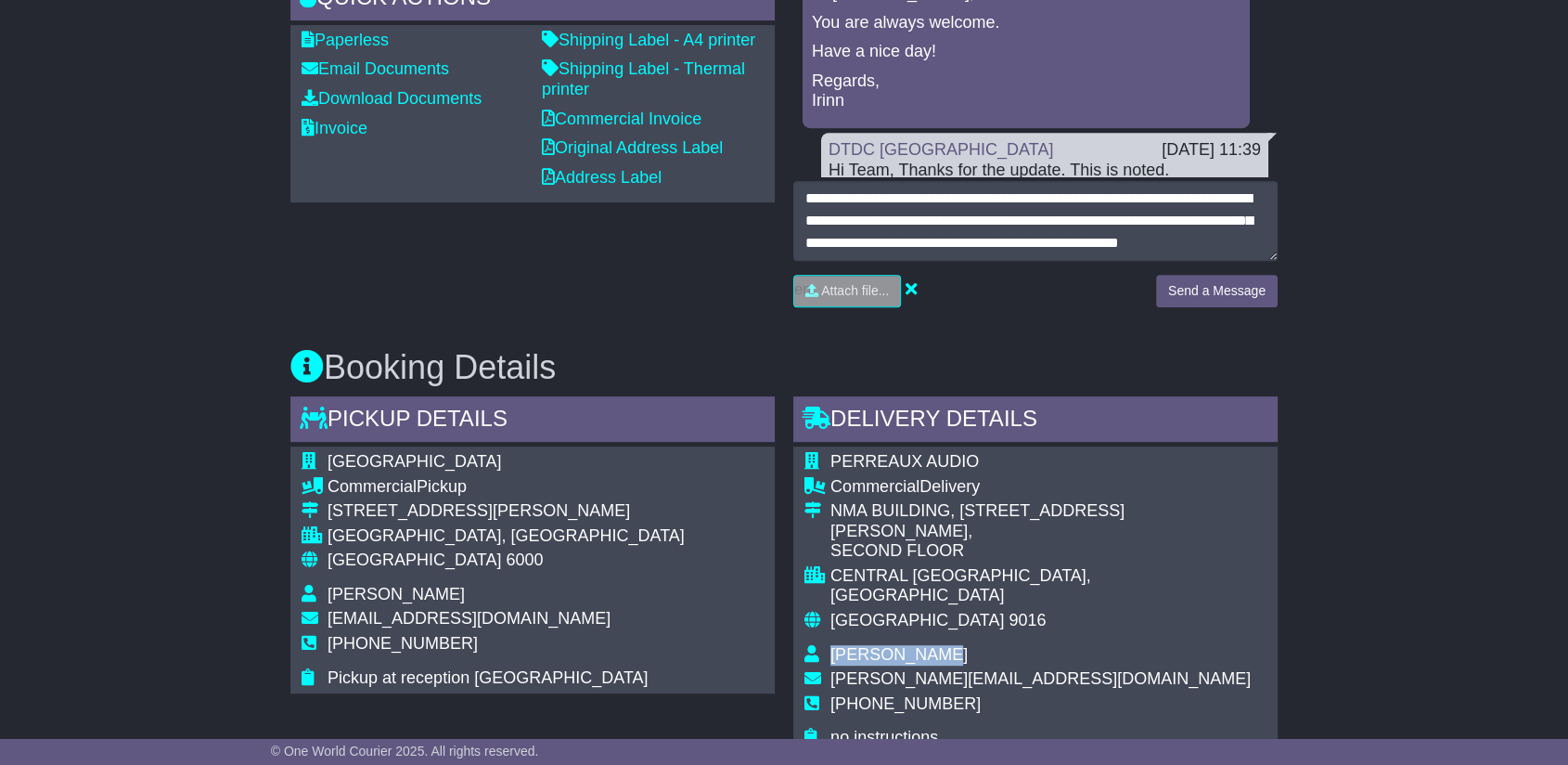 drag, startPoint x: 959, startPoint y: 608, endPoint x: 831, endPoint y: 609, distance: 128.00391 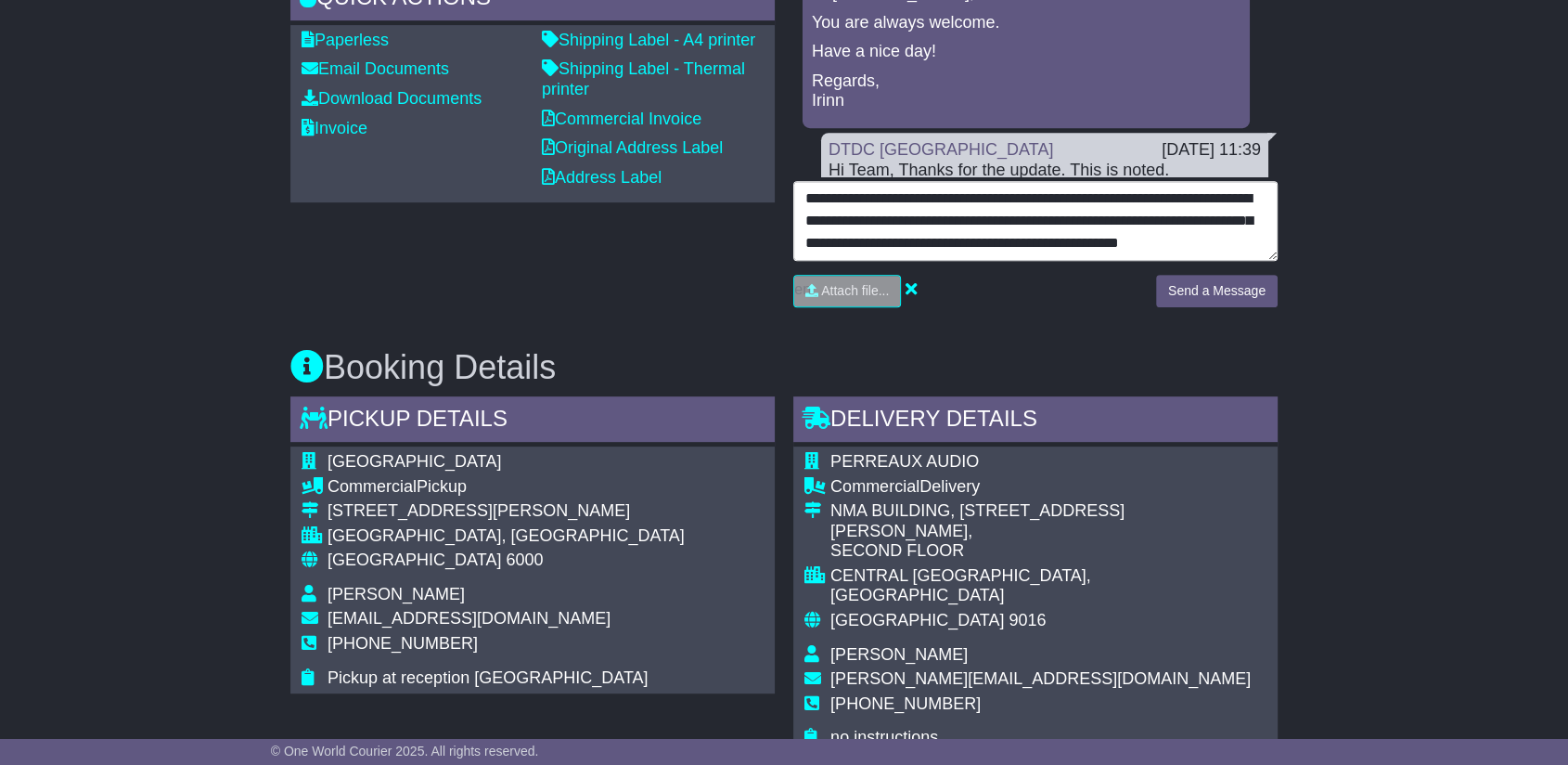 click on "**********" at bounding box center [1035, 221] 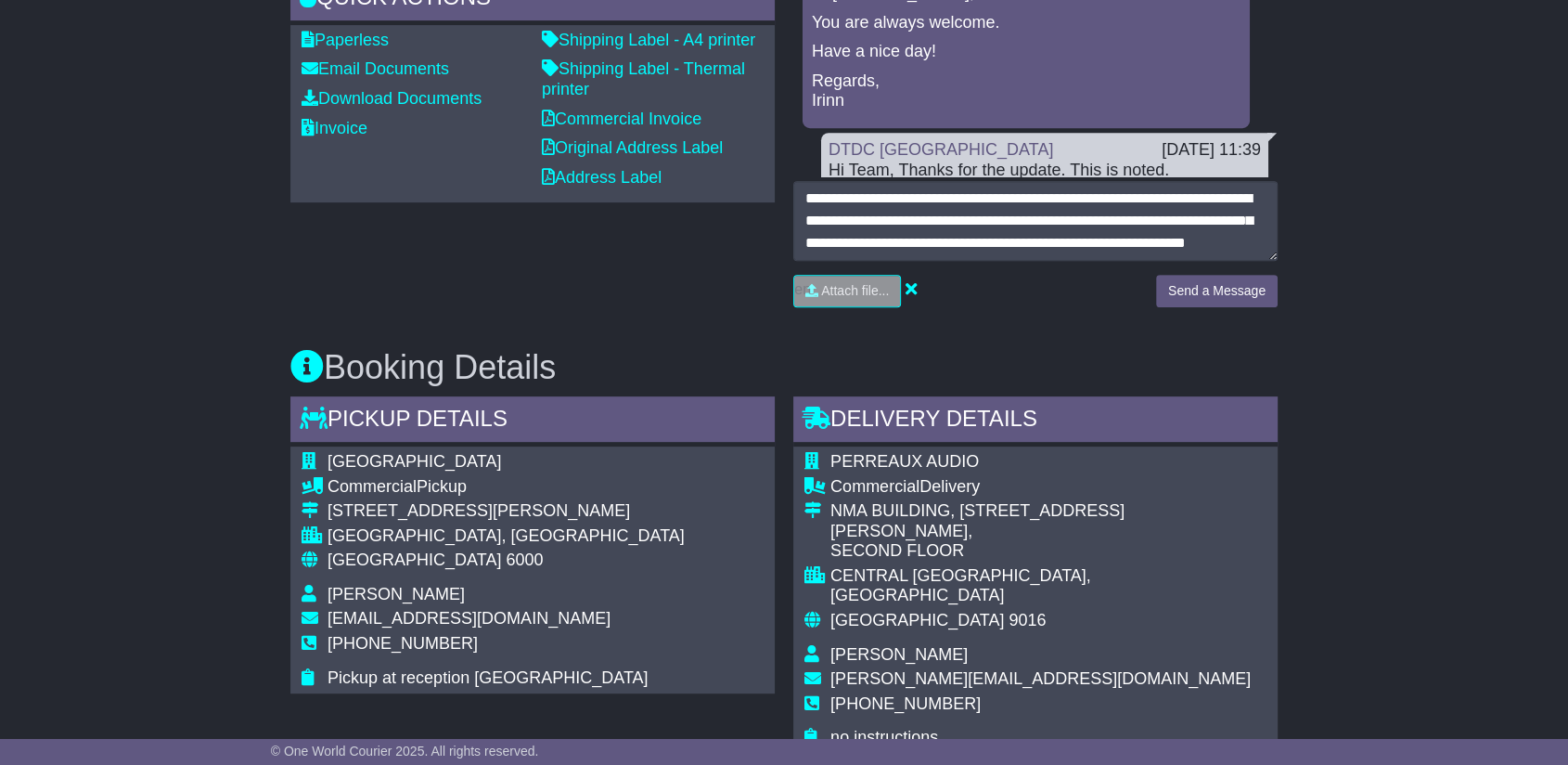 click on "PERREAUX AUDIO" at bounding box center [905, 461] 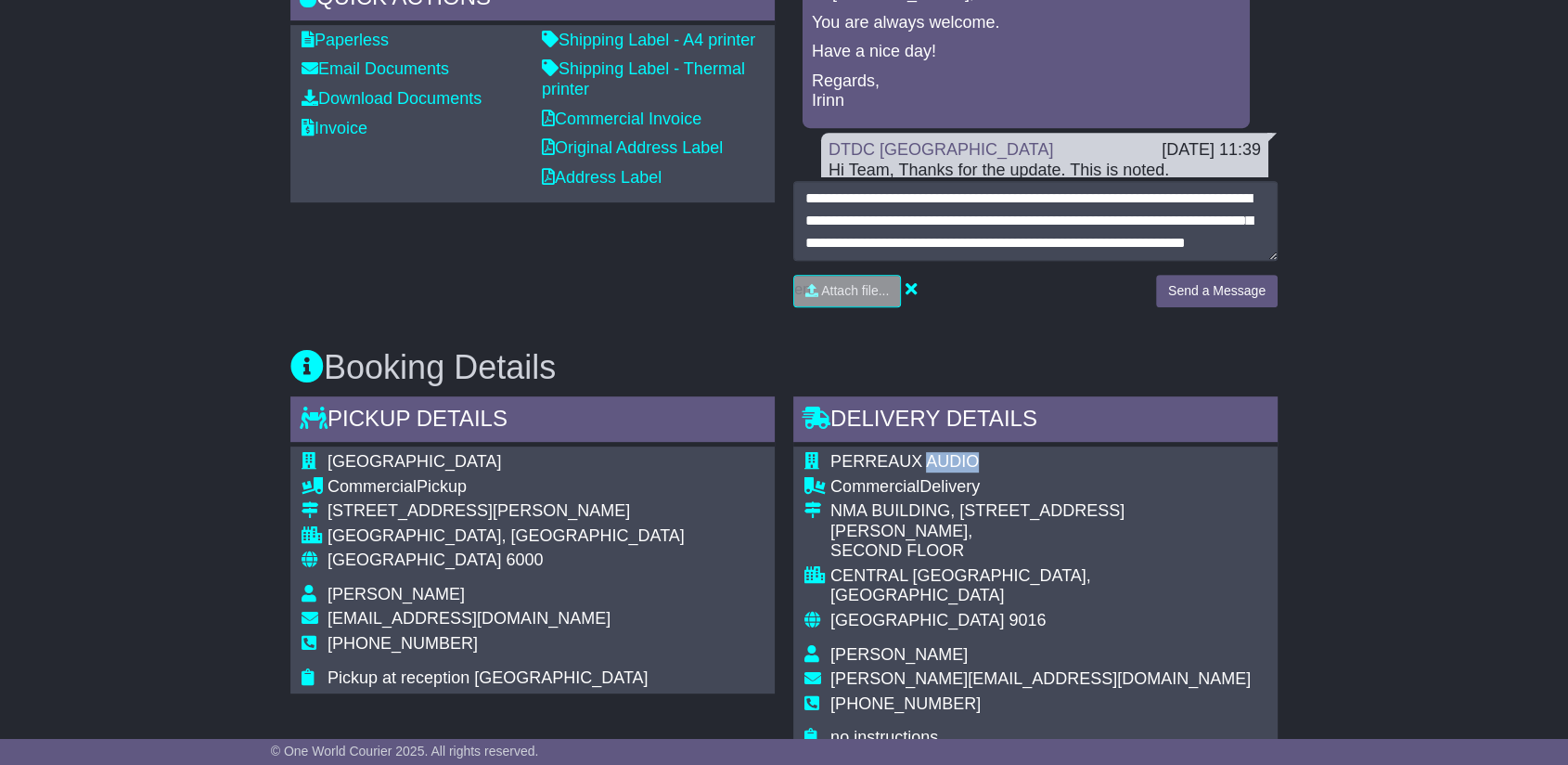 click on "PERREAUX AUDIO" at bounding box center (905, 461) 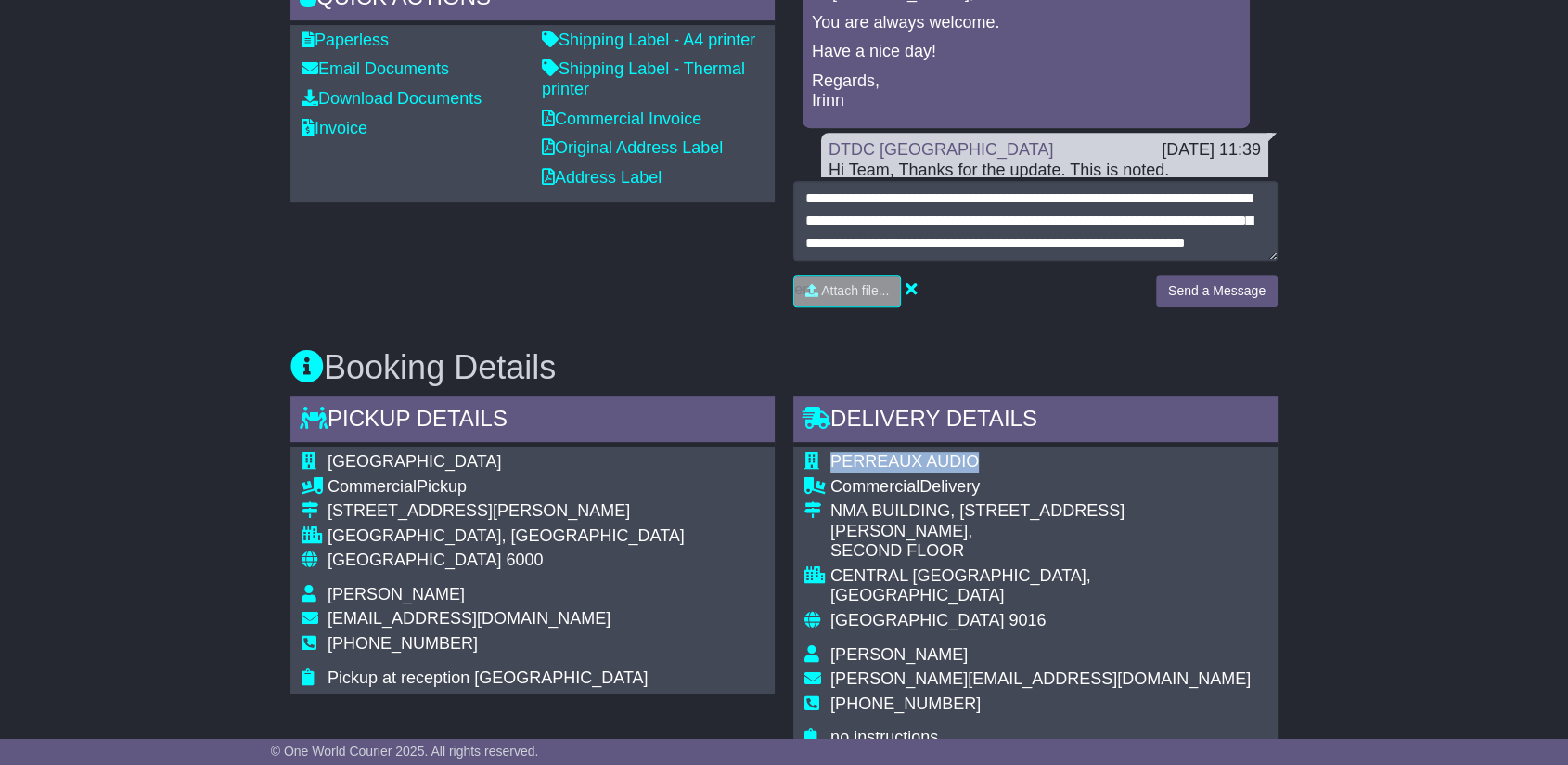 click on "PERREAUX AUDIO" at bounding box center [905, 461] 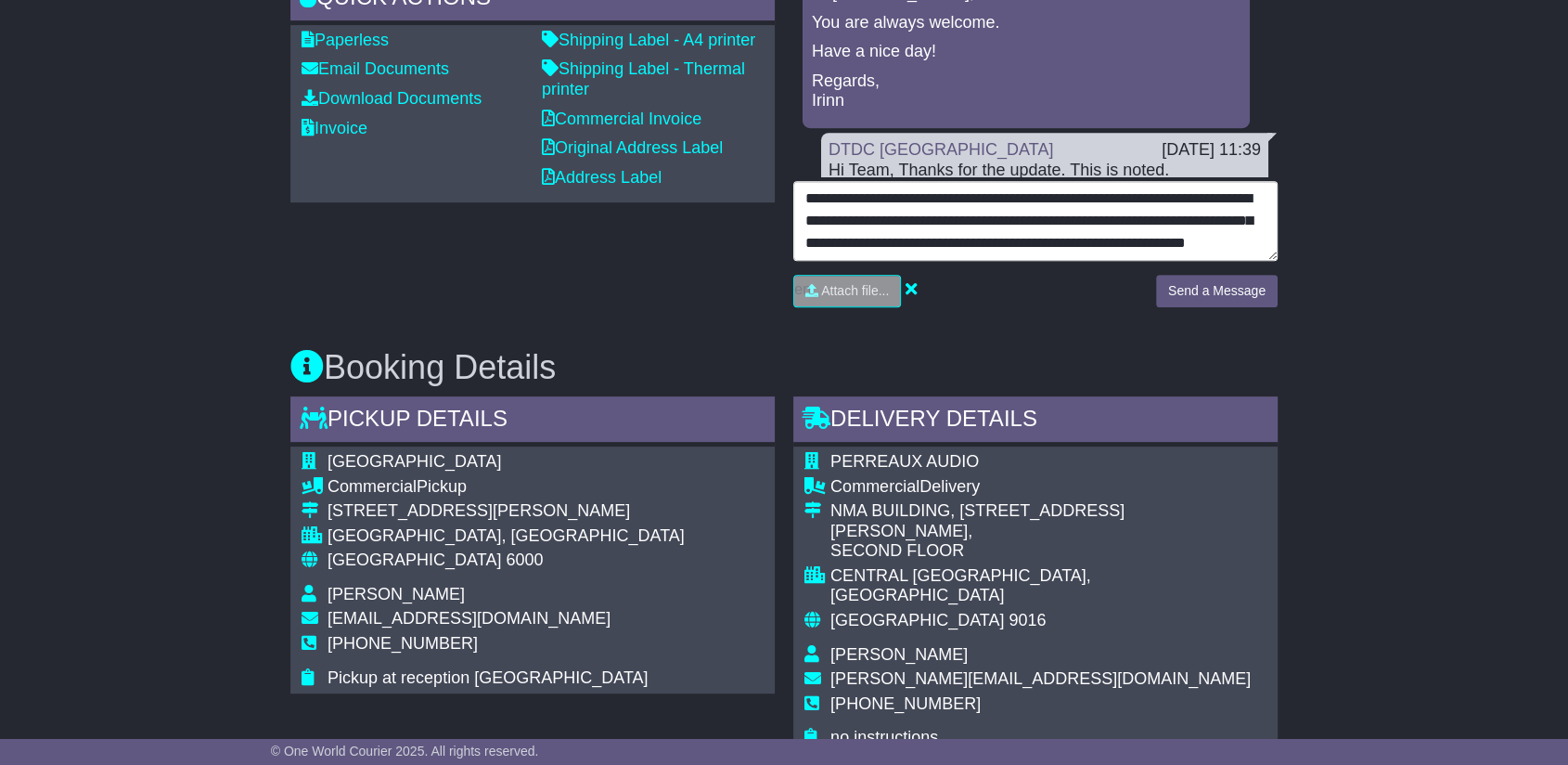 click on "**********" at bounding box center [1035, 221] 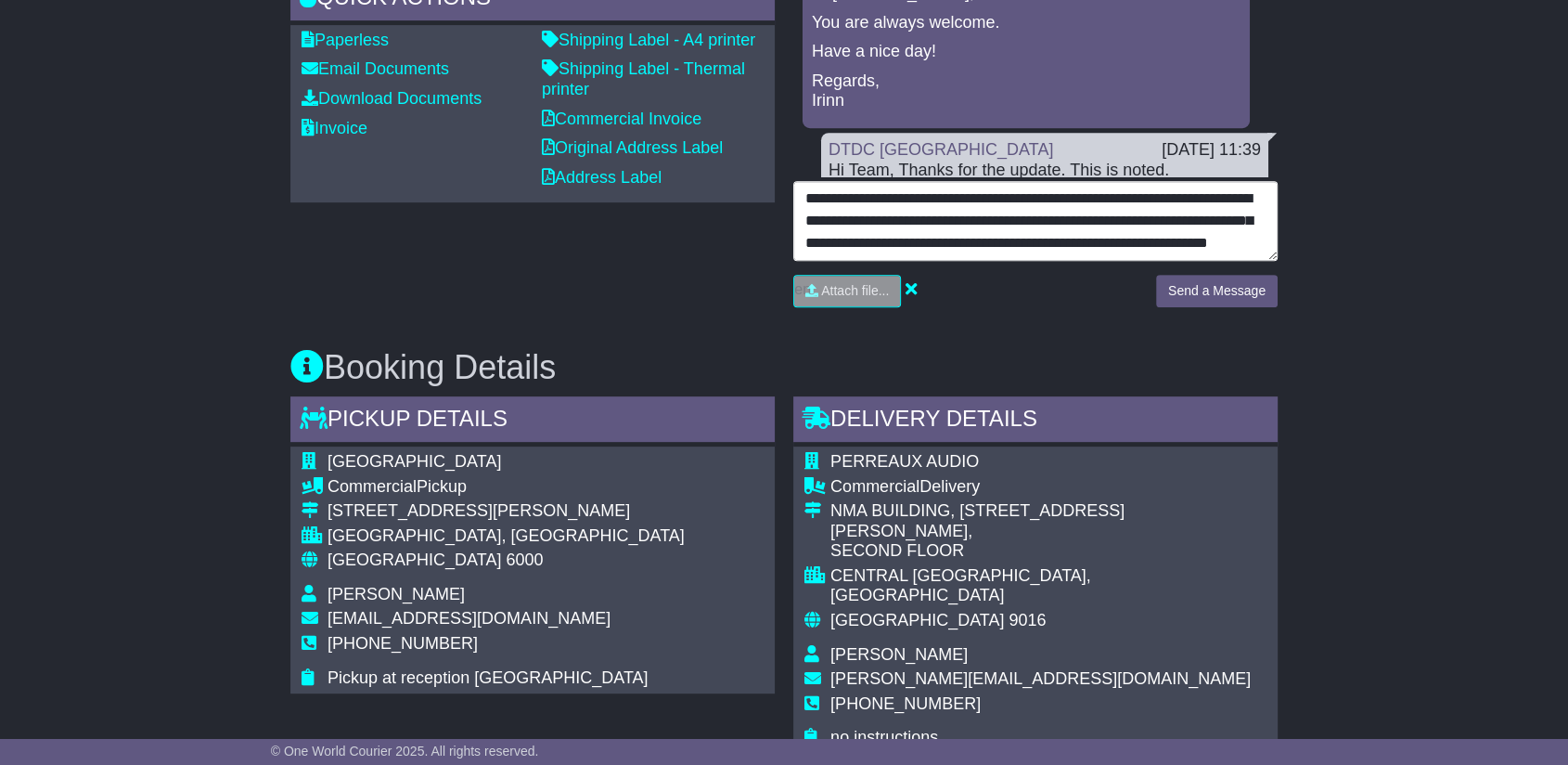 paste on "**********" 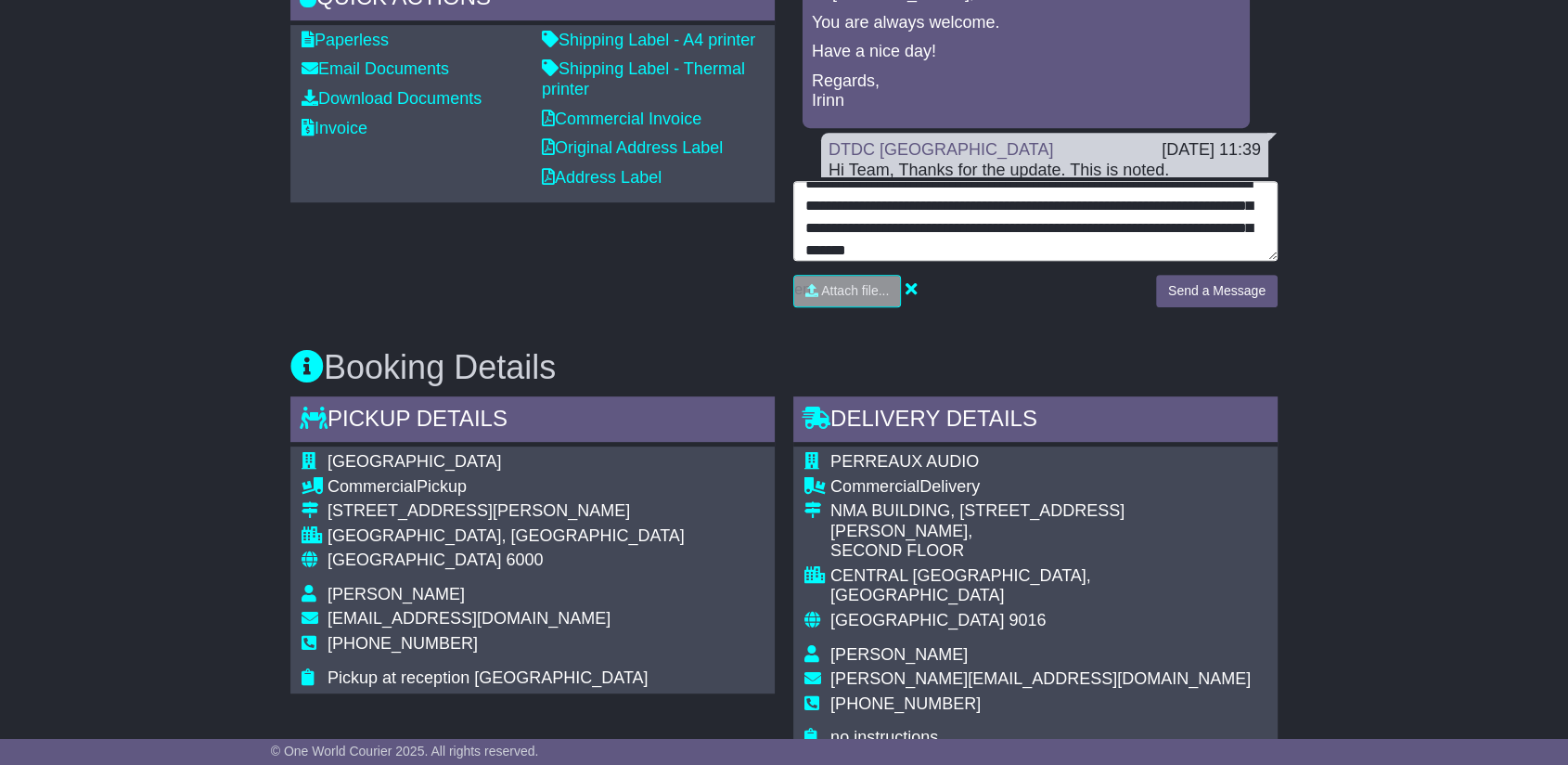 scroll, scrollTop: 82, scrollLeft: 0, axis: vertical 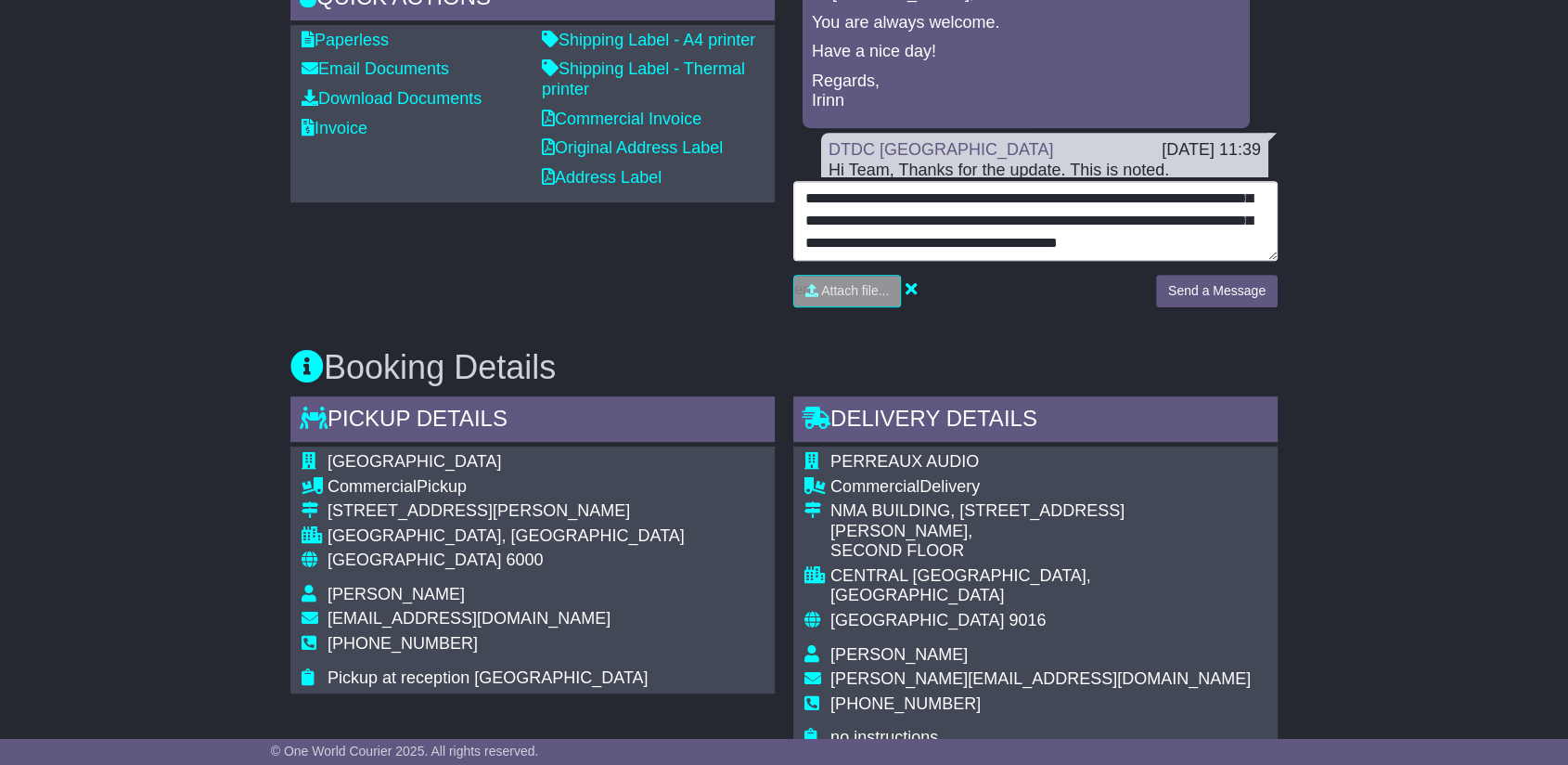 click on "**********" at bounding box center (1035, 221) 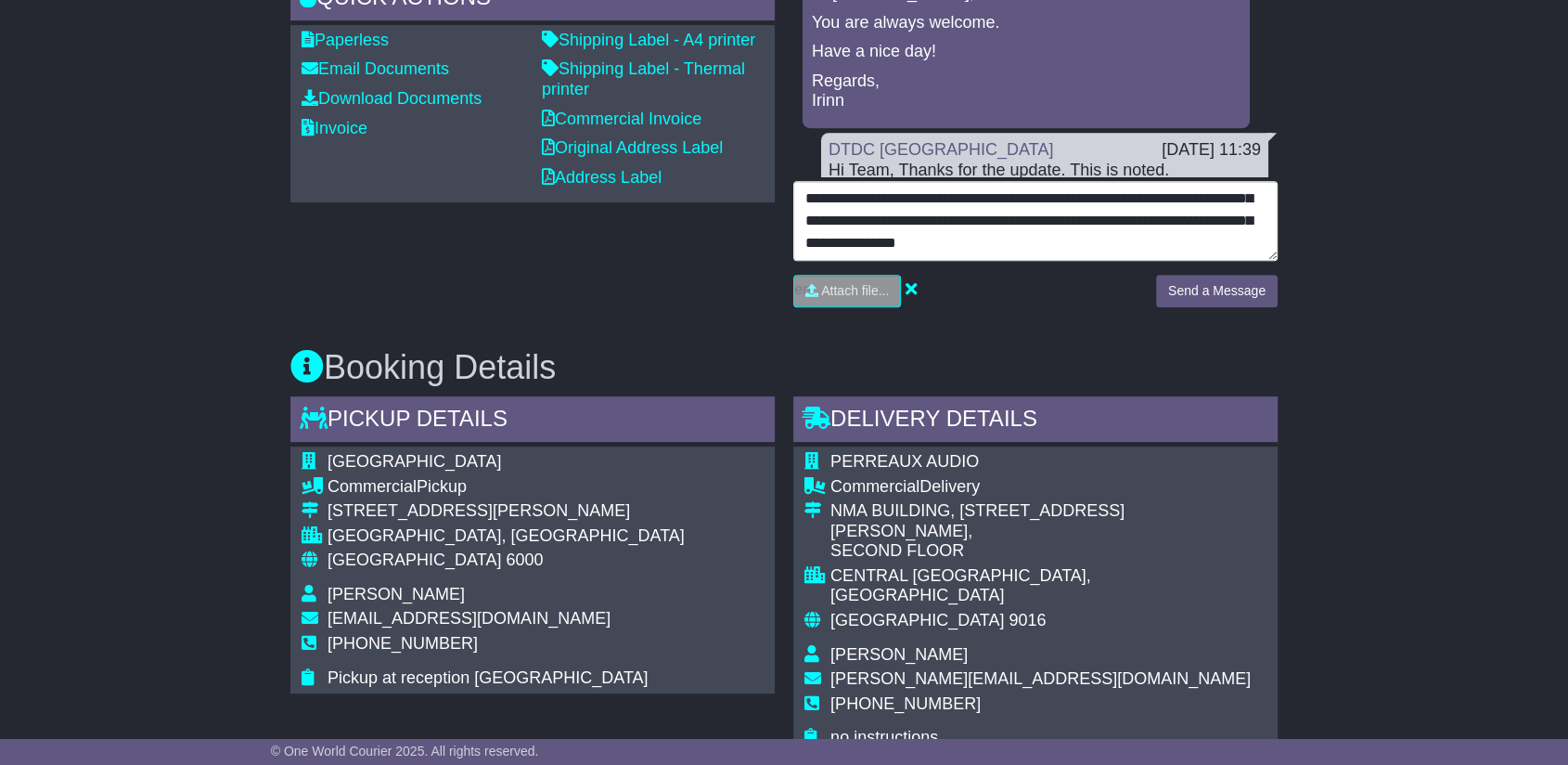 scroll, scrollTop: 89, scrollLeft: 0, axis: vertical 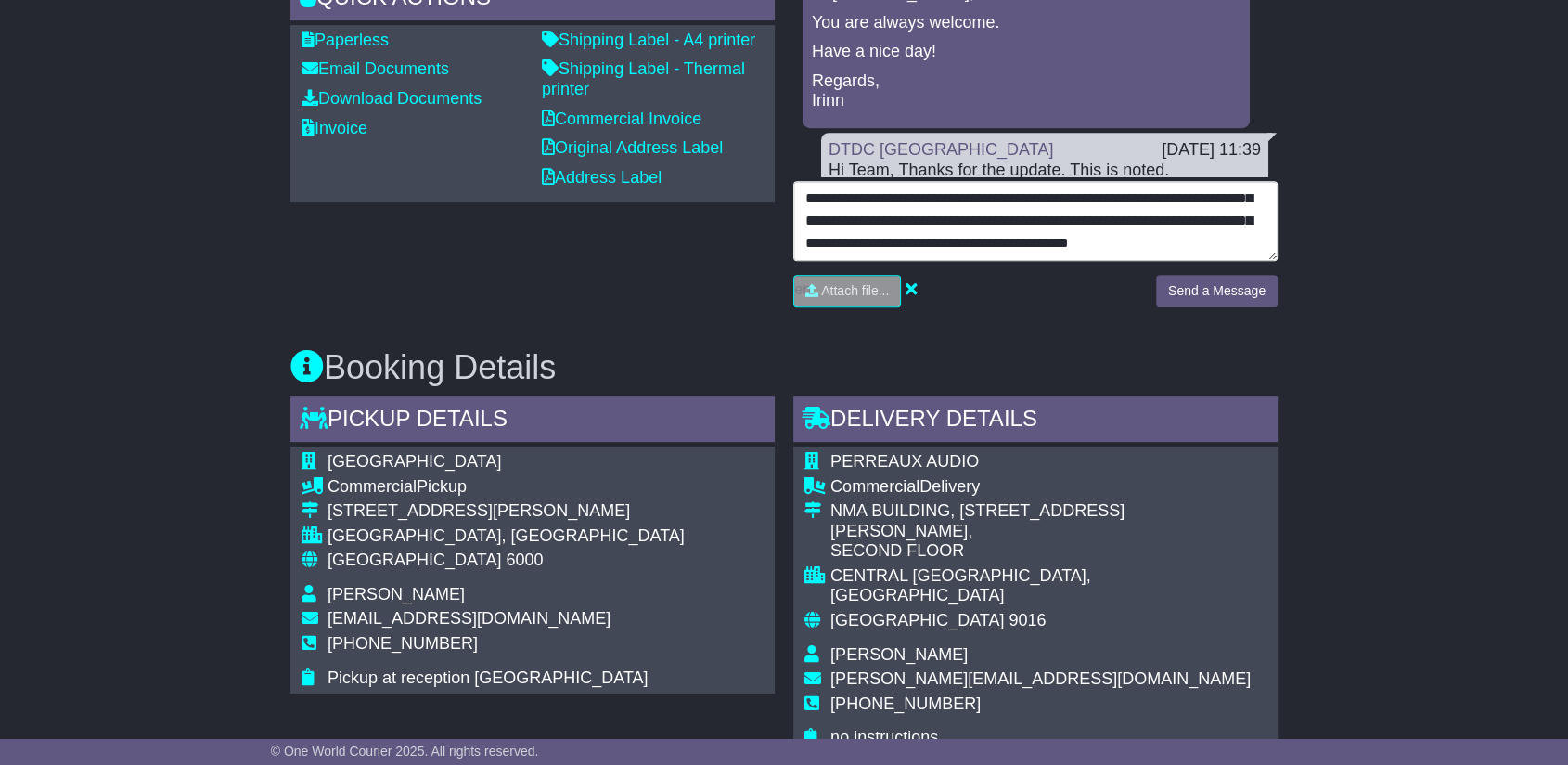 click on "**********" at bounding box center (1035, 221) 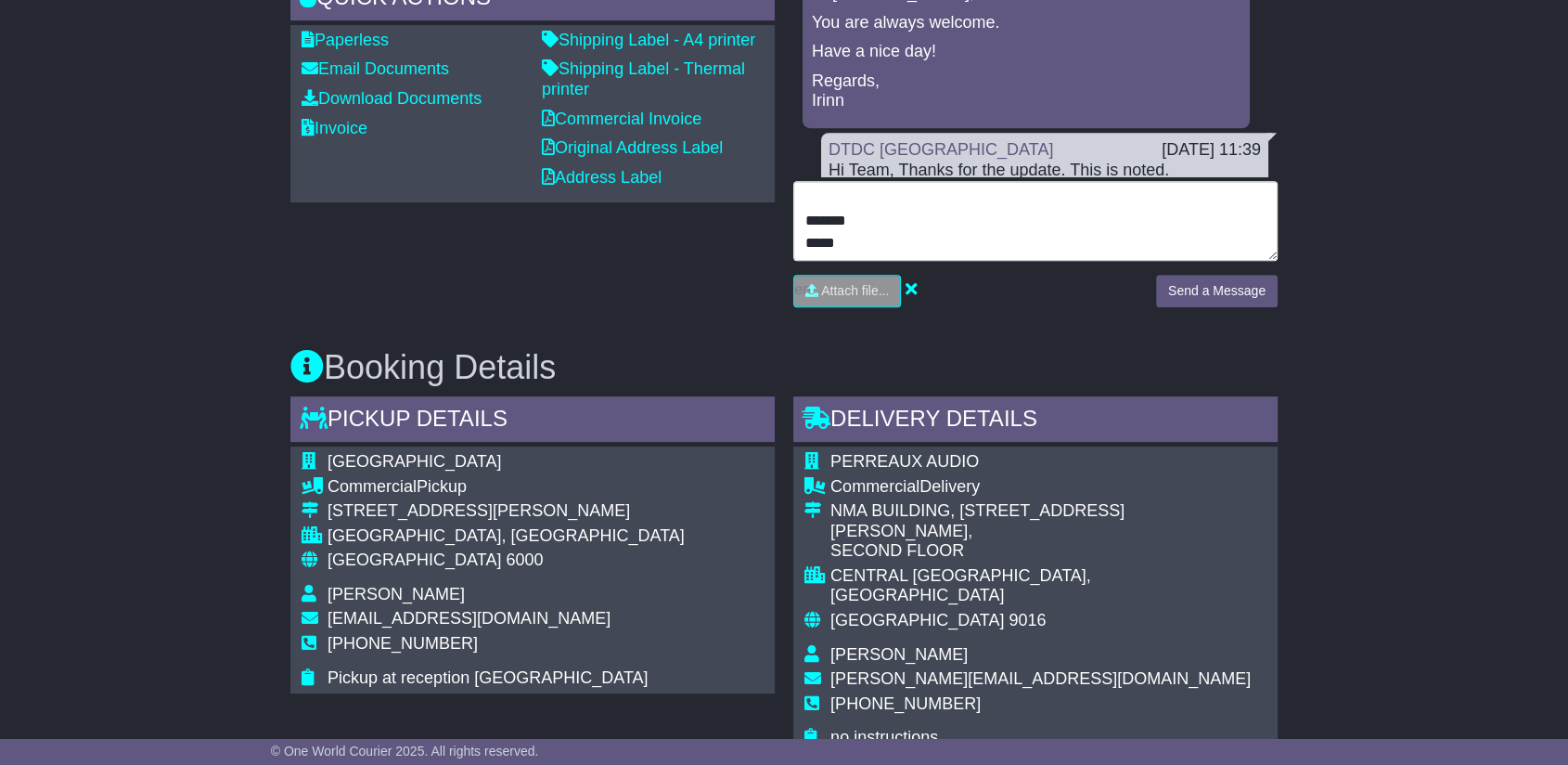 scroll, scrollTop: 6, scrollLeft: 0, axis: vertical 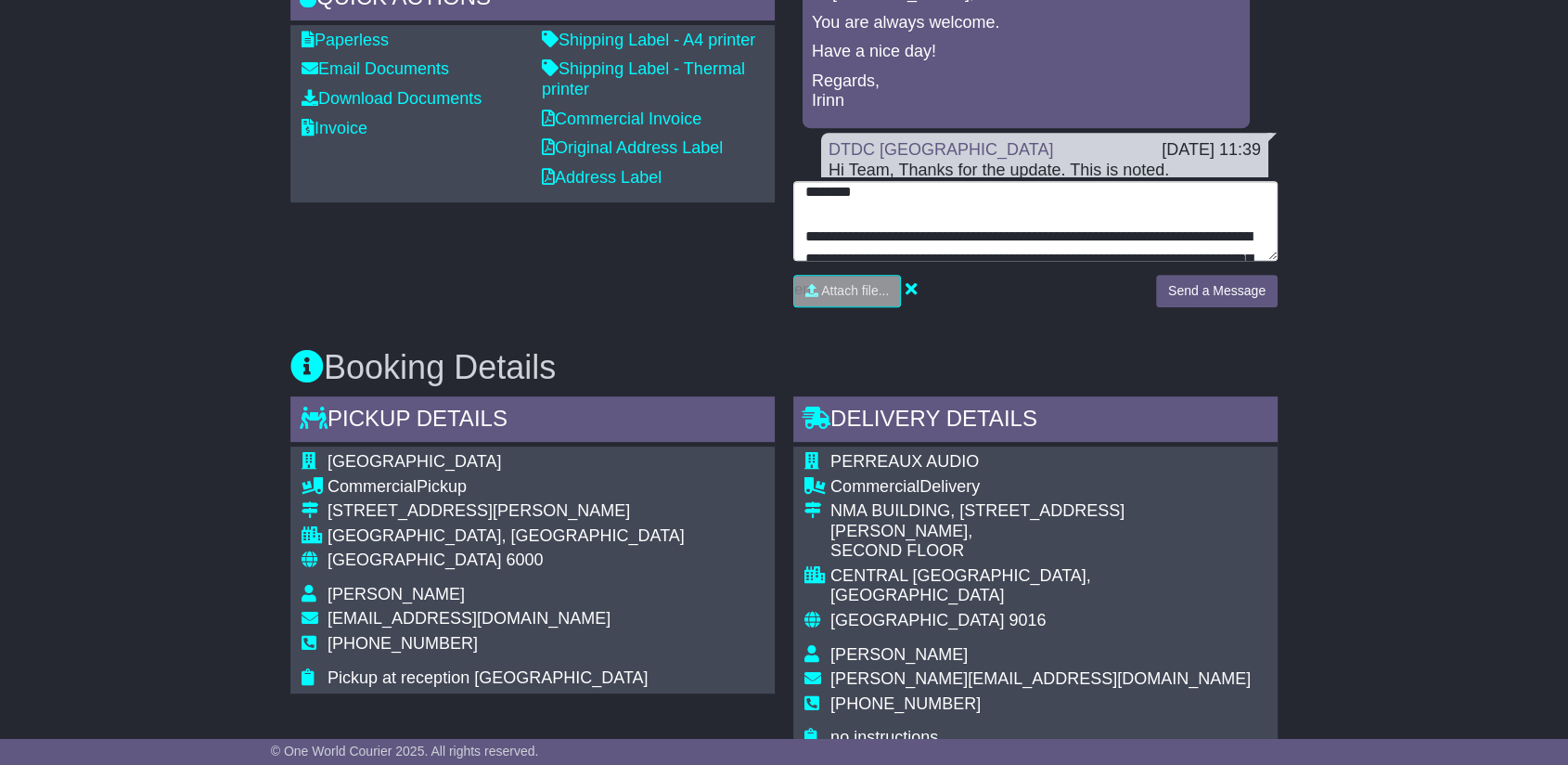 type on "**********" 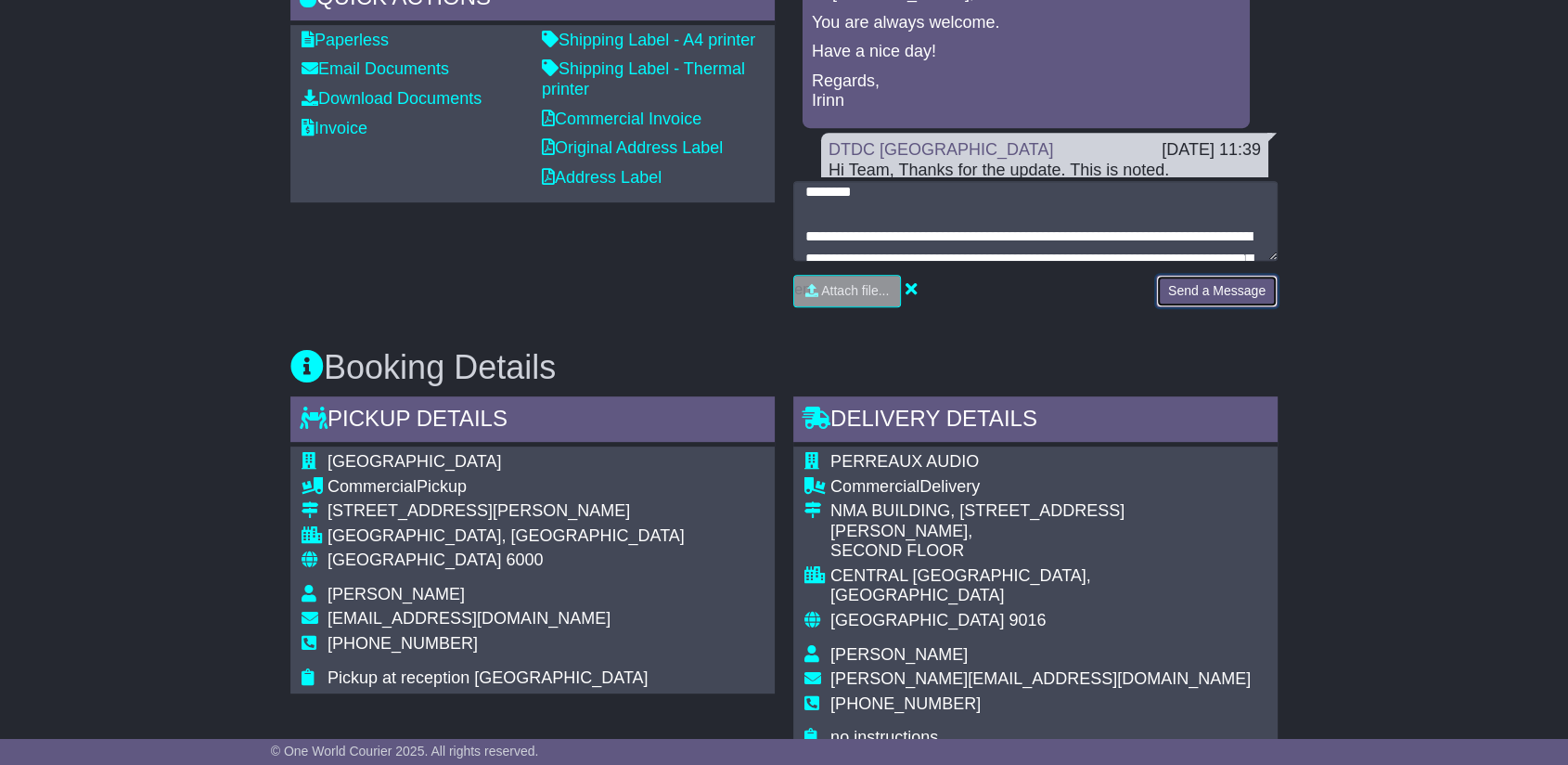click on "Send a Message" at bounding box center (1216, 291) 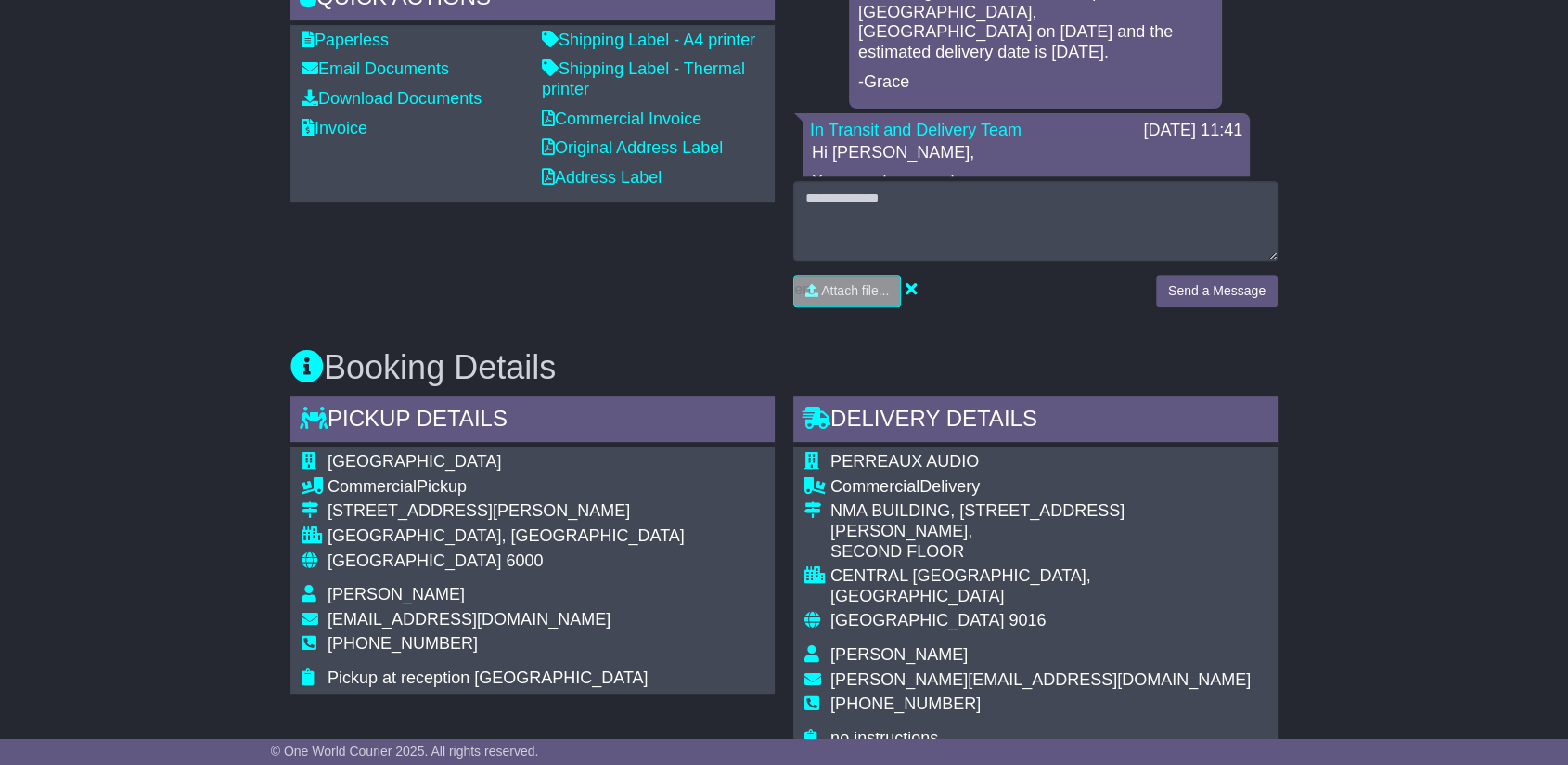 scroll, scrollTop: 618, scrollLeft: 0, axis: vertical 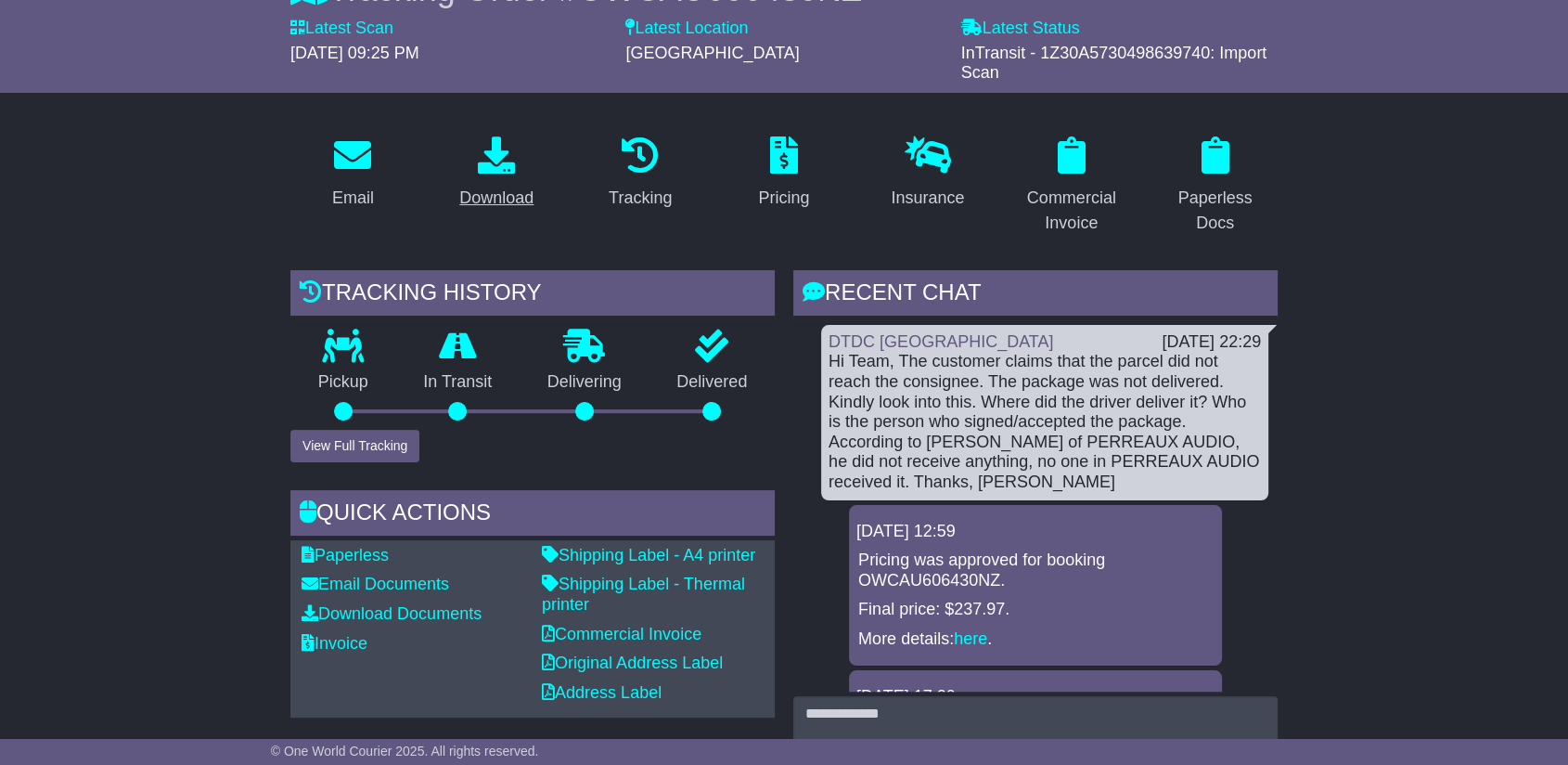 click on "Email
Download
Tracking
Pricing
Insurance
Commercial Invoice
Paperless Docs" at bounding box center (784, 1291) 